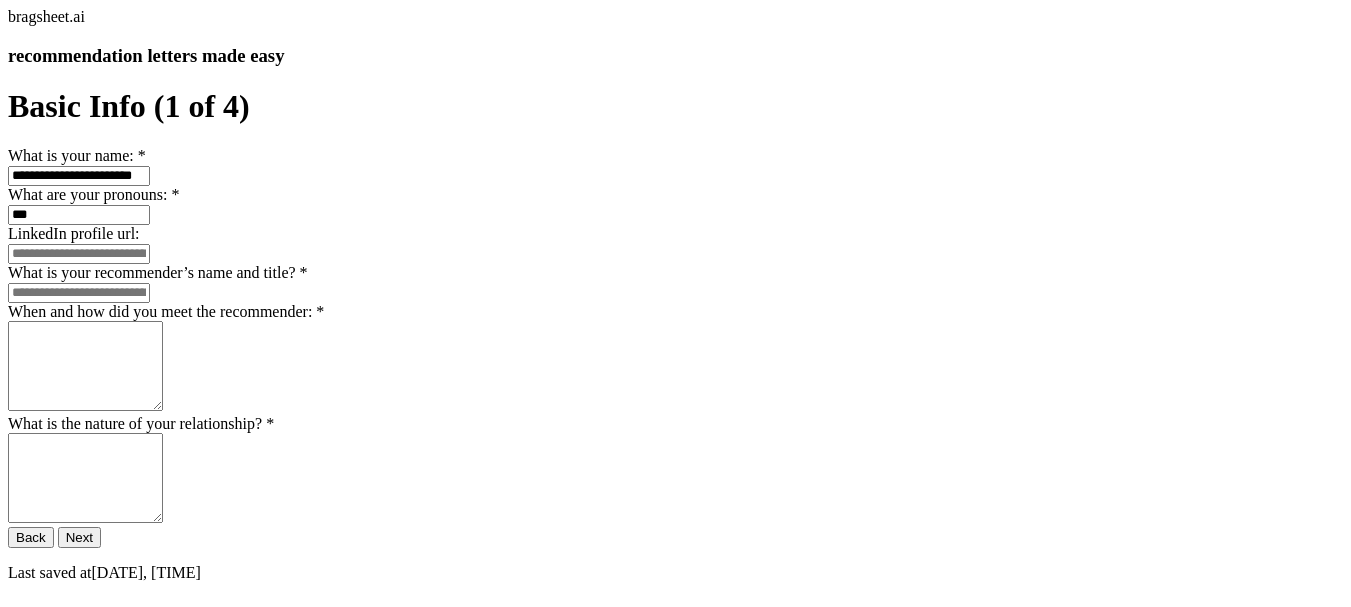 scroll, scrollTop: 400, scrollLeft: 0, axis: vertical 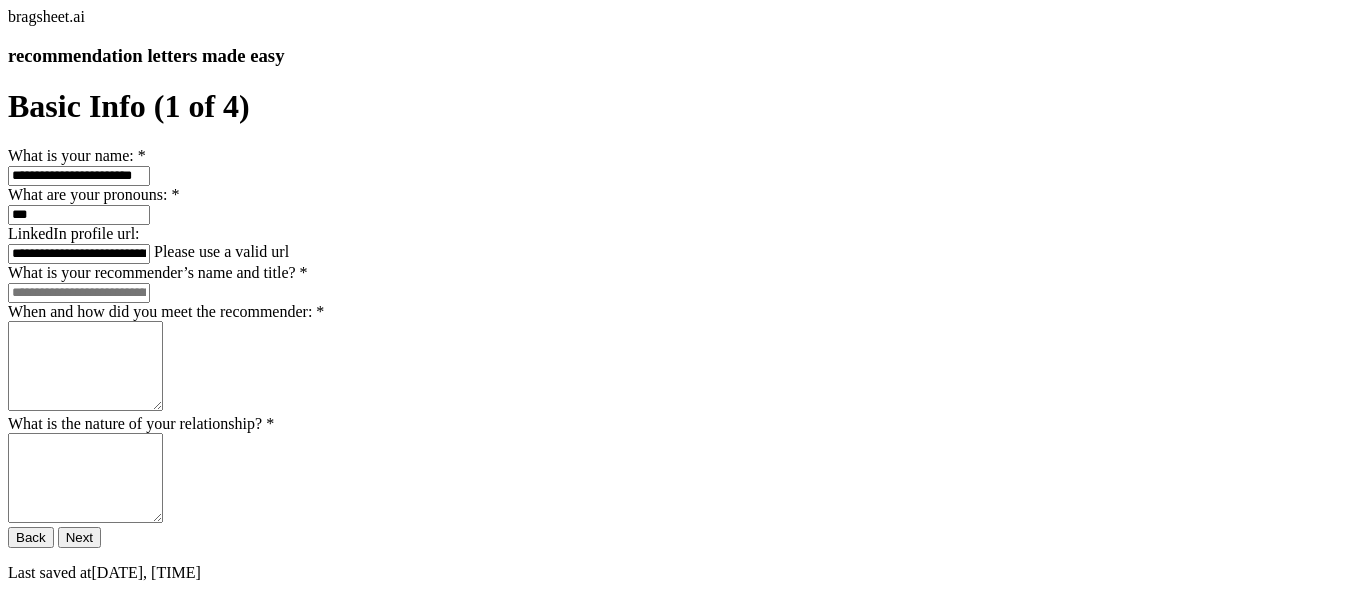 click on "**********" at bounding box center [79, 254] 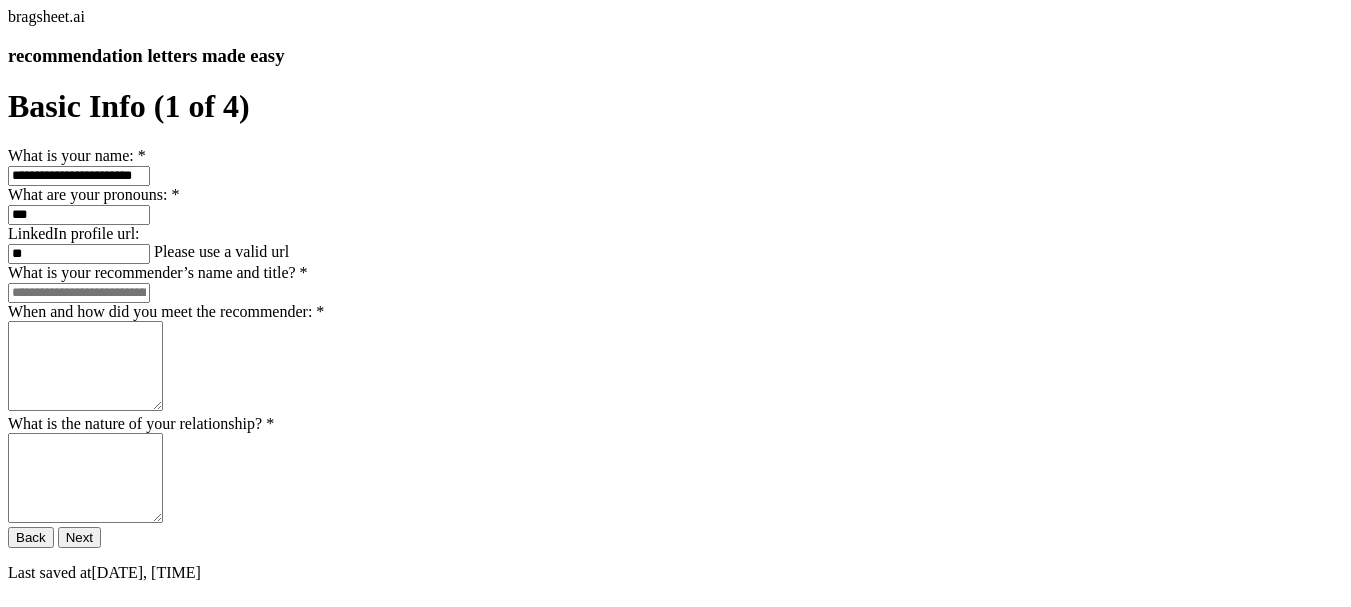 type on "*" 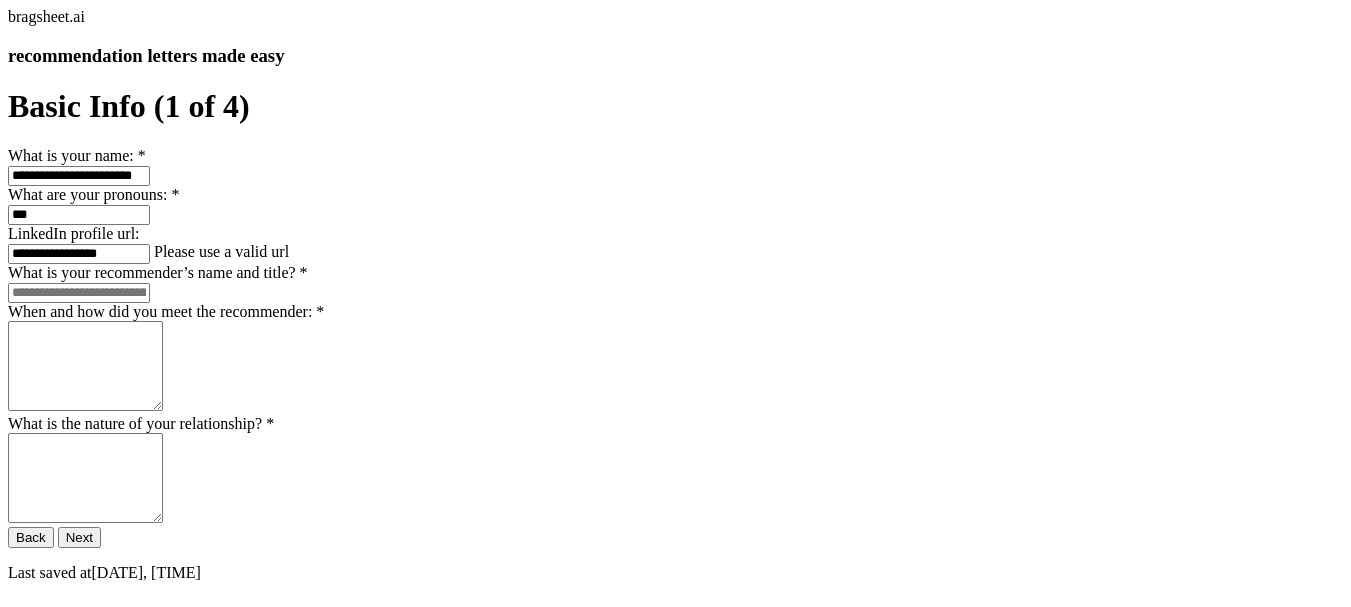 paste on "**********" 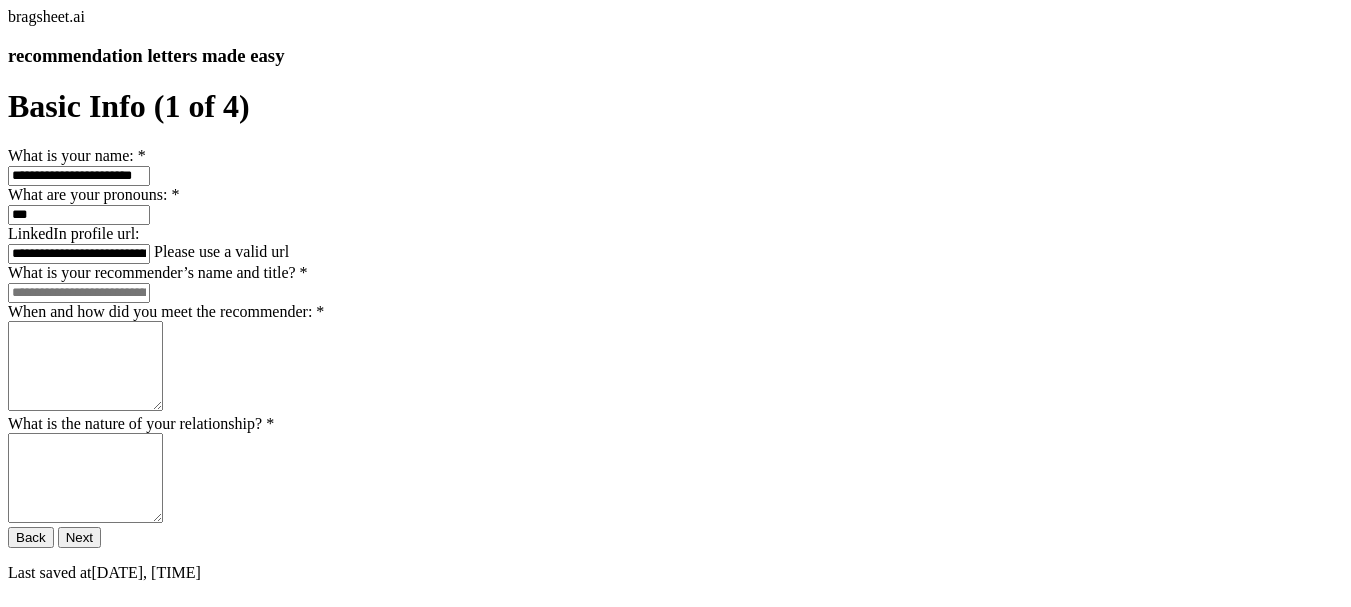 click on "**********" at bounding box center [675, 334] 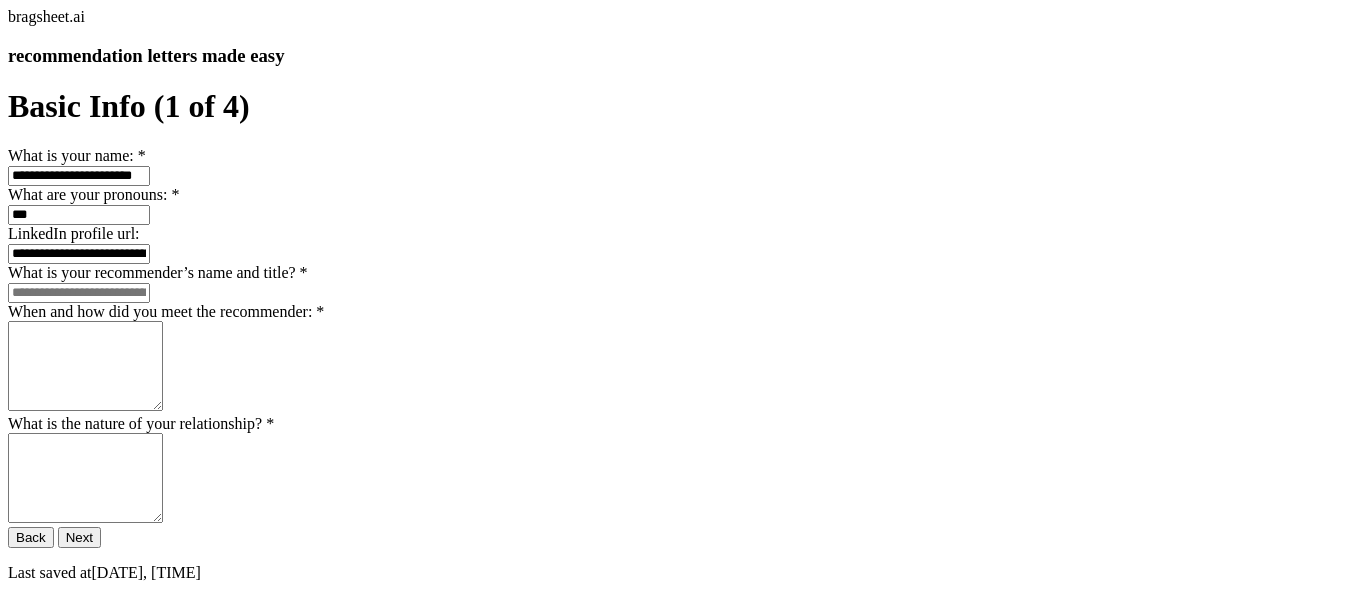 type on "**********" 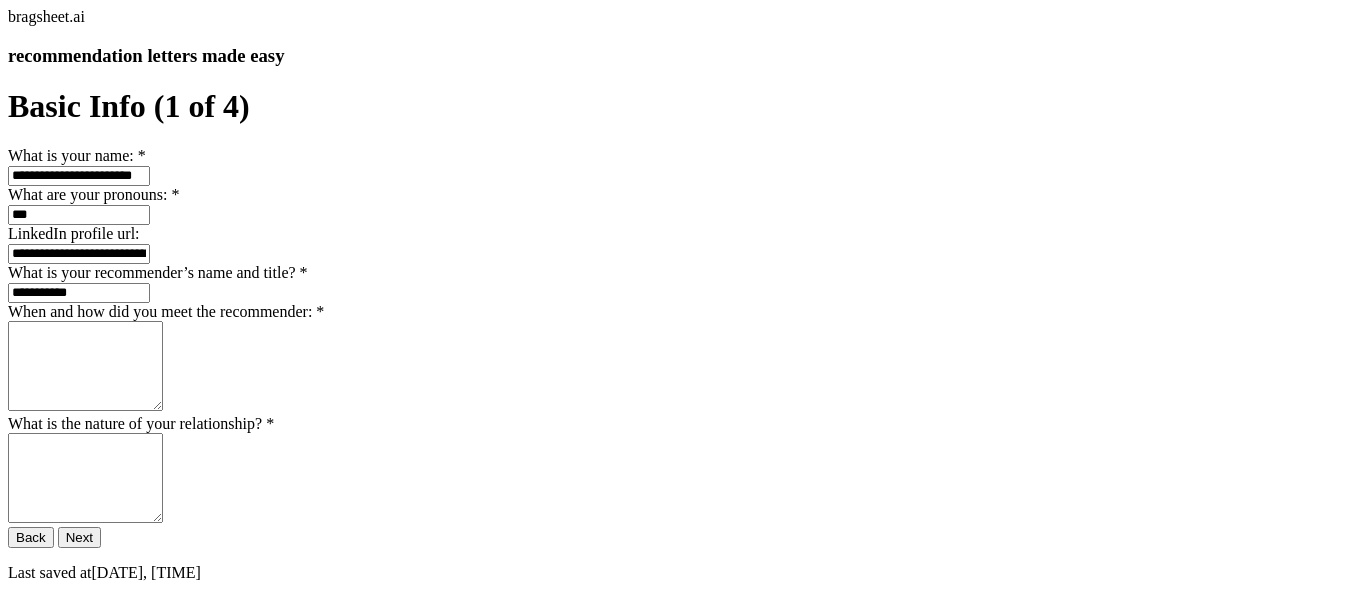 click on "**********" at bounding box center (79, 293) 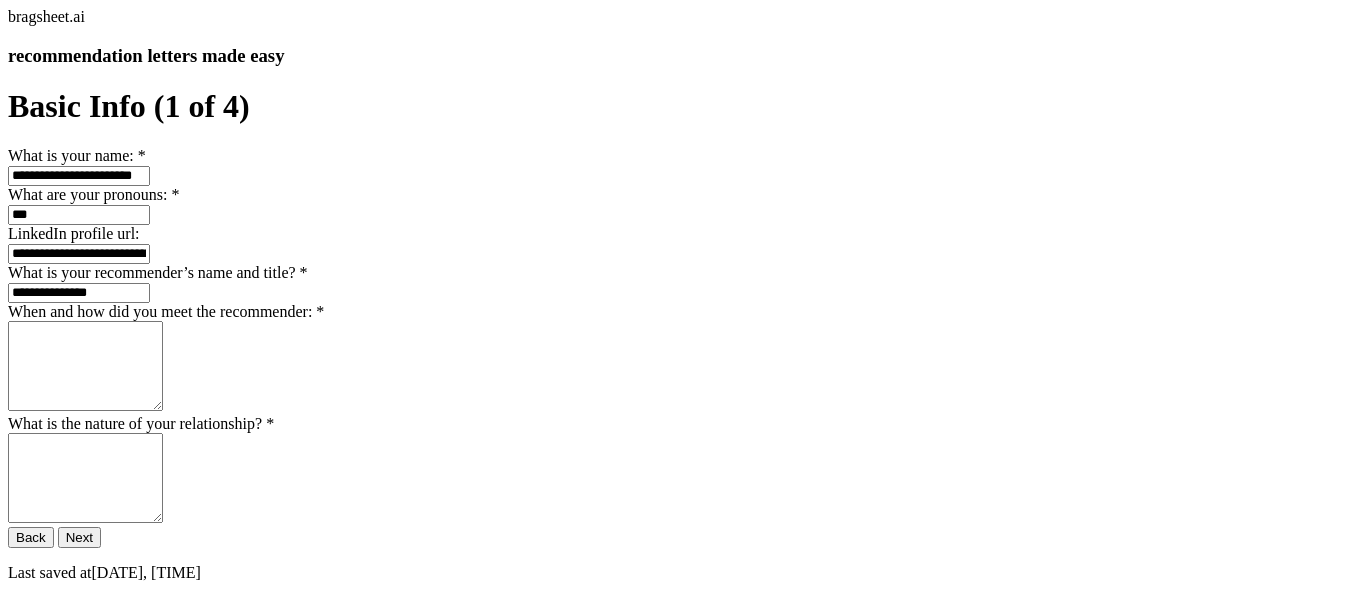 type on "**********" 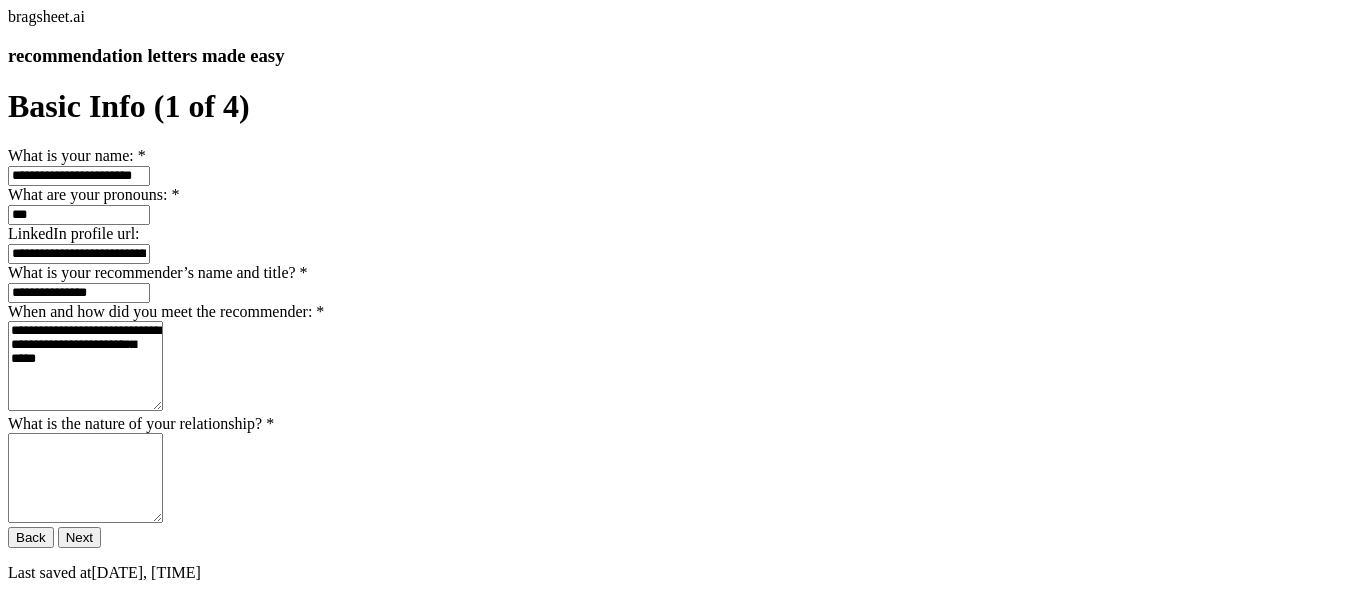 click on "**********" at bounding box center (85, 366) 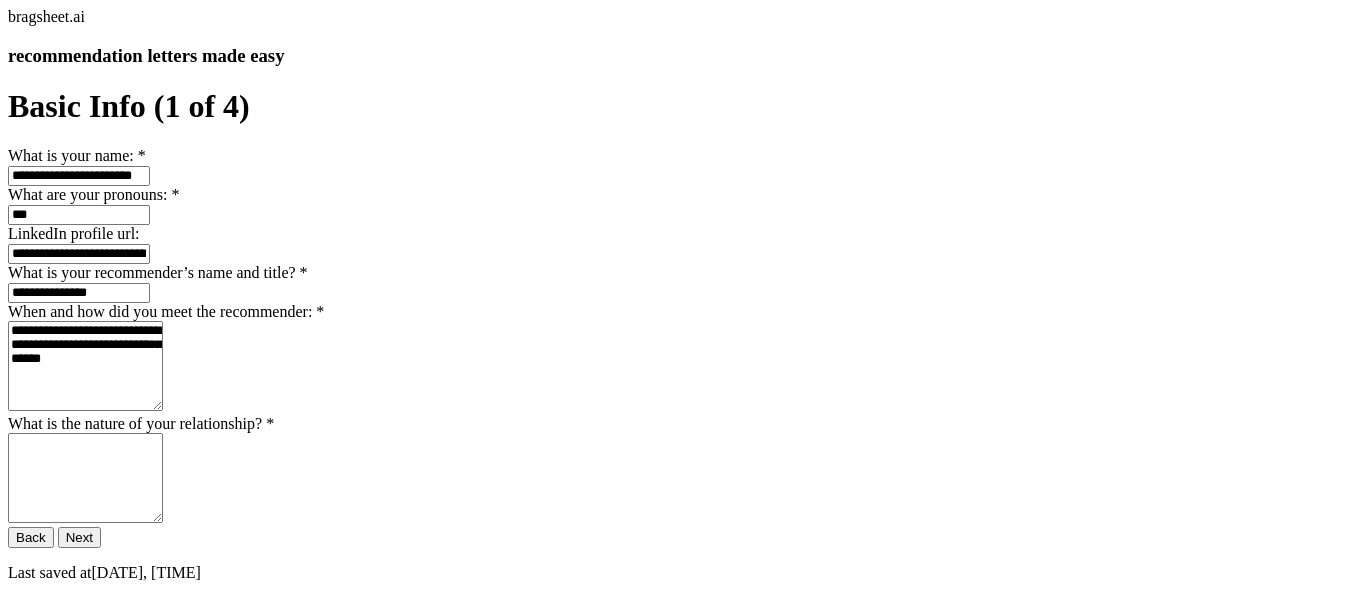 click on "**********" at bounding box center (85, 366) 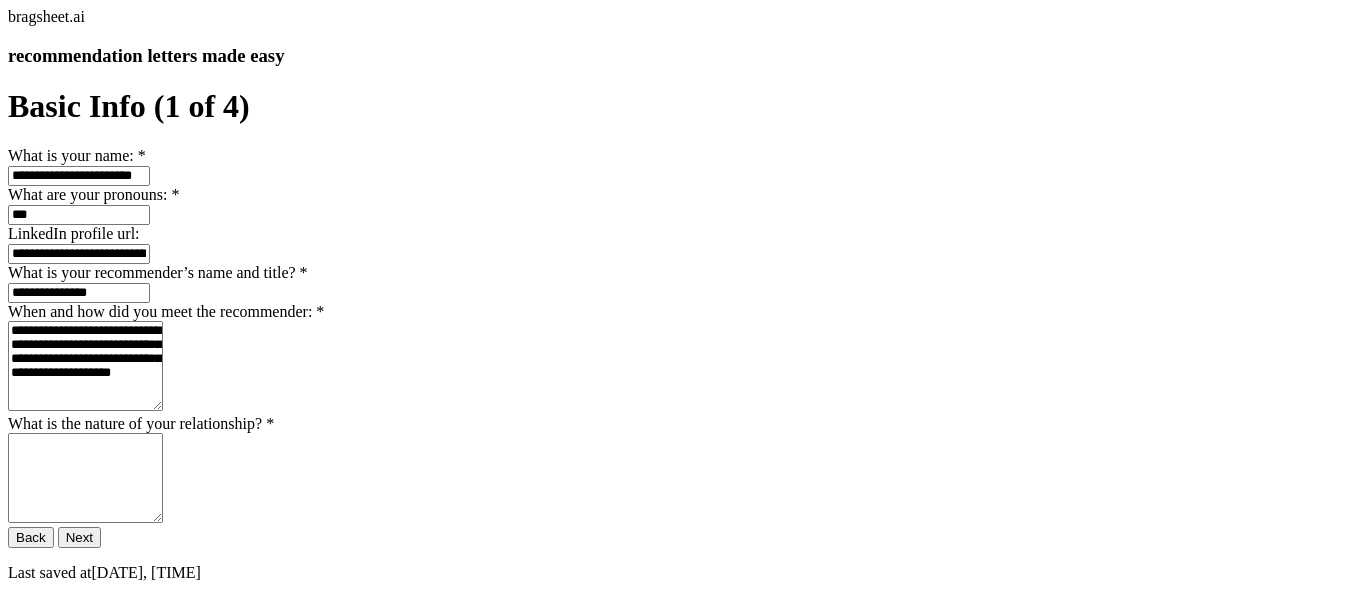 scroll, scrollTop: 600, scrollLeft: 0, axis: vertical 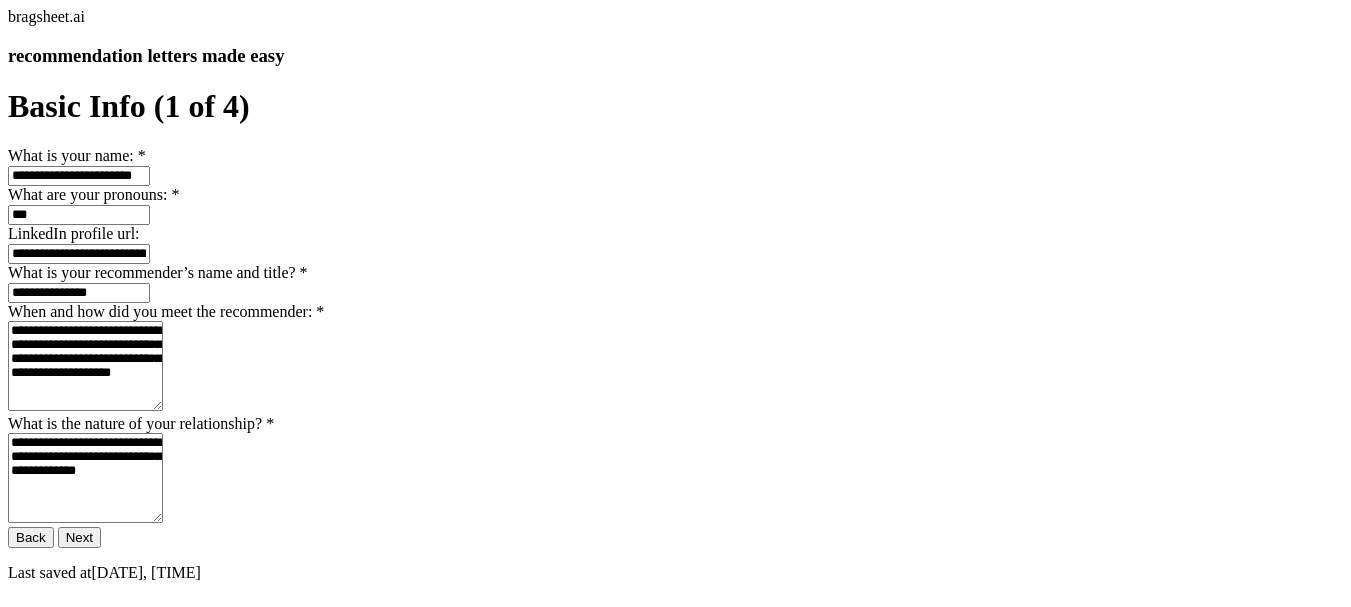 type on "**********" 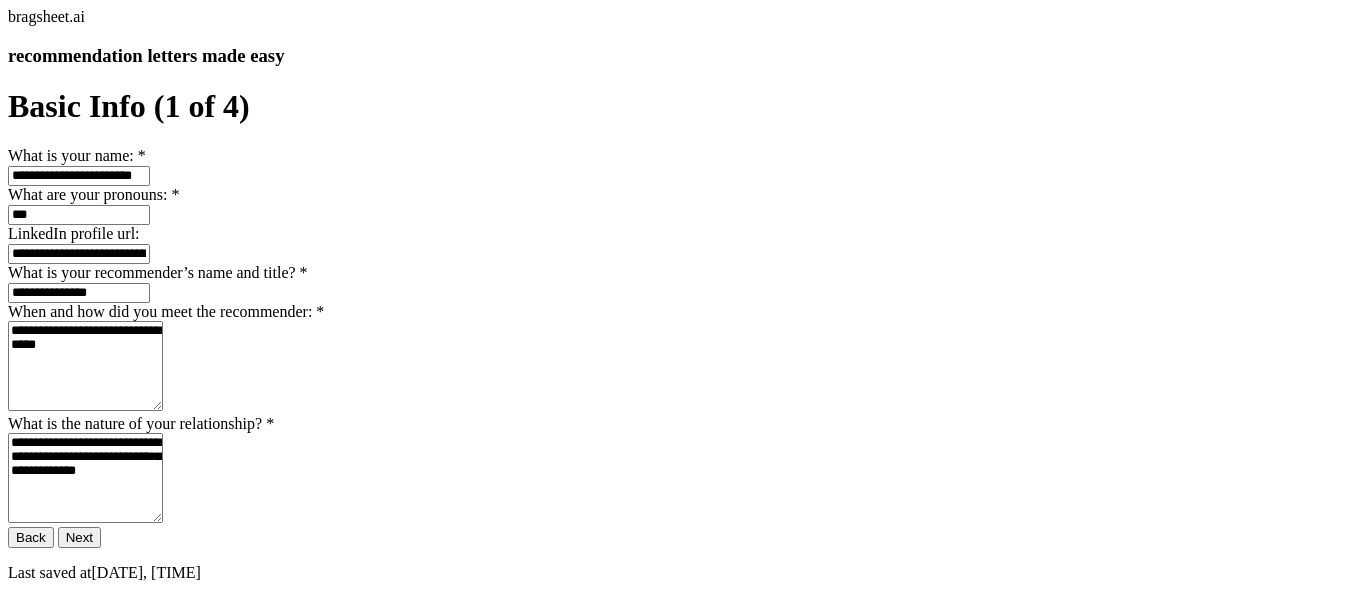 type on "**********" 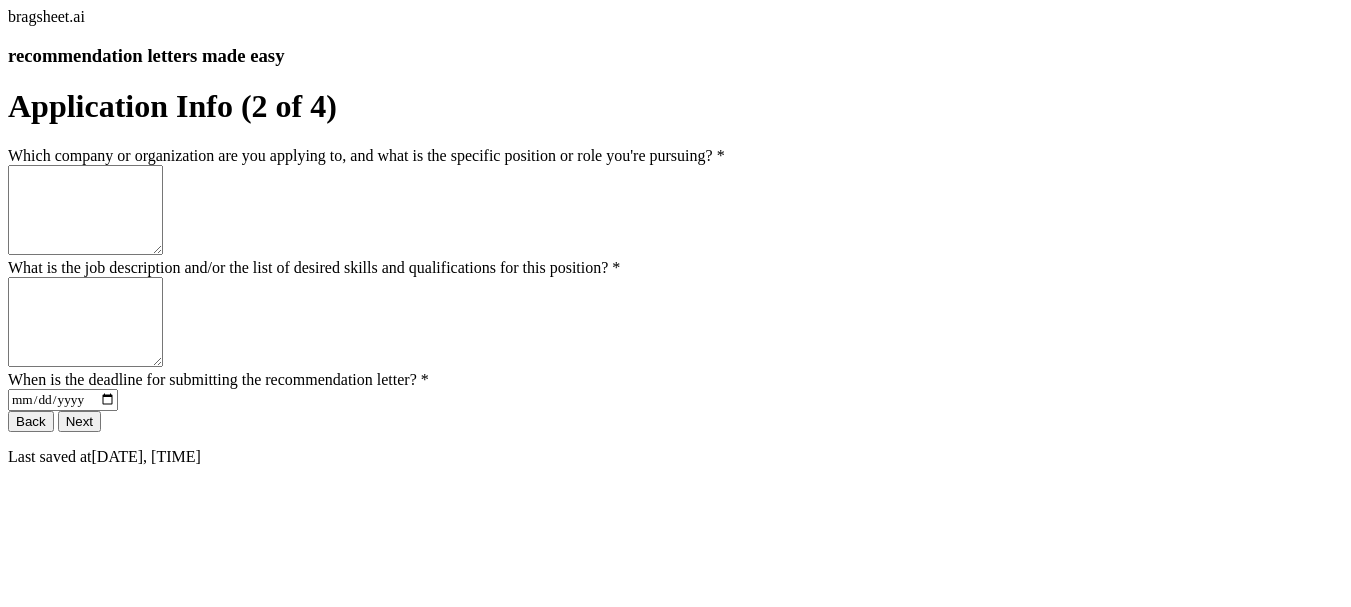 scroll, scrollTop: 0, scrollLeft: 0, axis: both 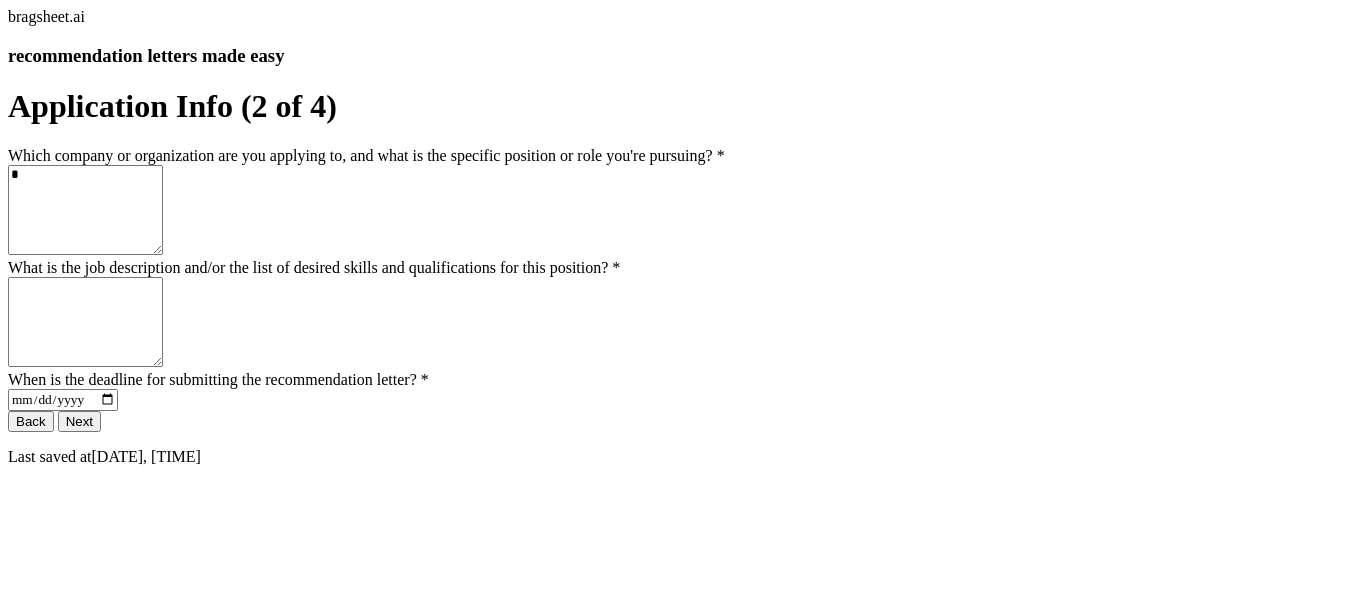 type 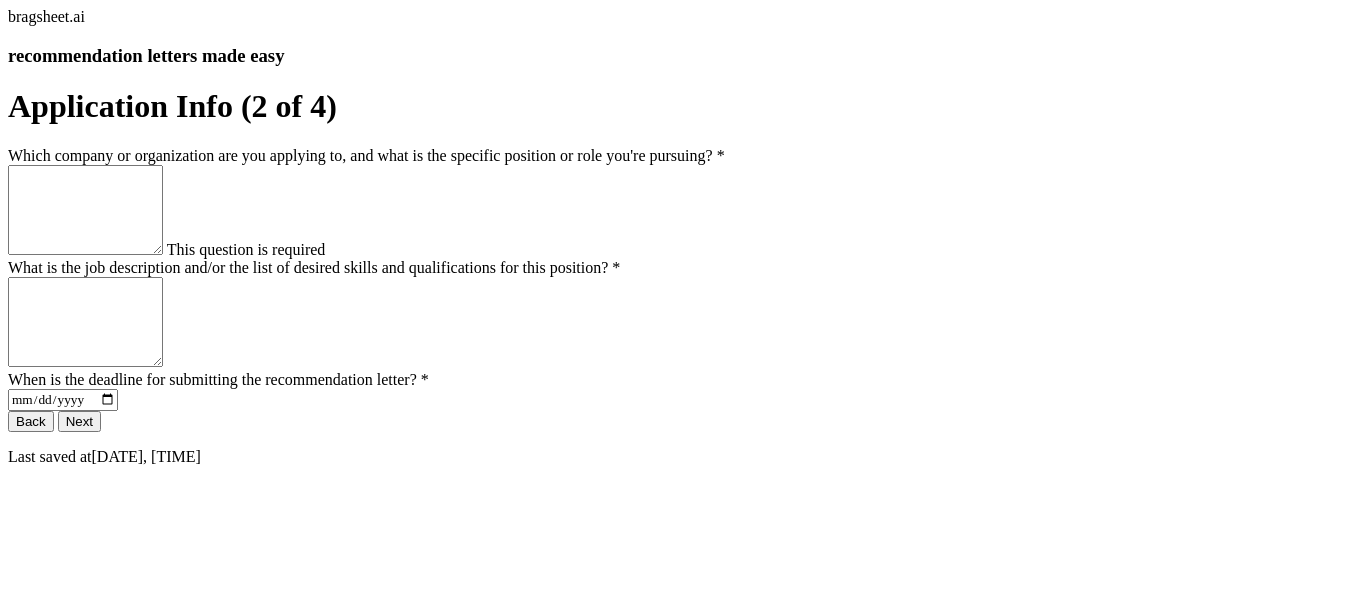 type on "*" 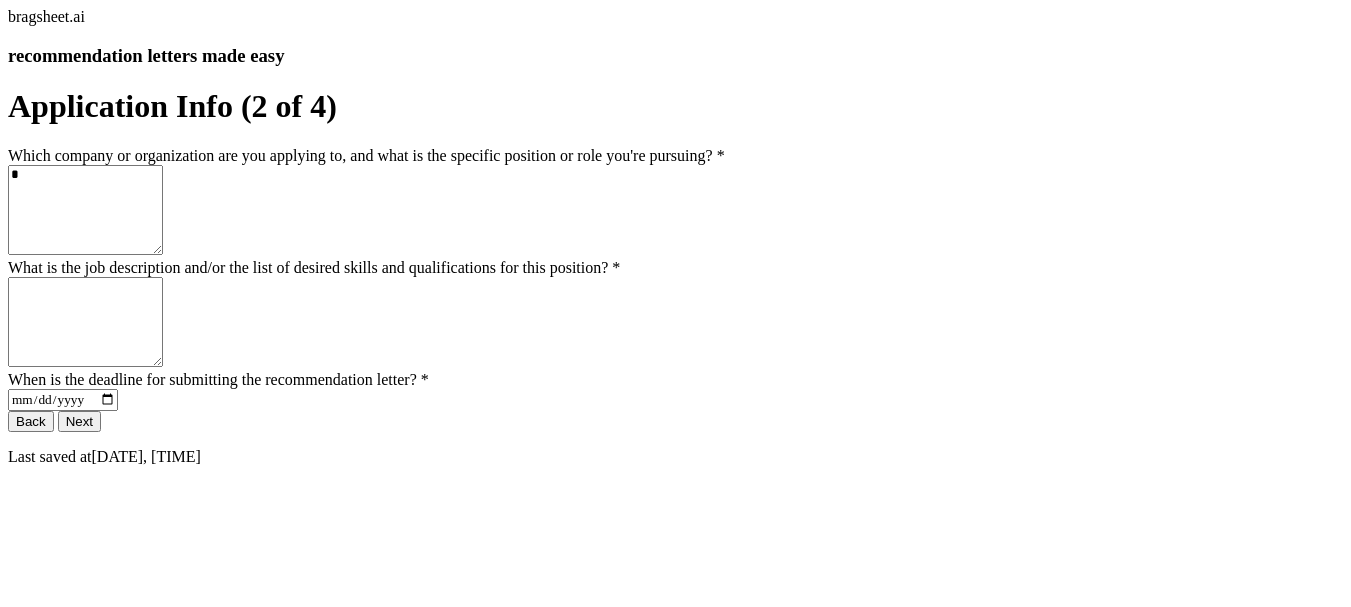 type on "**" 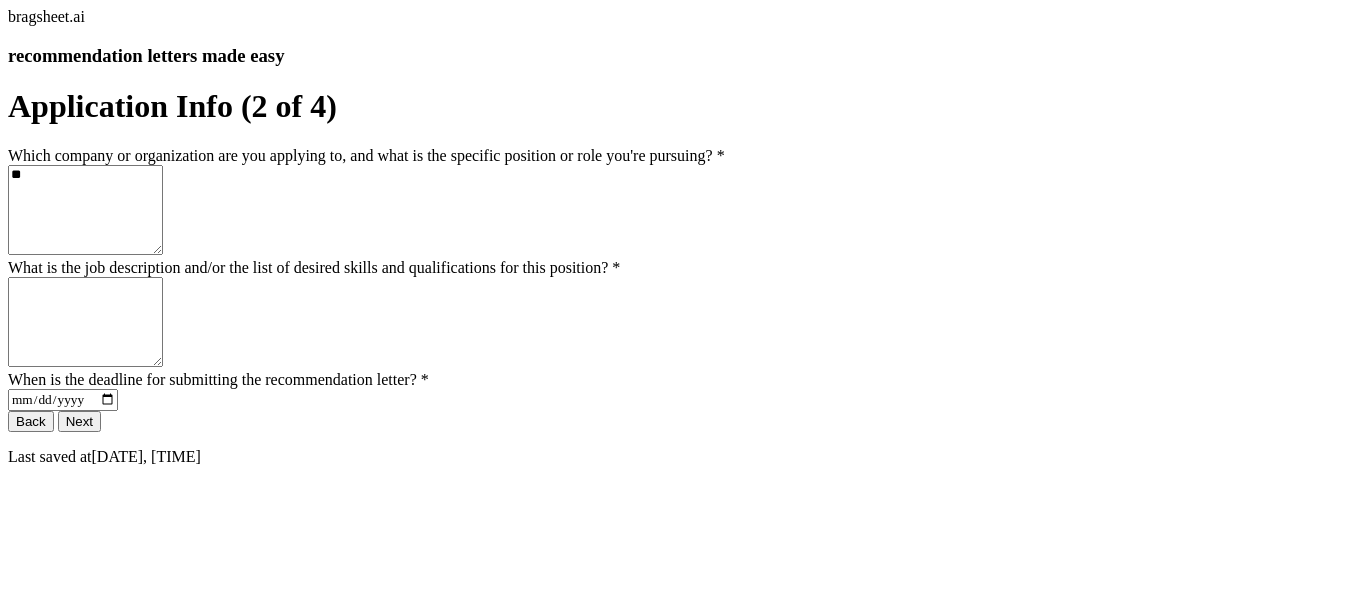 type on "***" 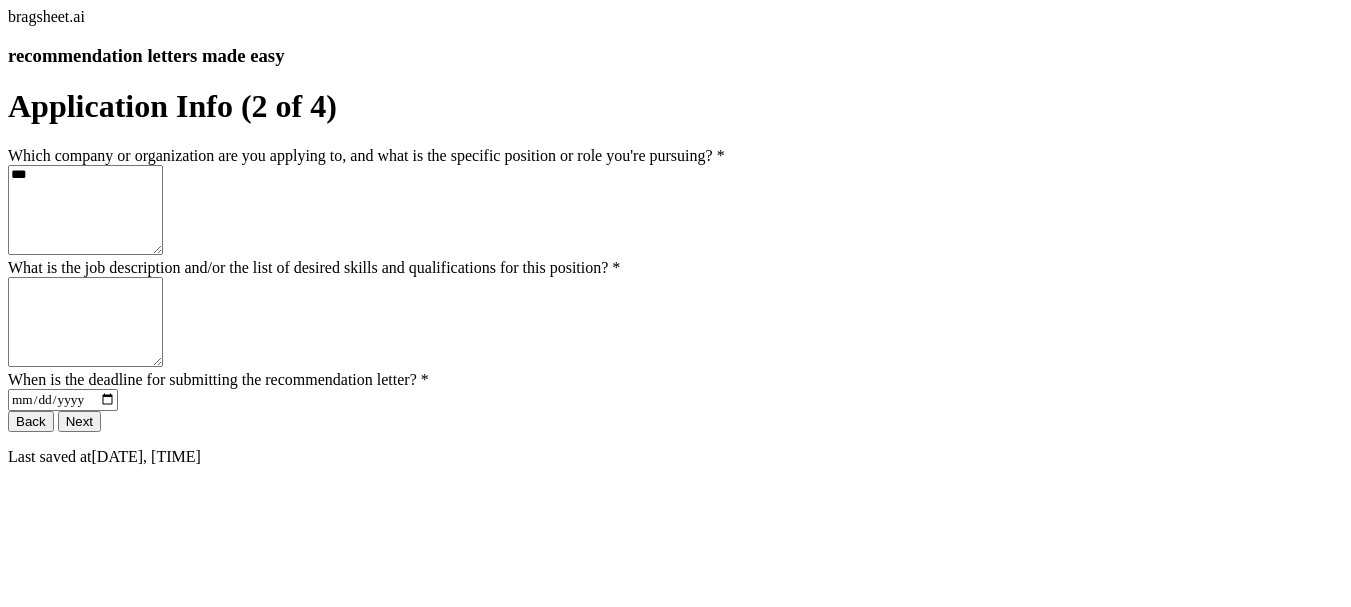 type on "****" 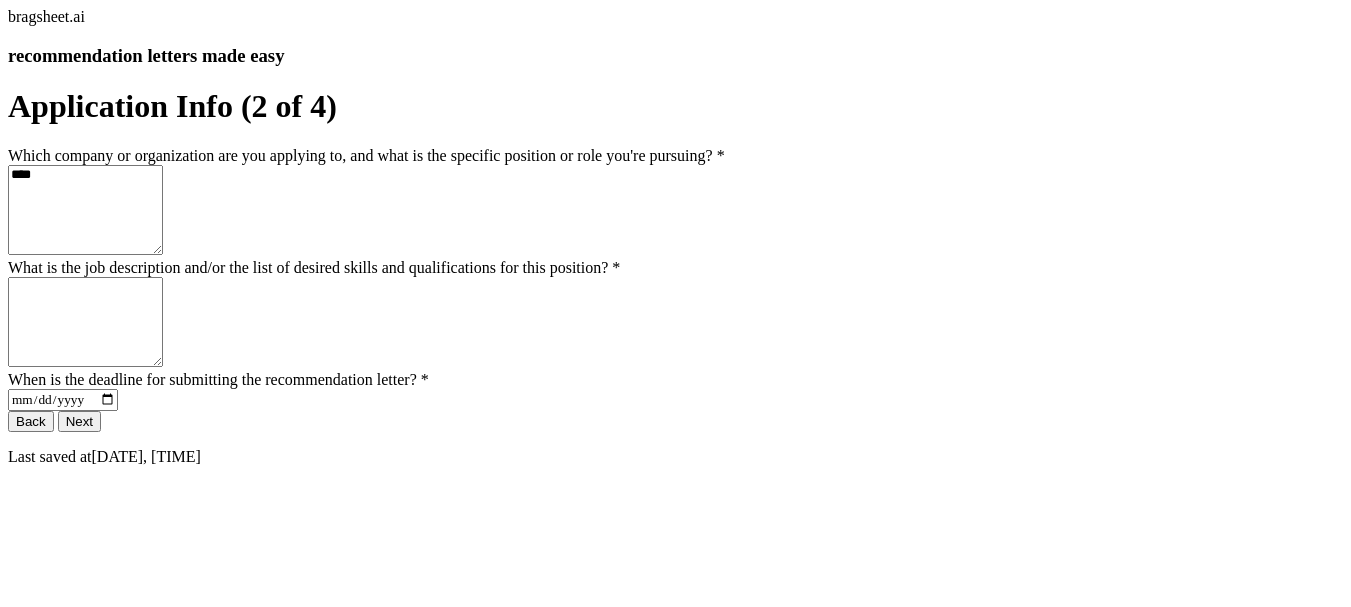 type on "*****" 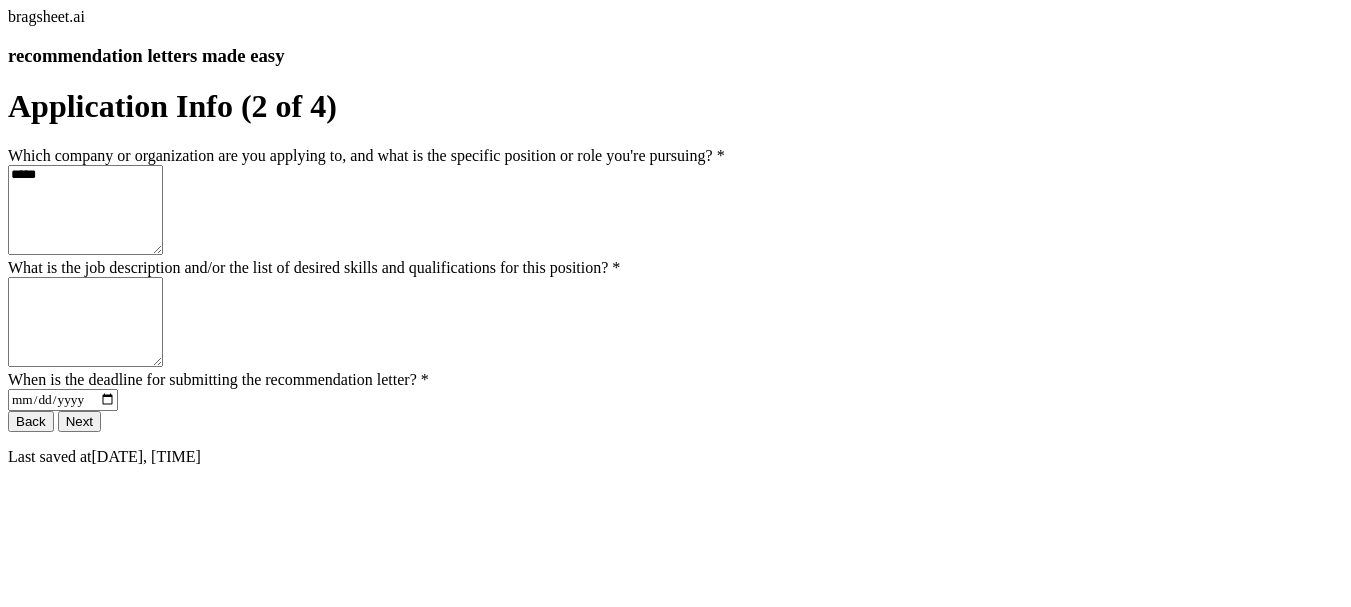 type on "******" 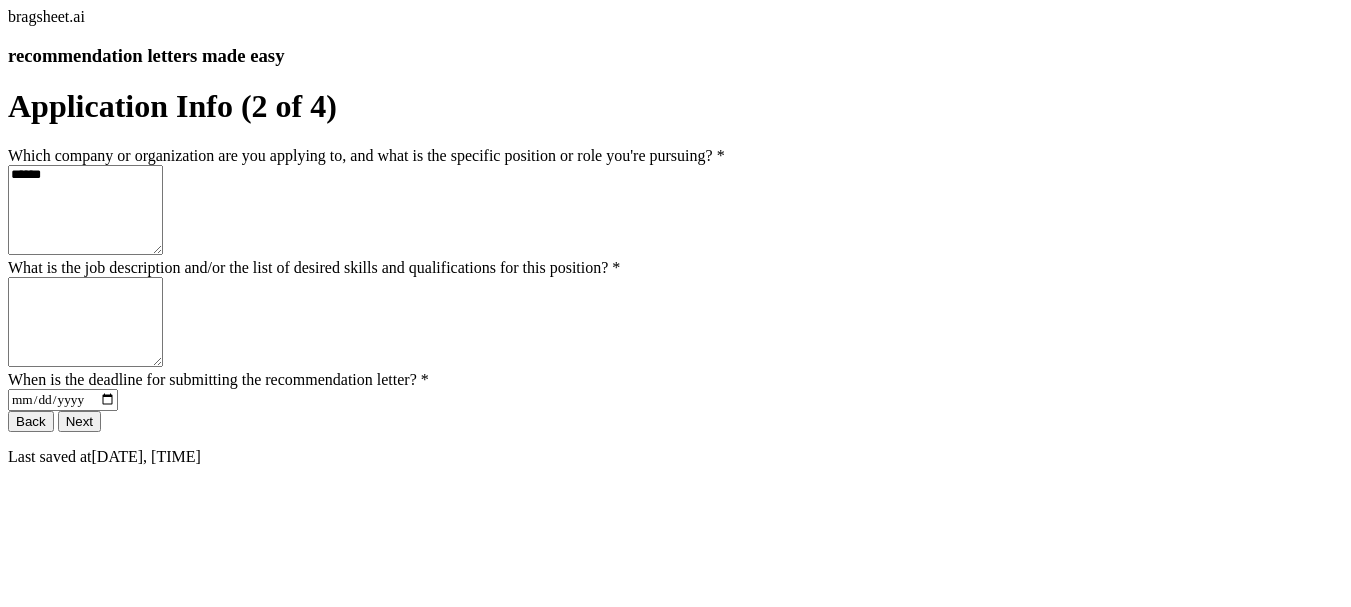 type on "*******" 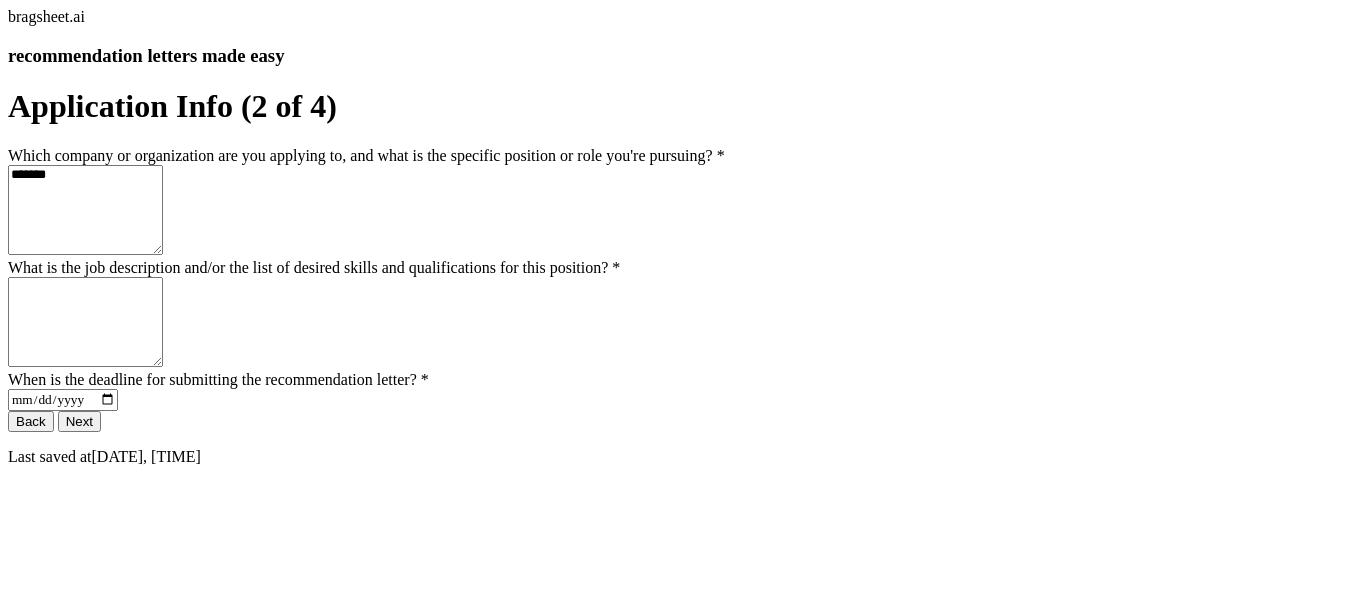 type on "*******" 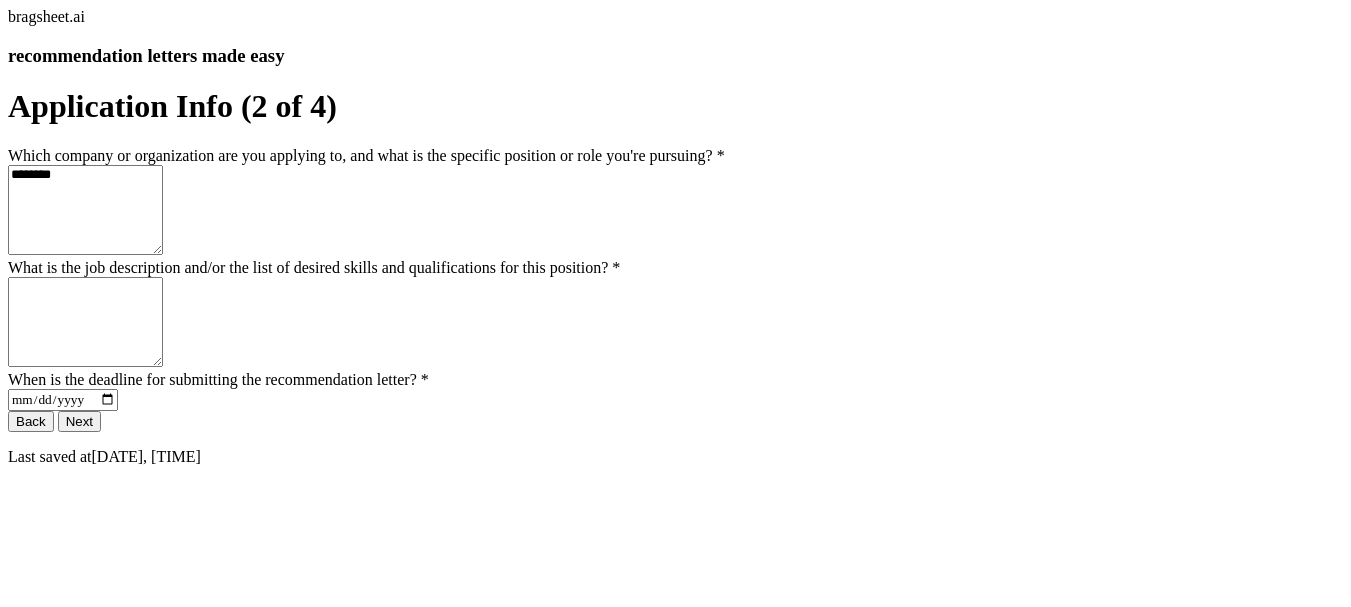 type on "*********" 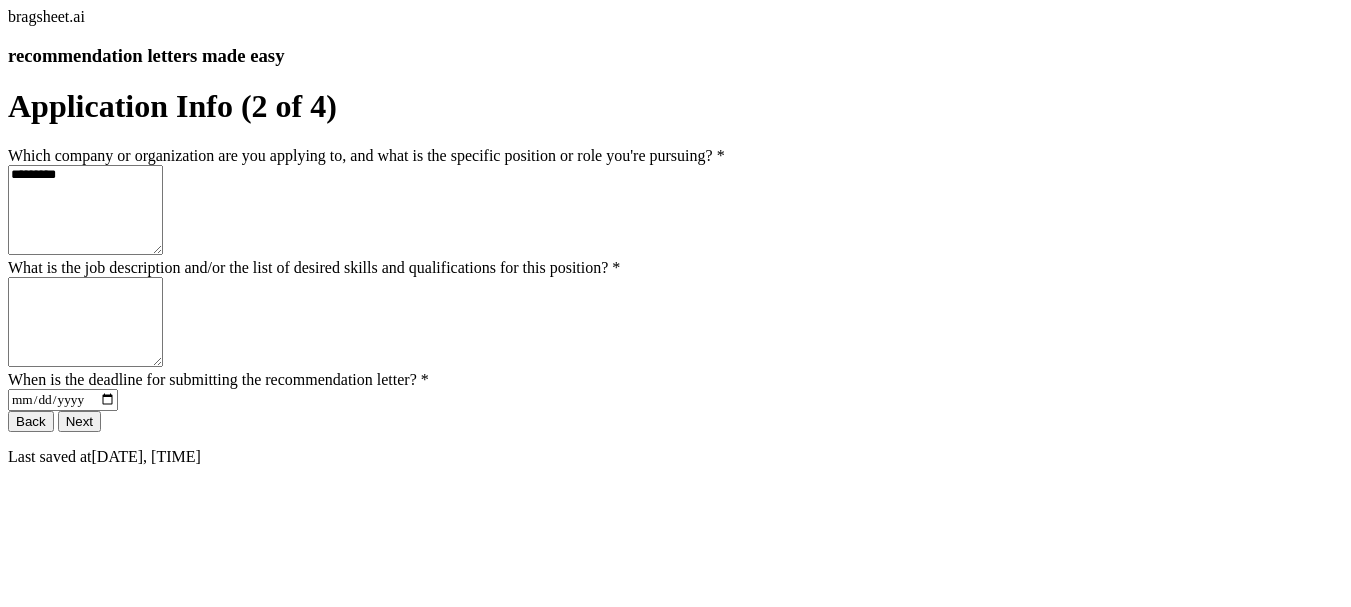 type on "**********" 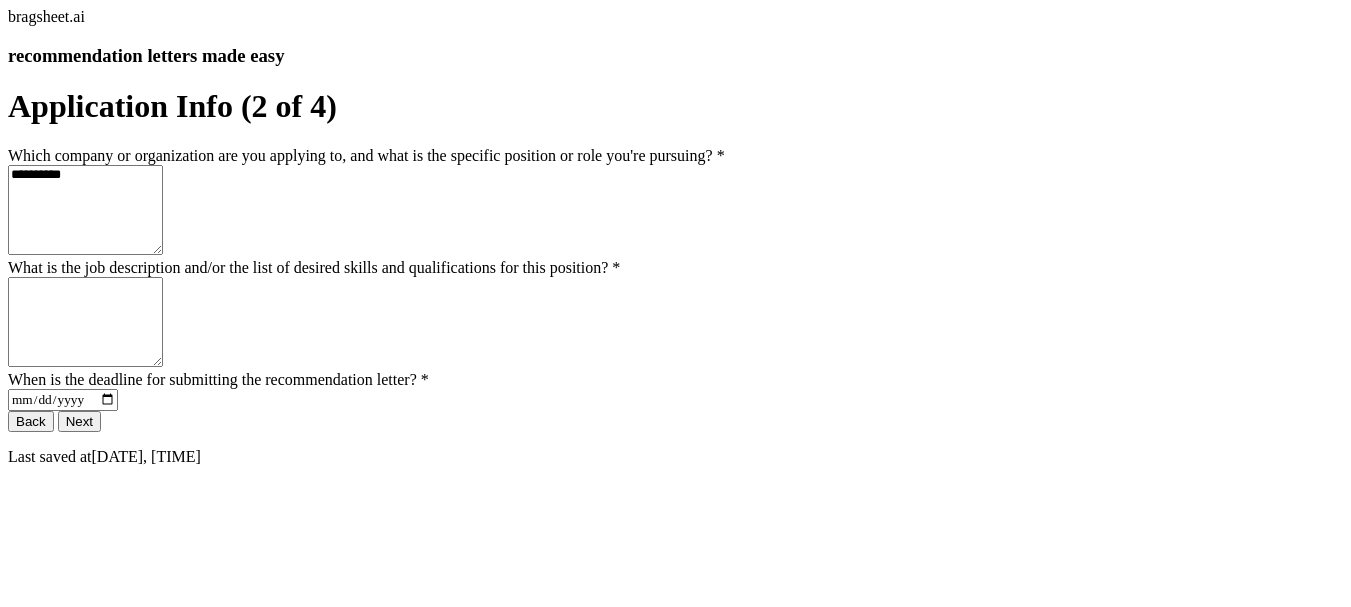 type on "**********" 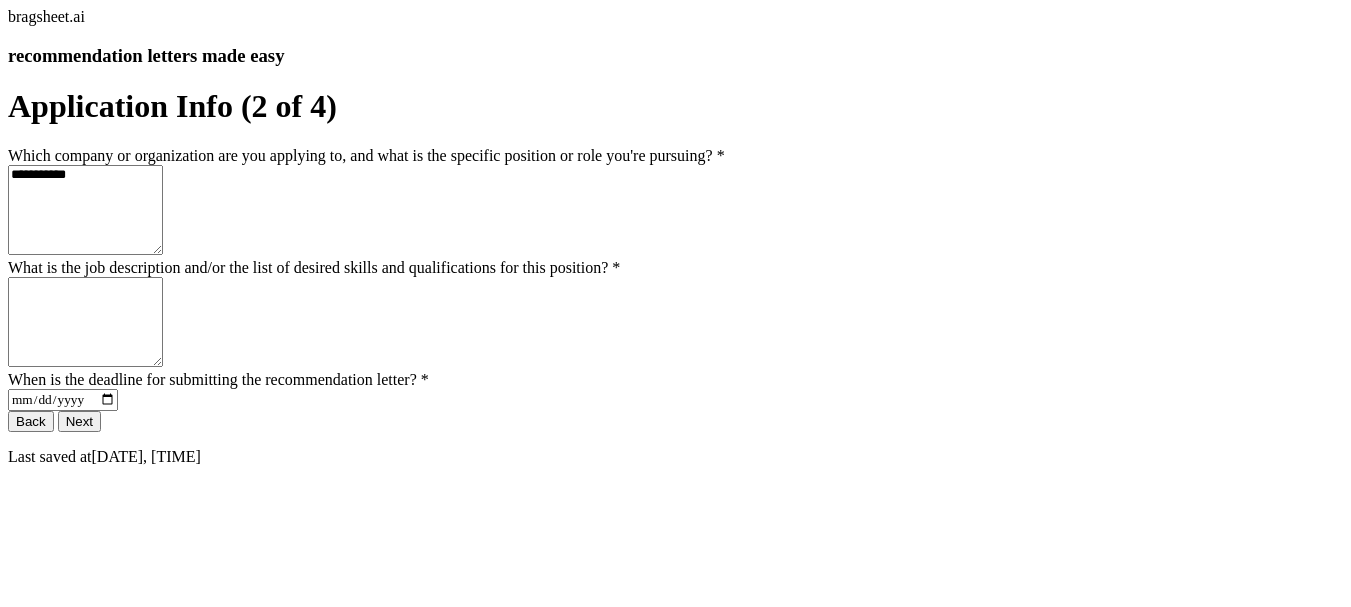 type on "**********" 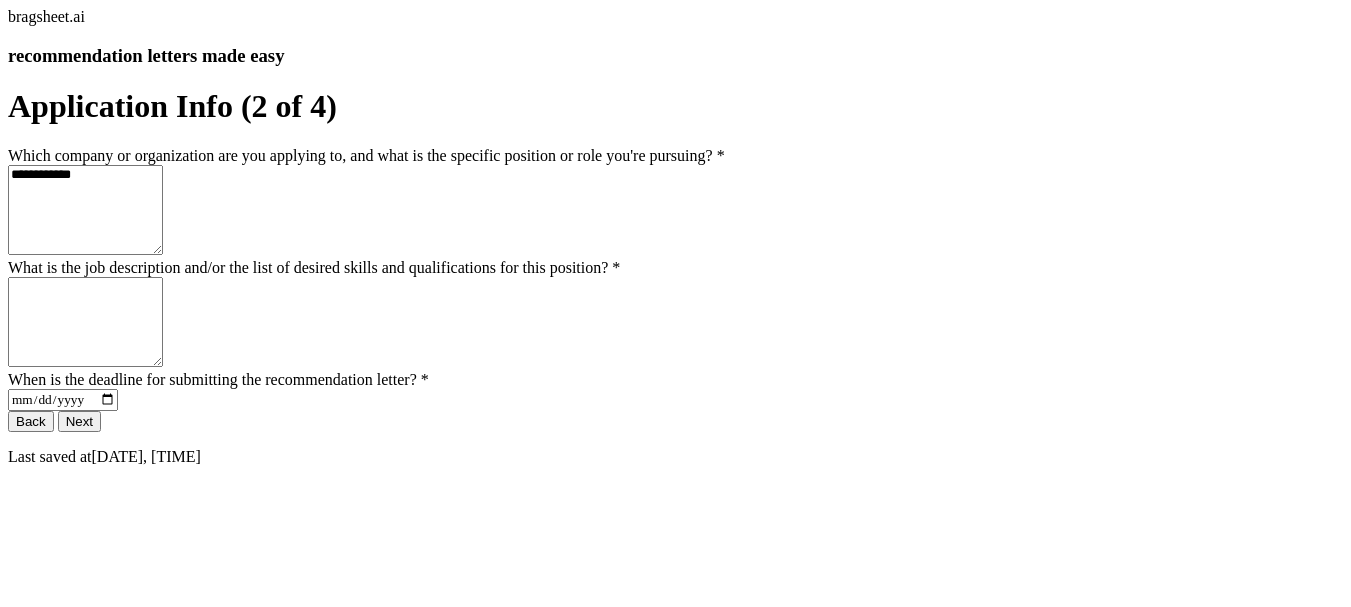 type on "**********" 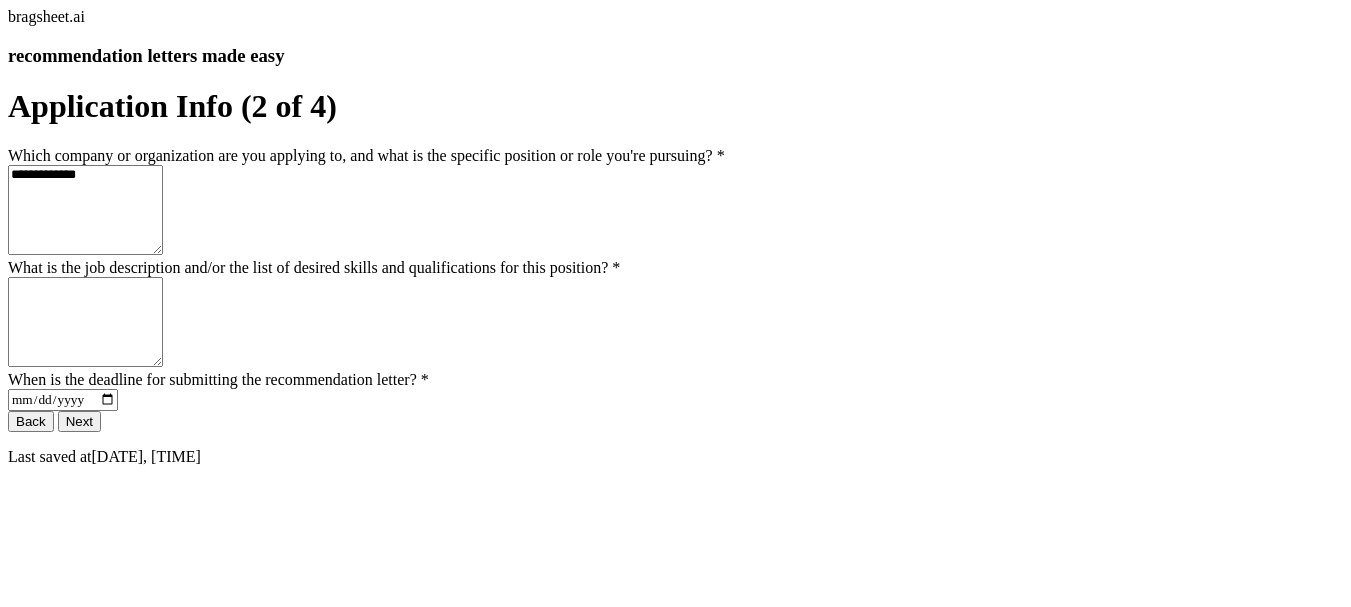 type on "**********" 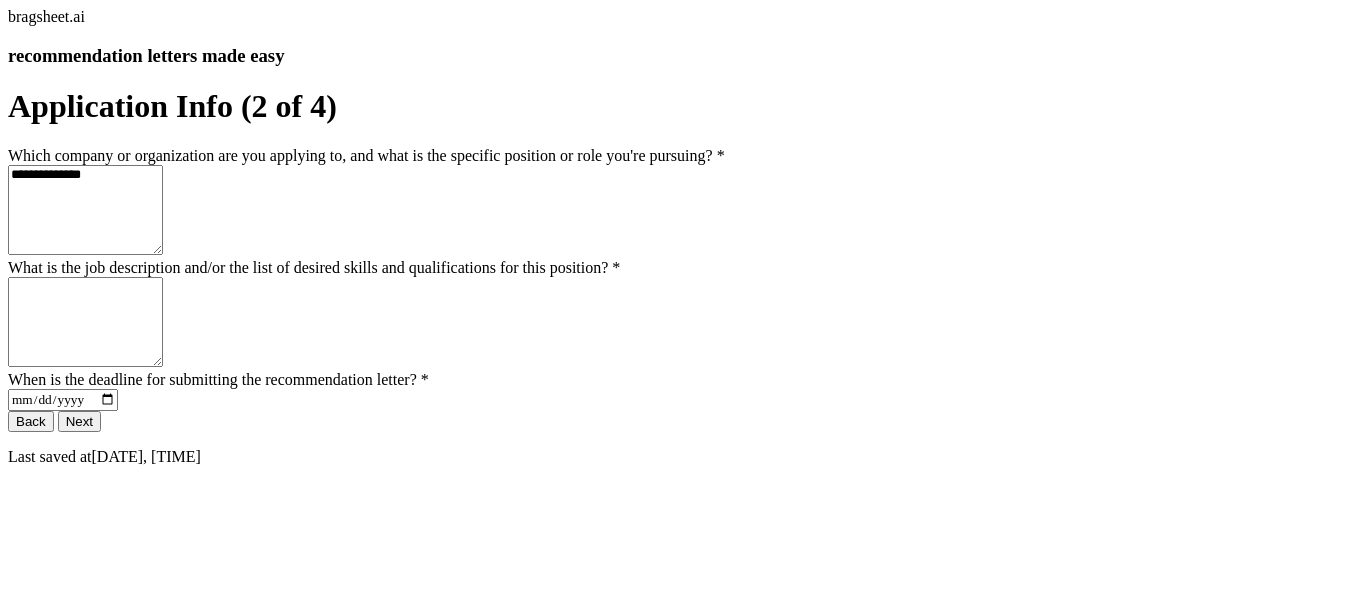 type 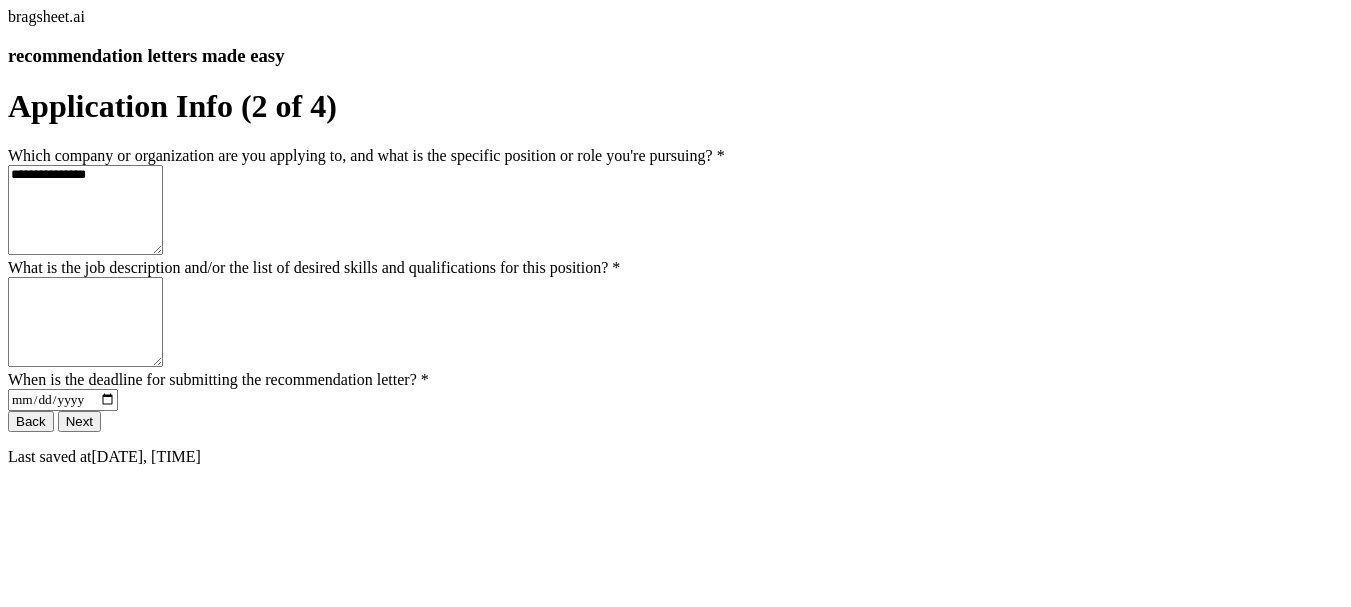 type on "**********" 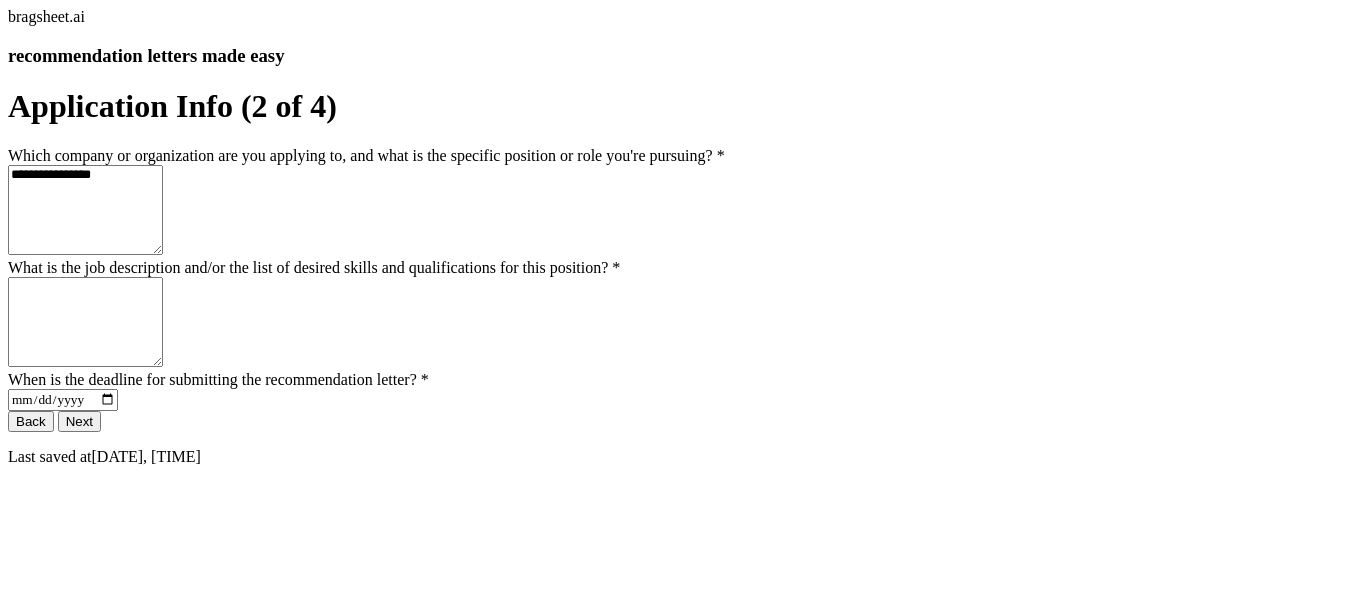 type on "**********" 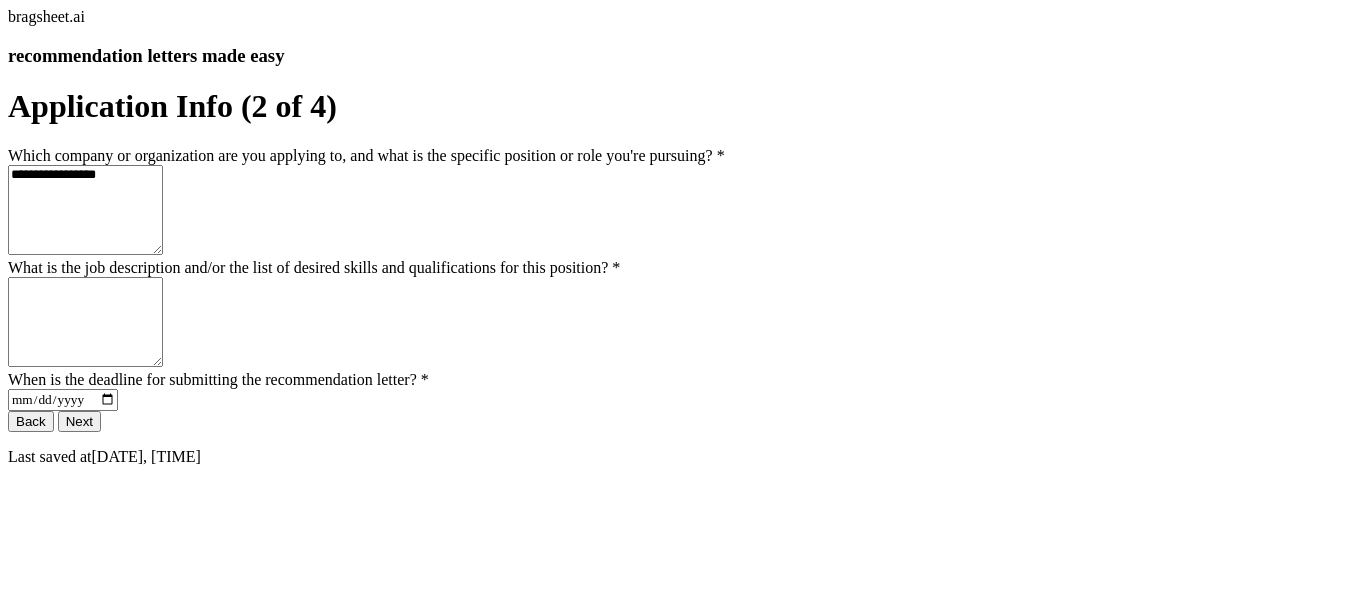 type on "**********" 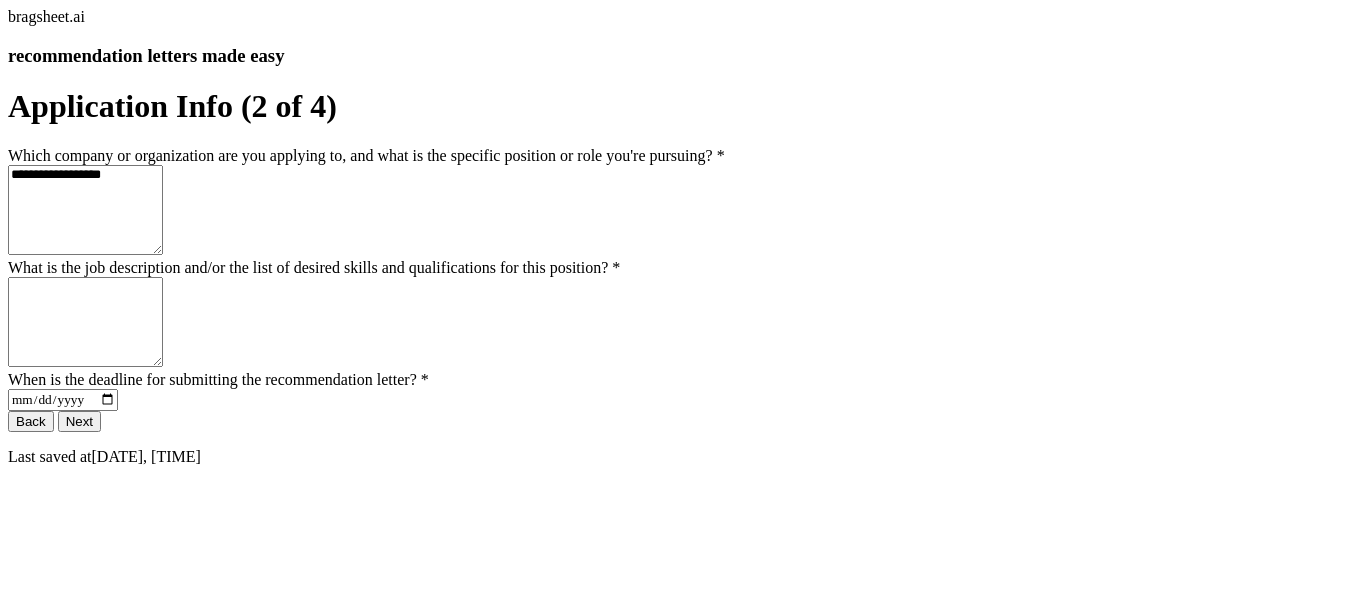 type on "**********" 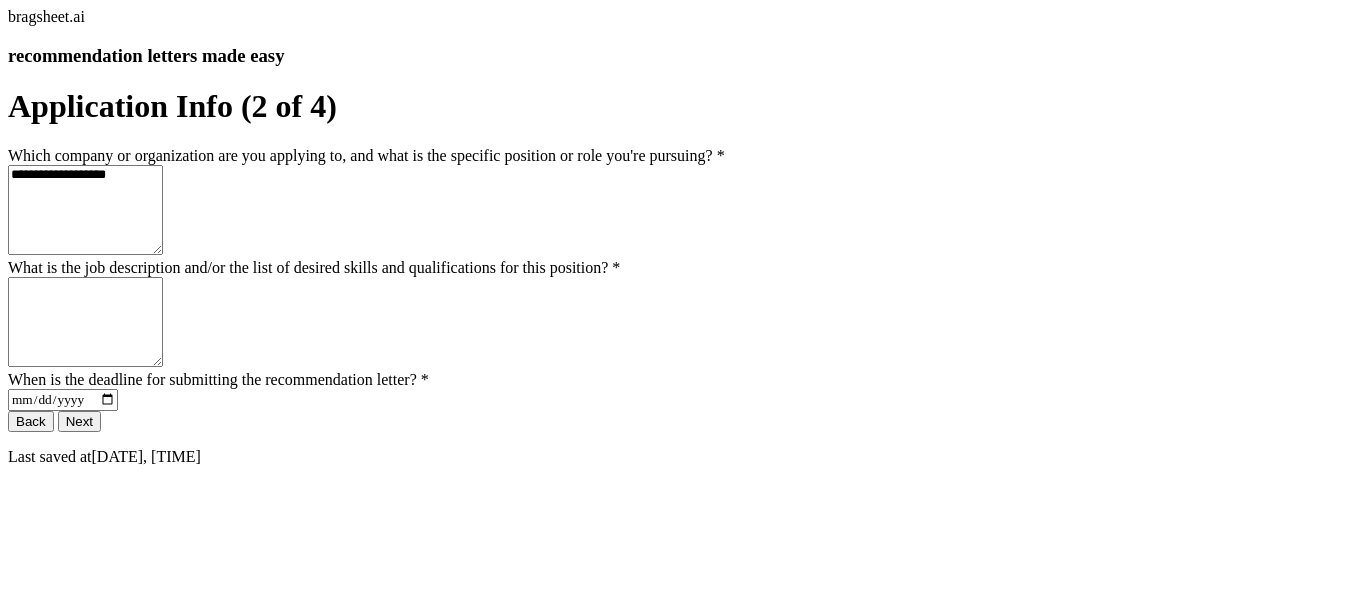 type on "**********" 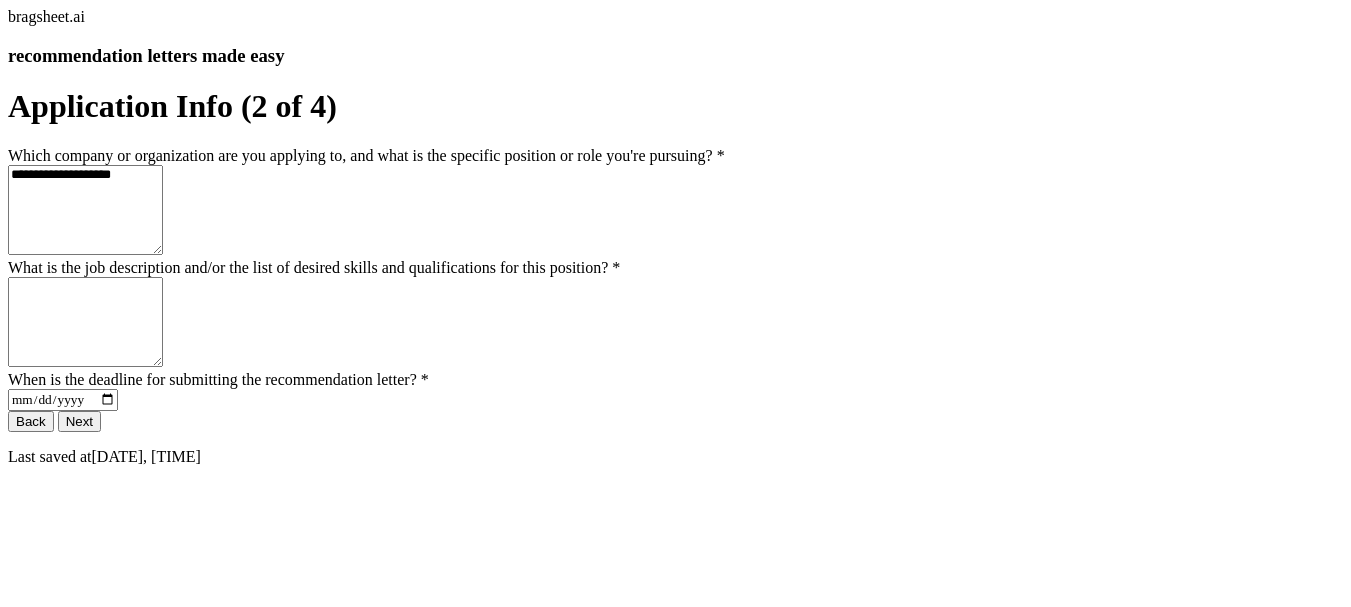 type on "**********" 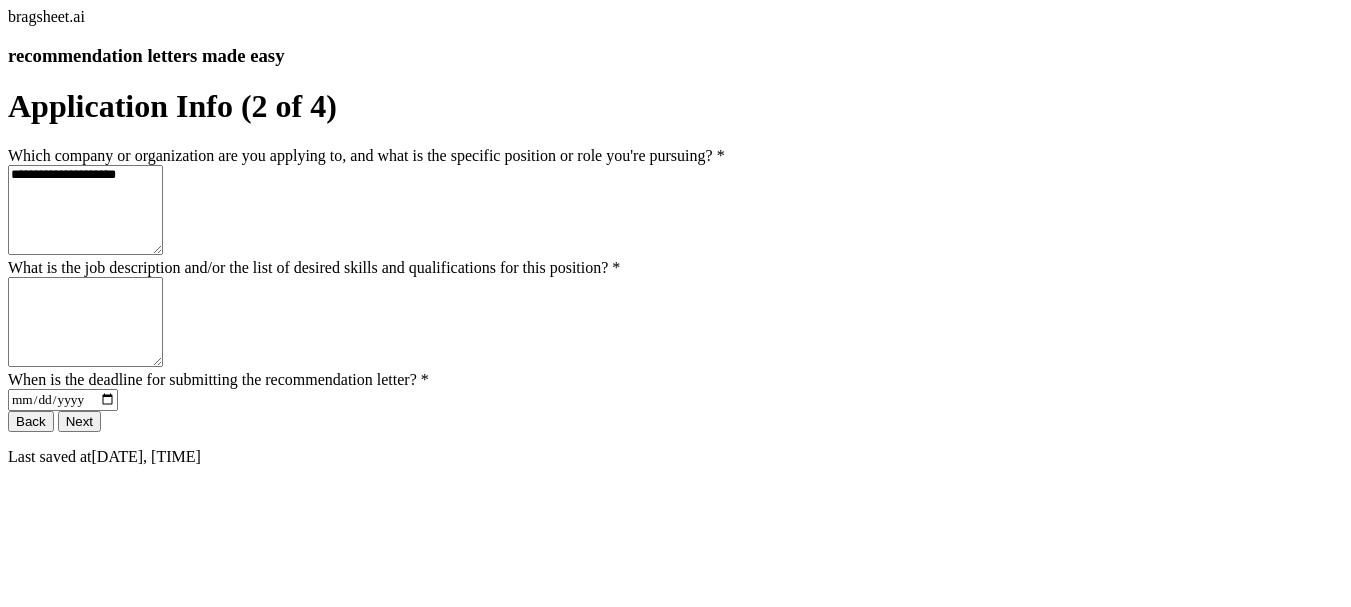 type on "**********" 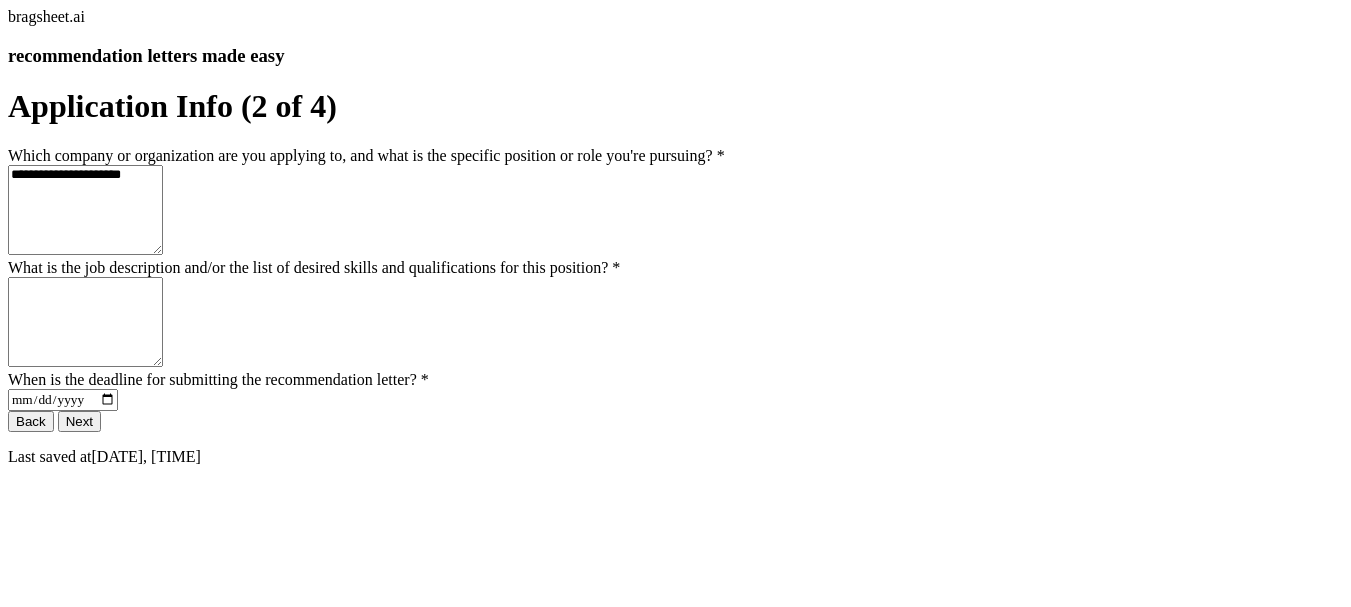 type on "**********" 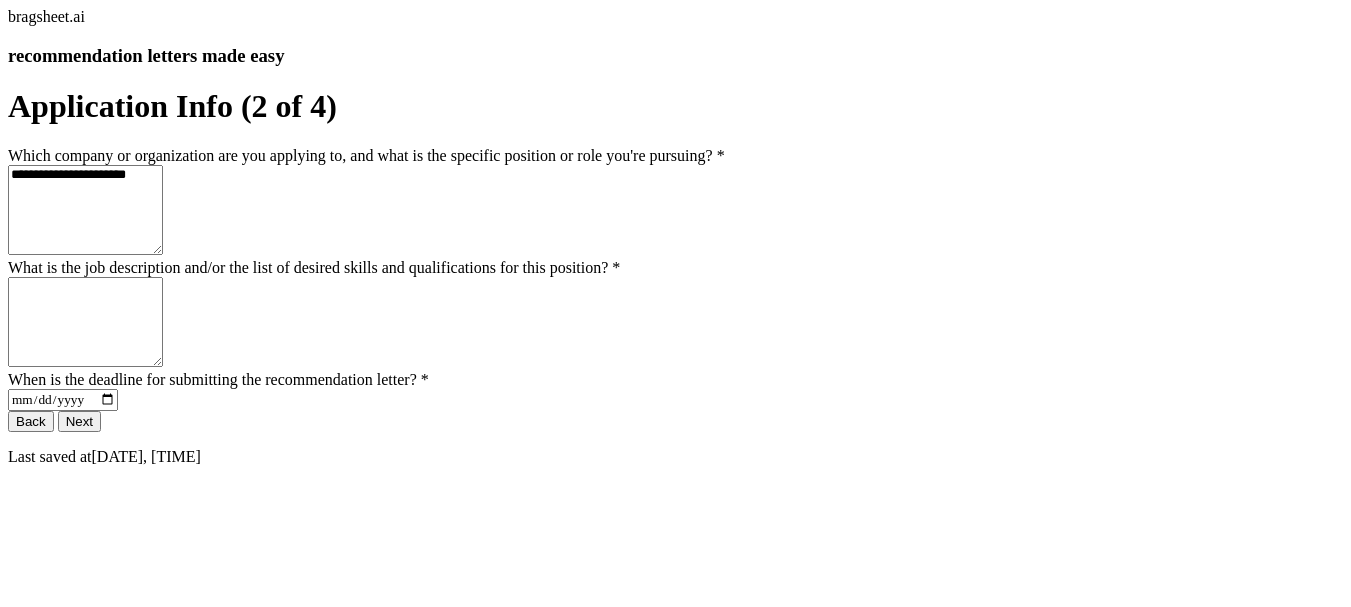 type on "**********" 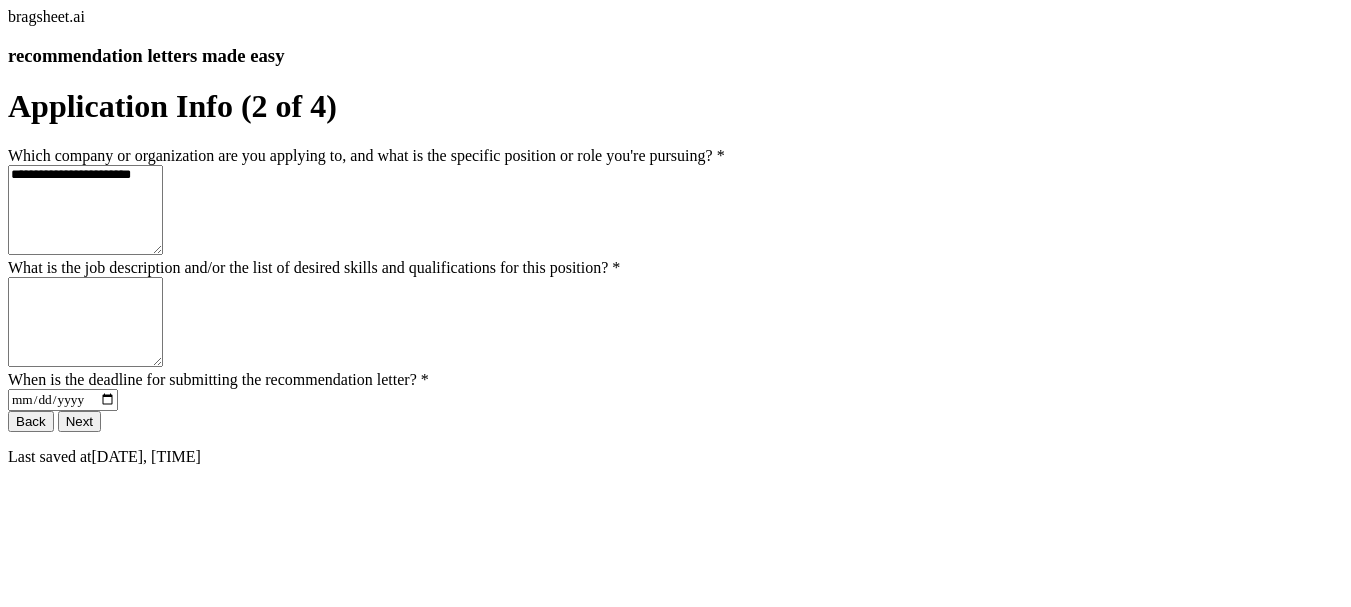 type on "**********" 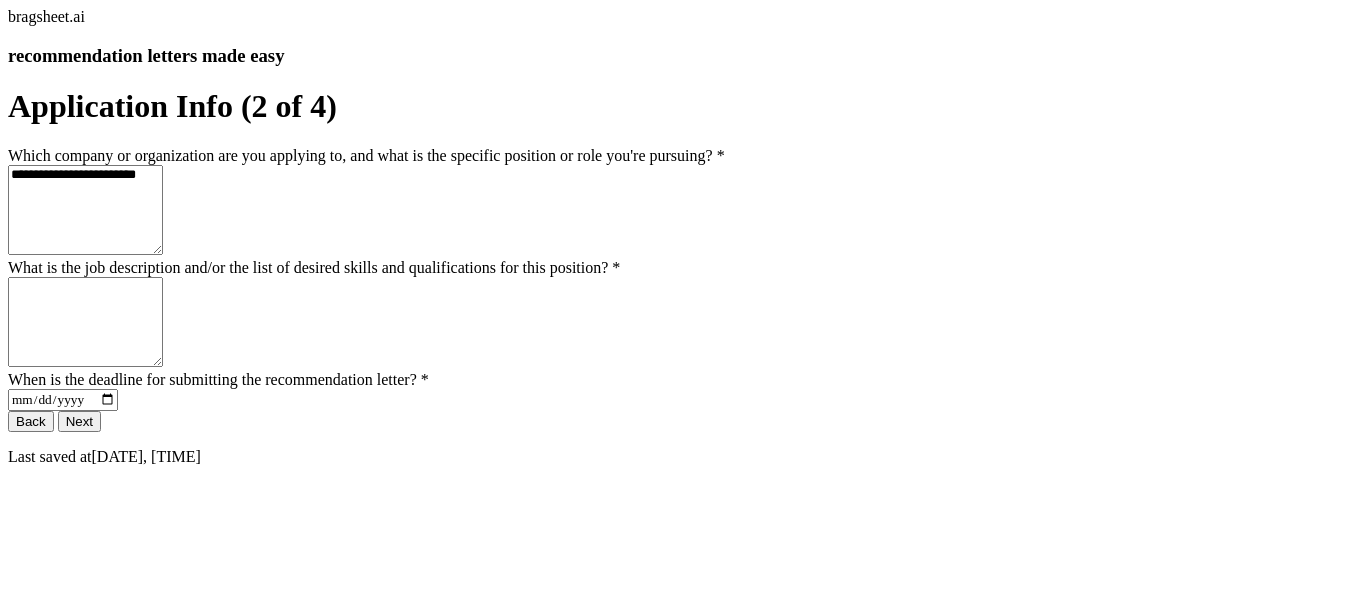 type on "**********" 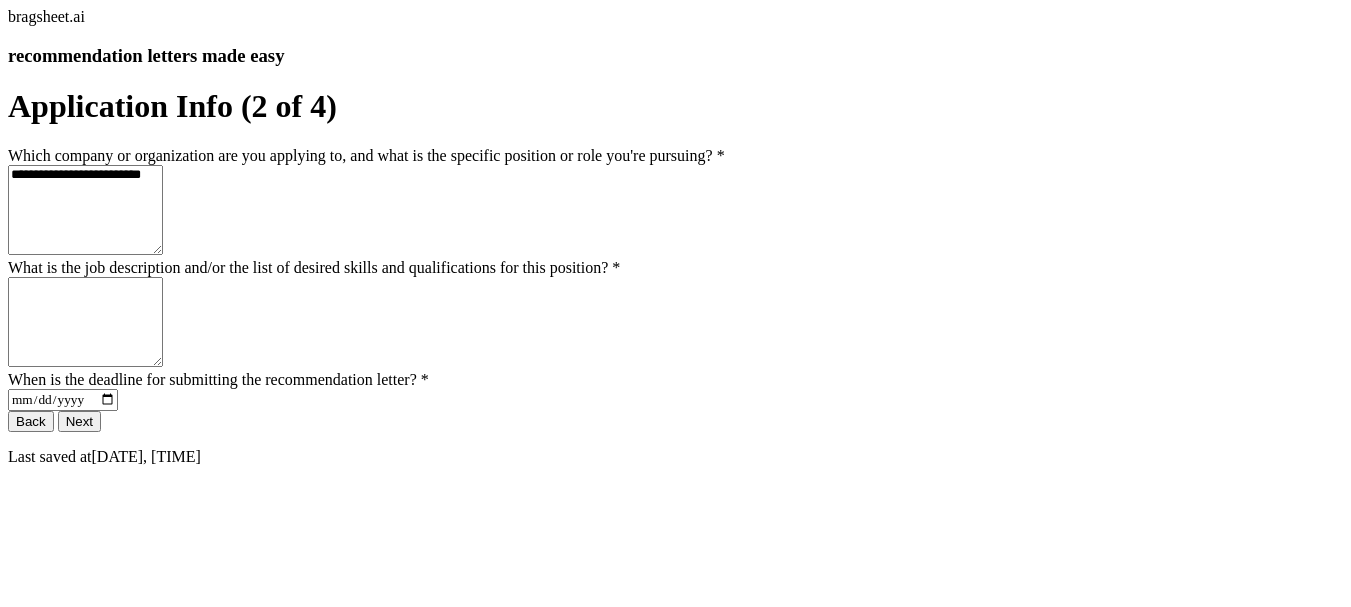 type 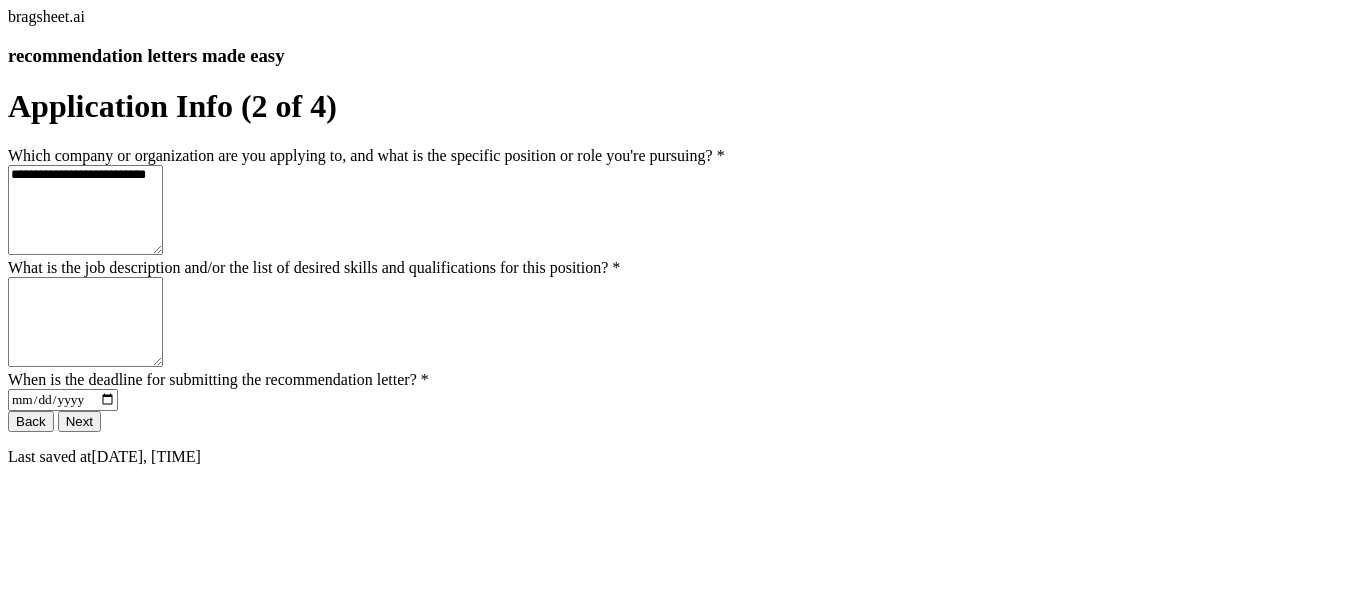 type on "**********" 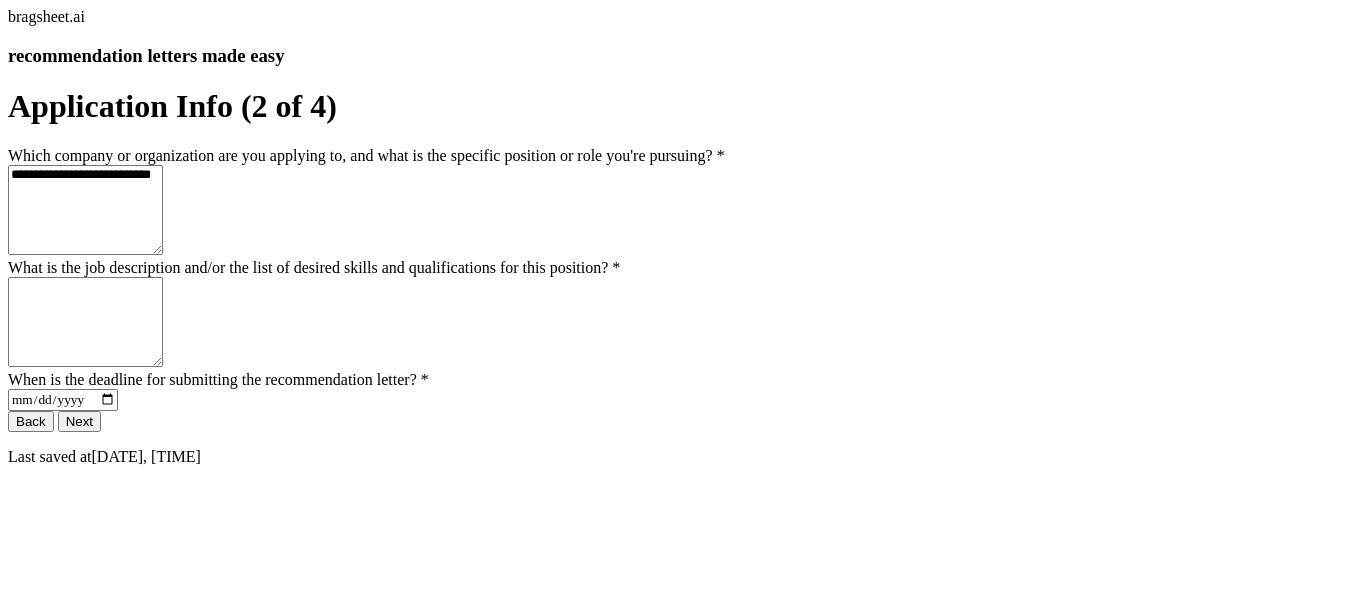 type on "**********" 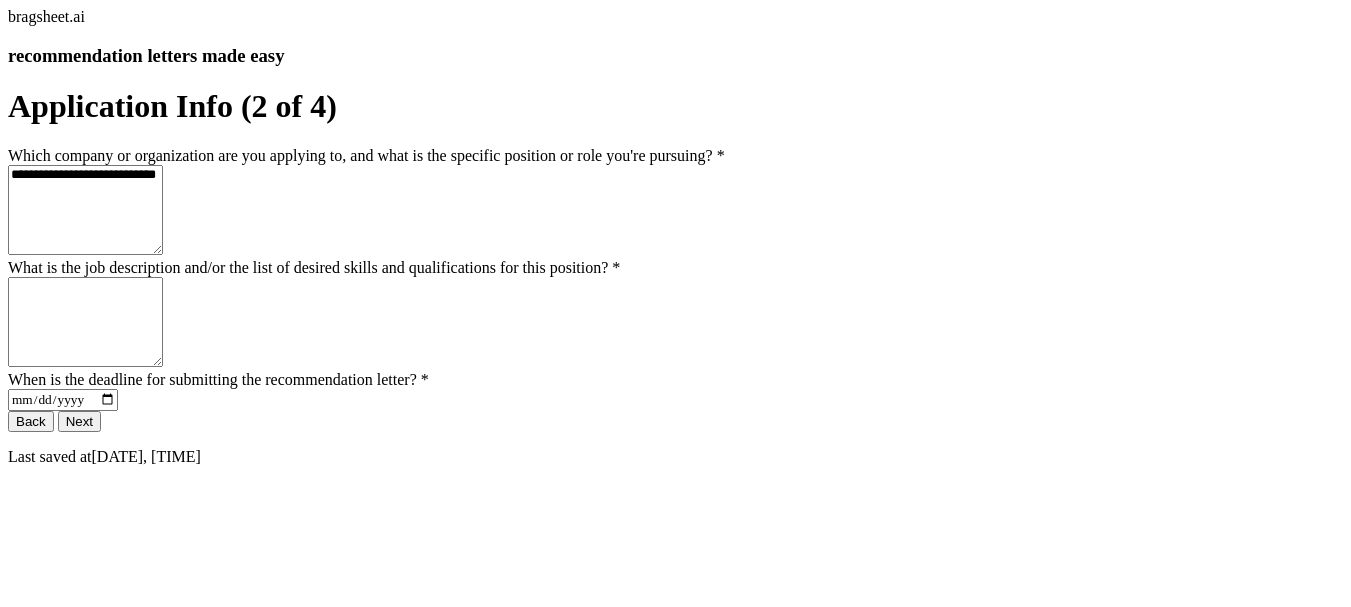 type on "**********" 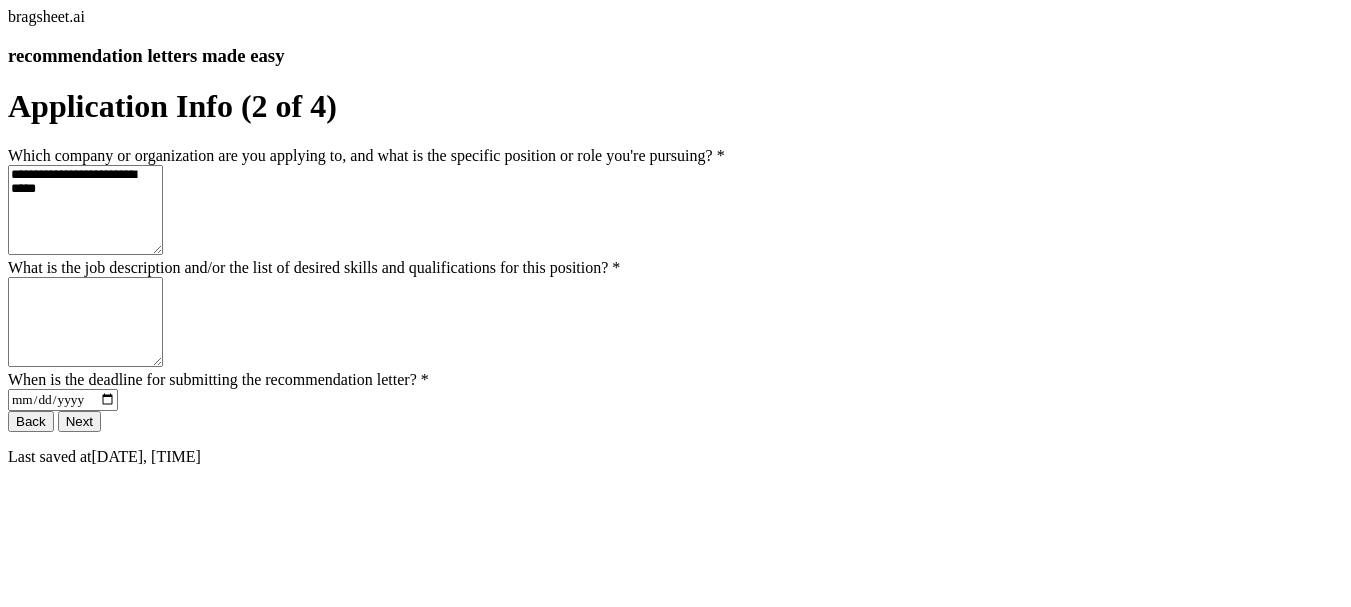 type on "**********" 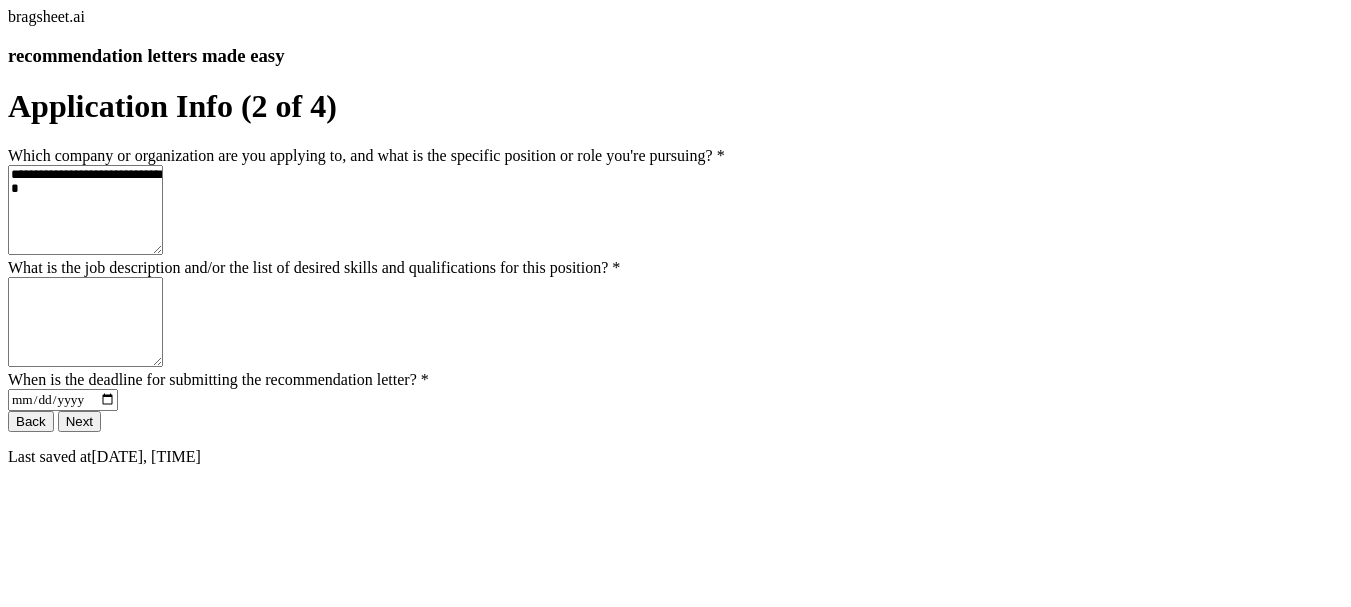 type 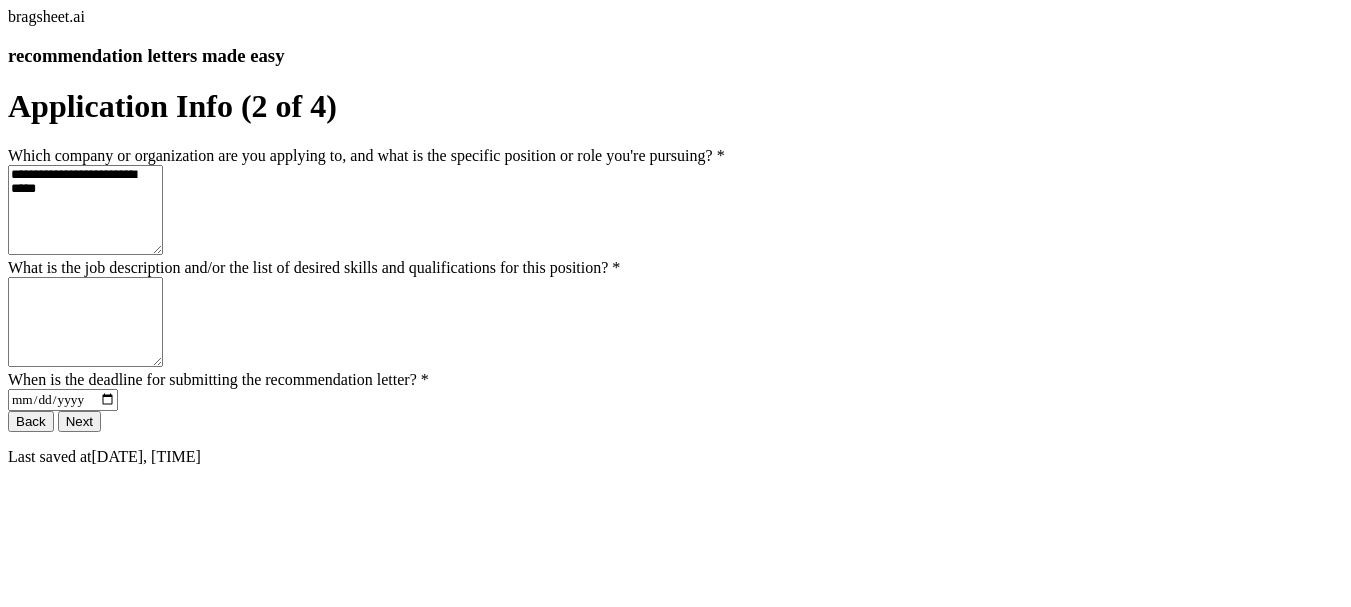 type on "**********" 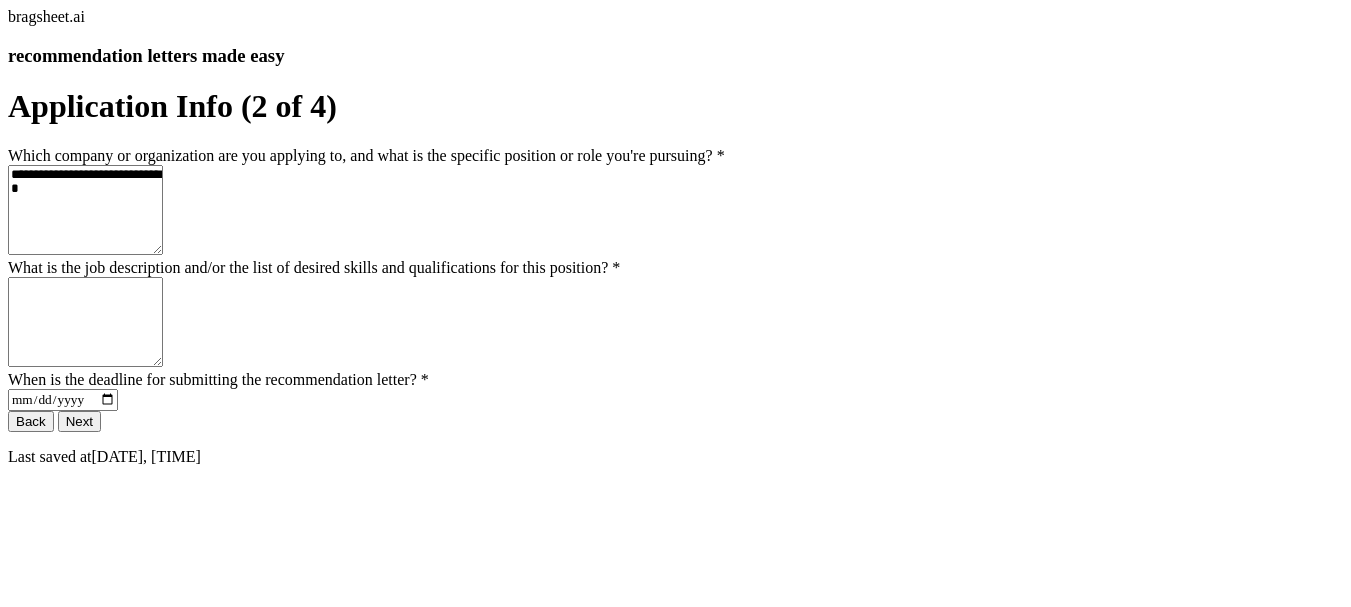 type on "**********" 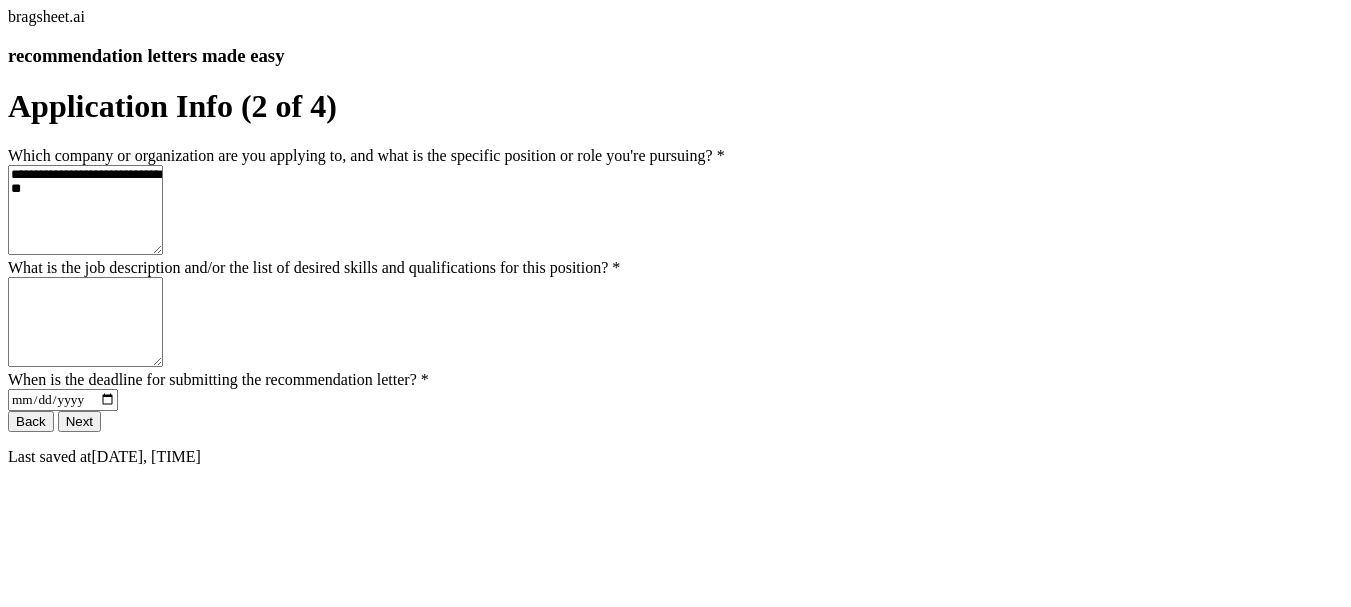 type on "**********" 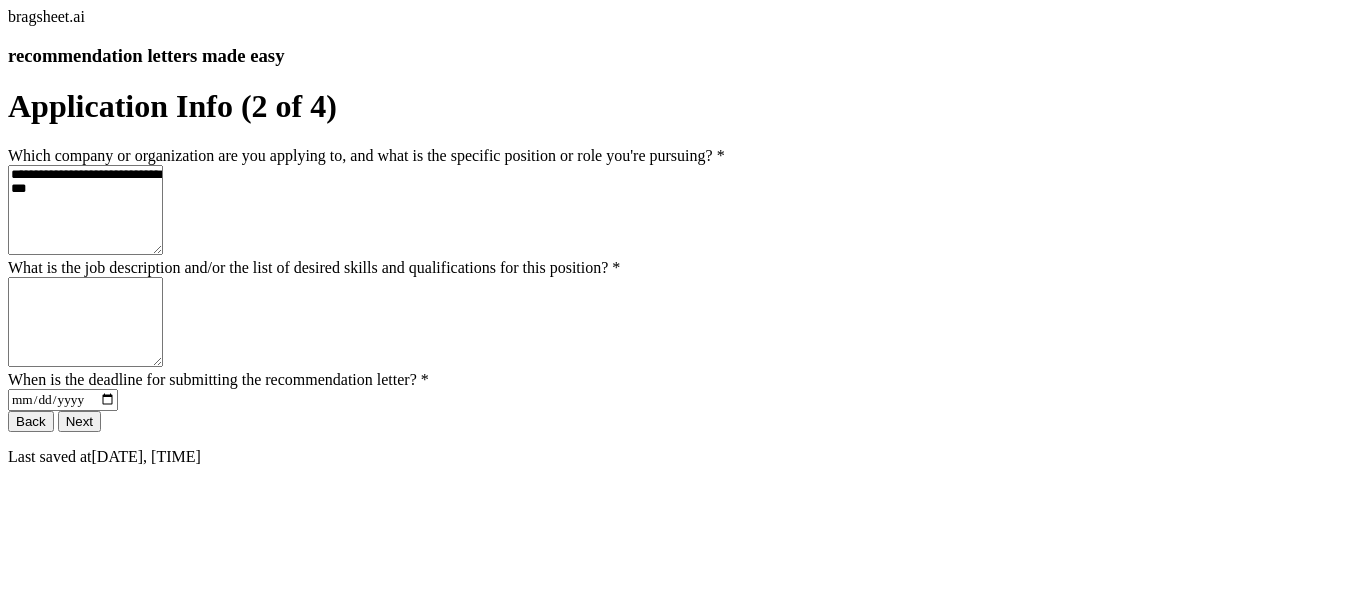 type on "**********" 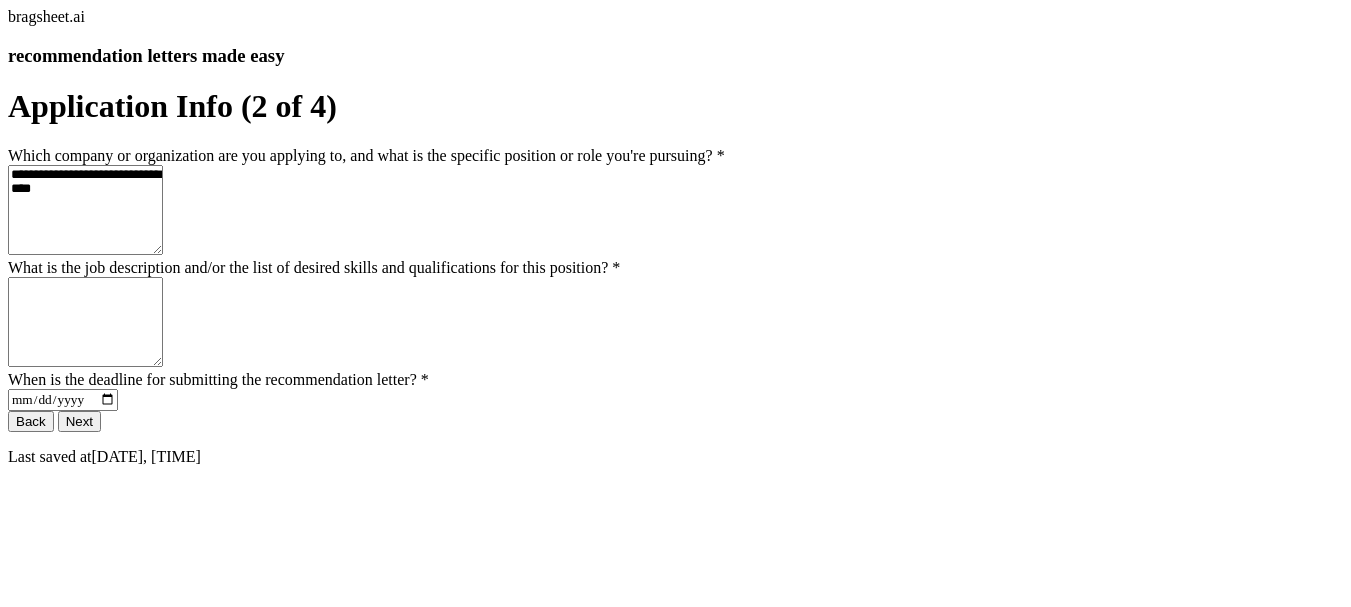 type on "**********" 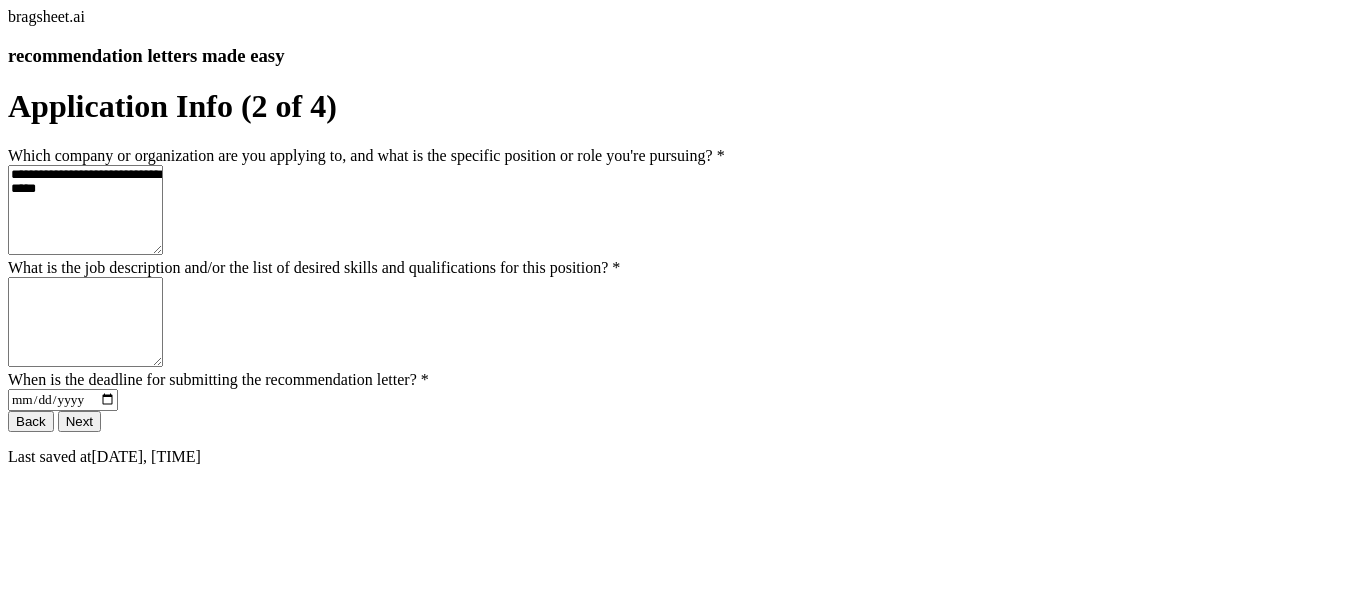 type on "**********" 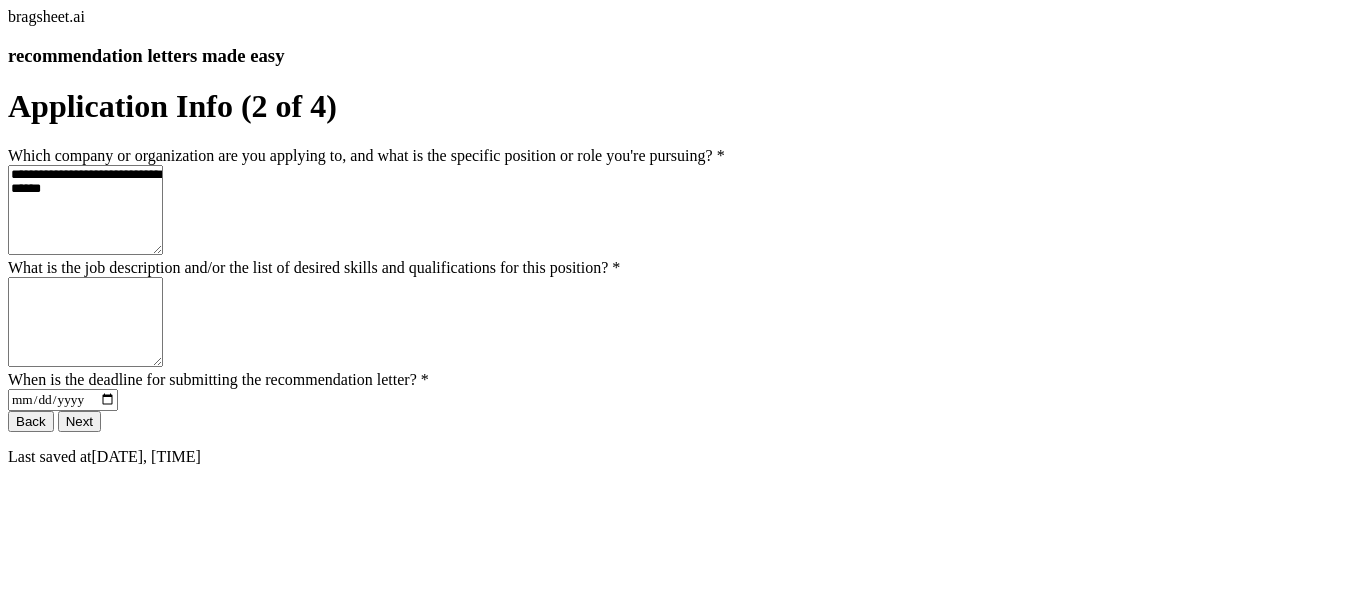 type on "**********" 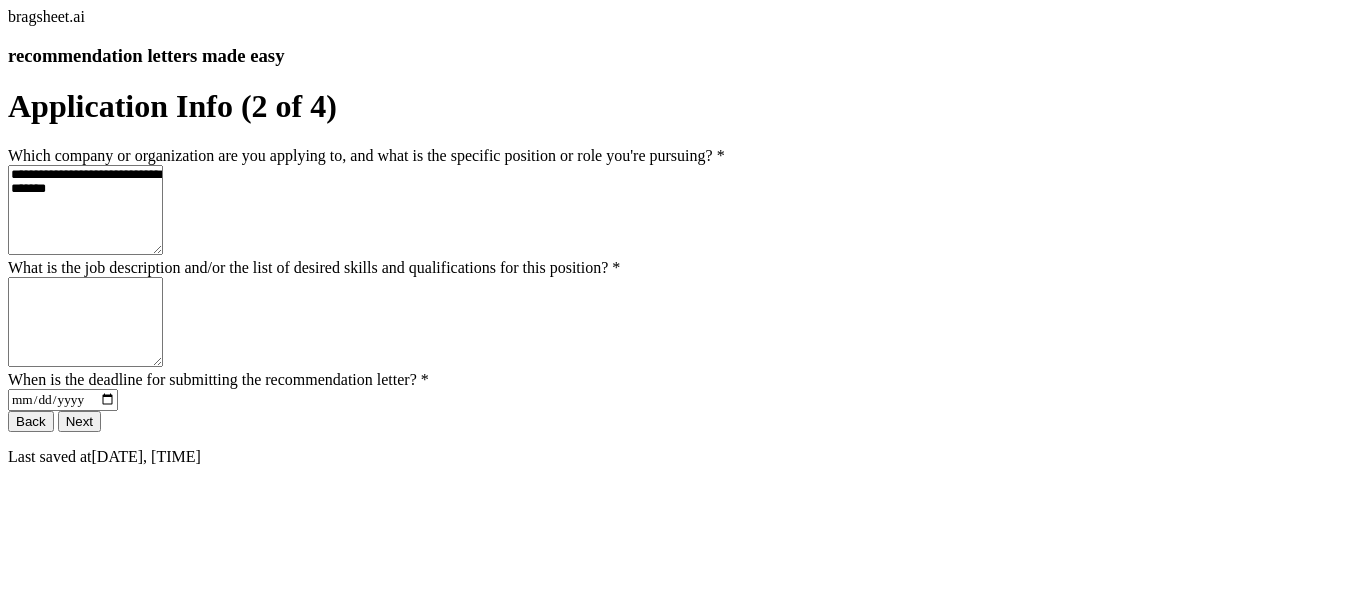 type on "**********" 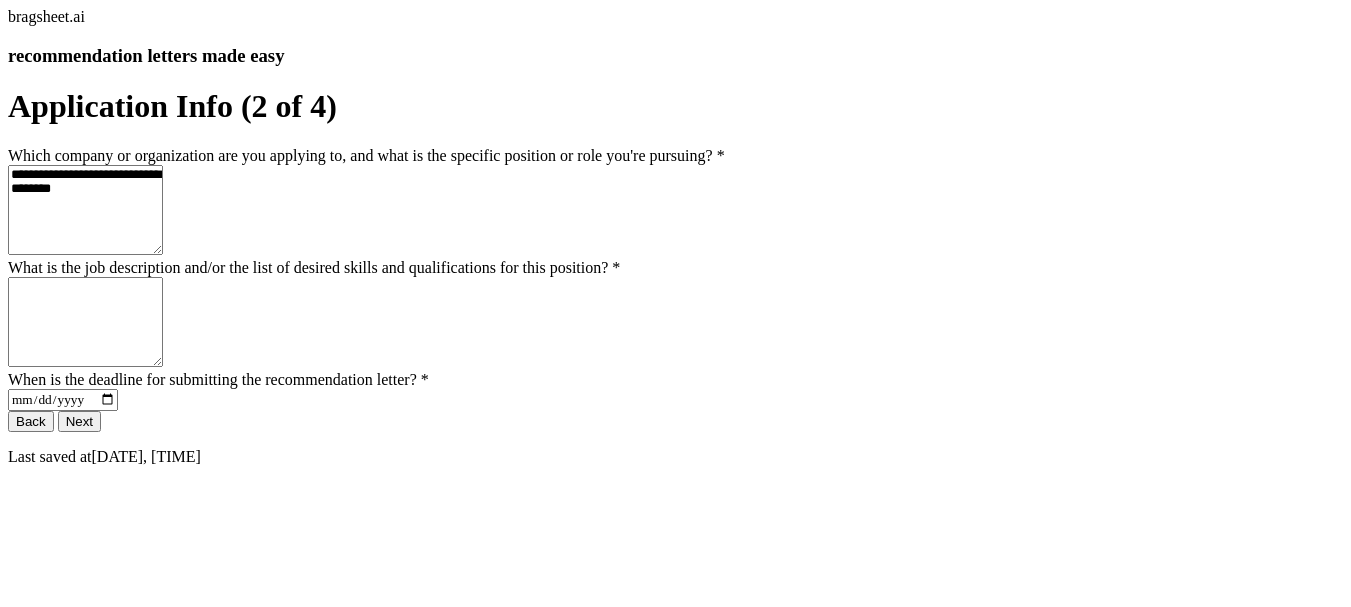 type on "**********" 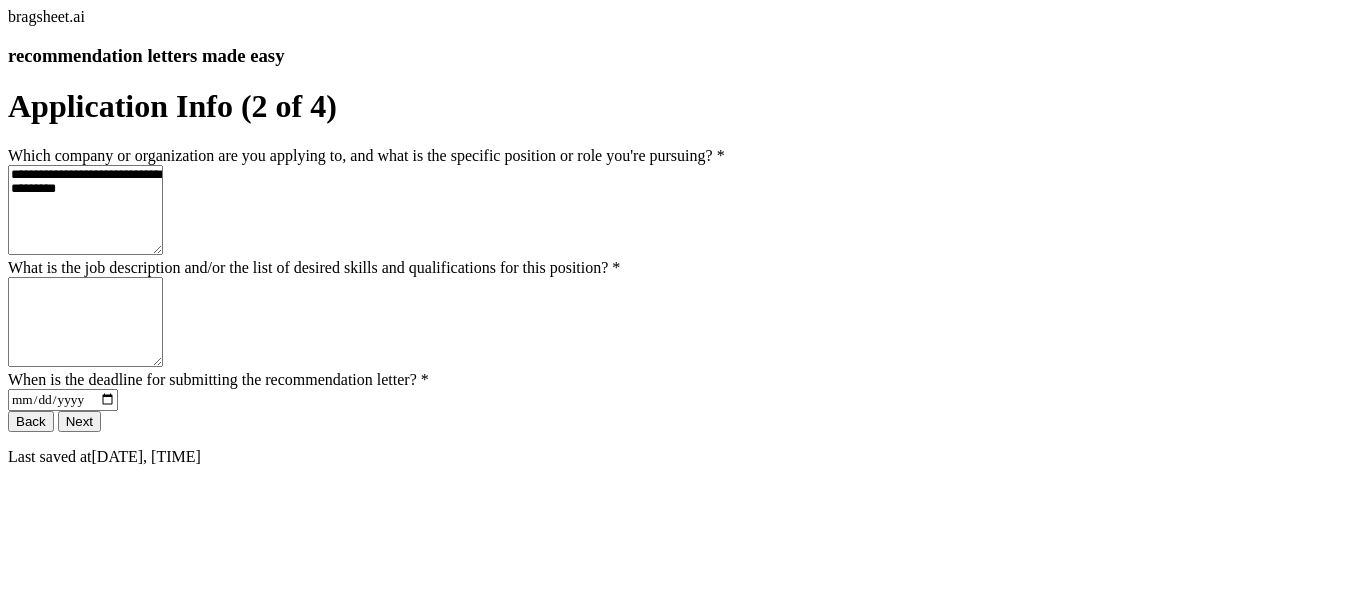 type on "**********" 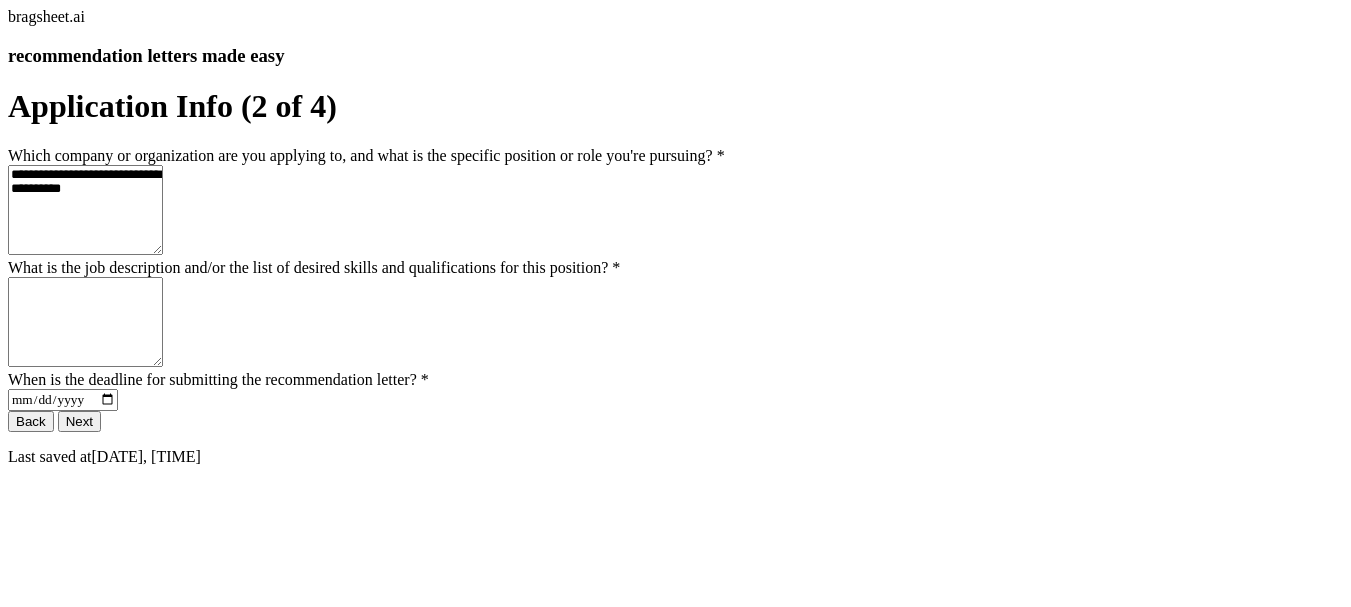 type on "**********" 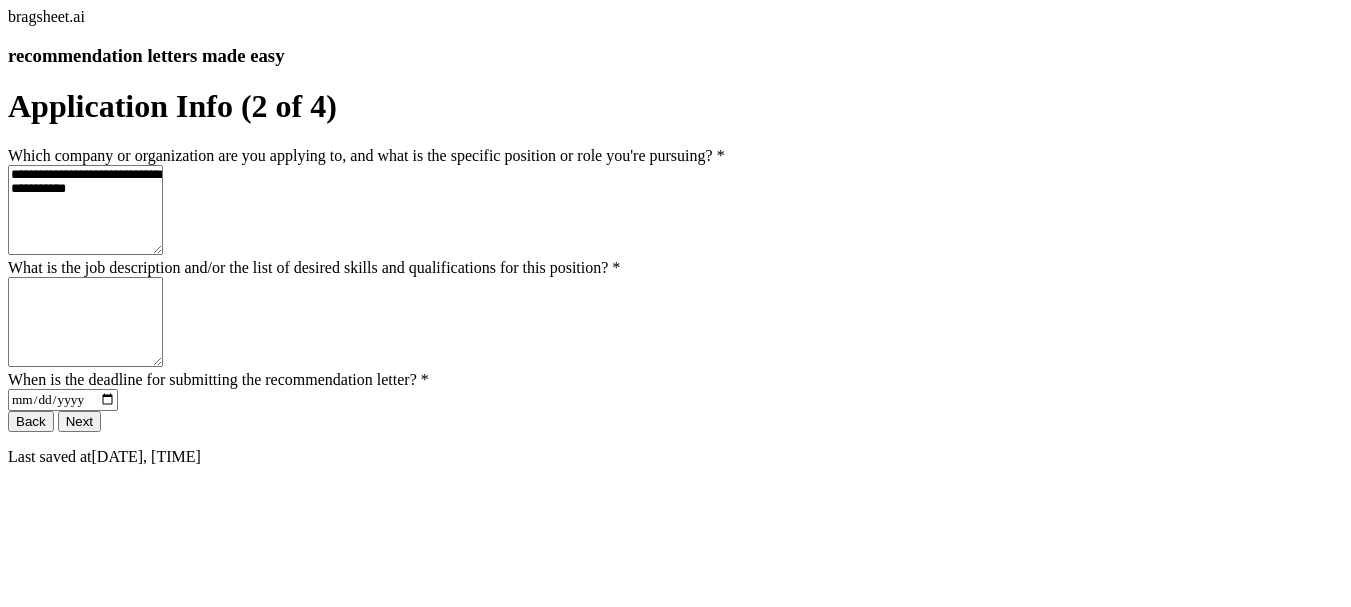 type on "**********" 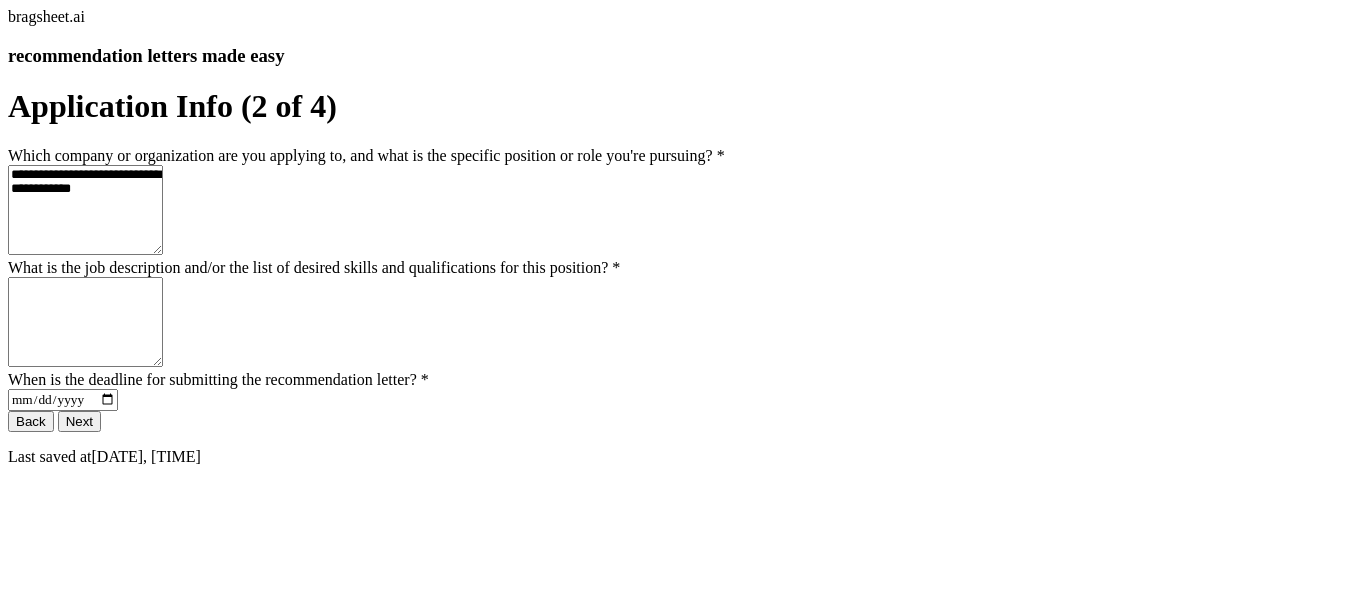 type on "**********" 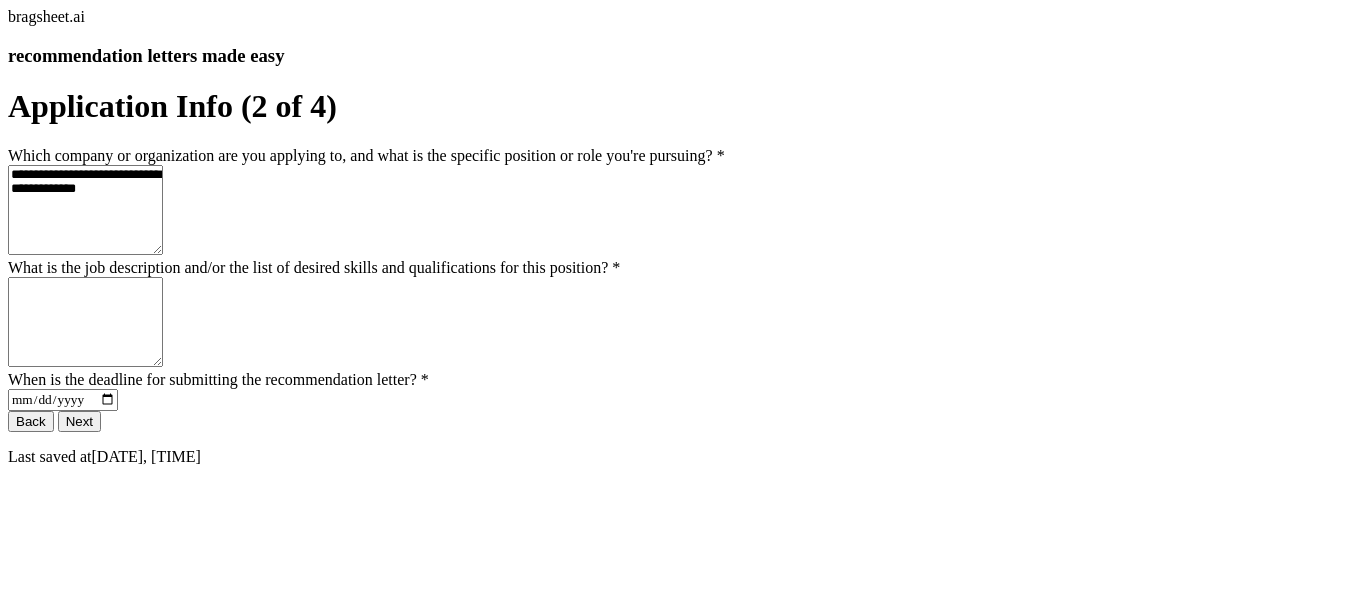 type on "**********" 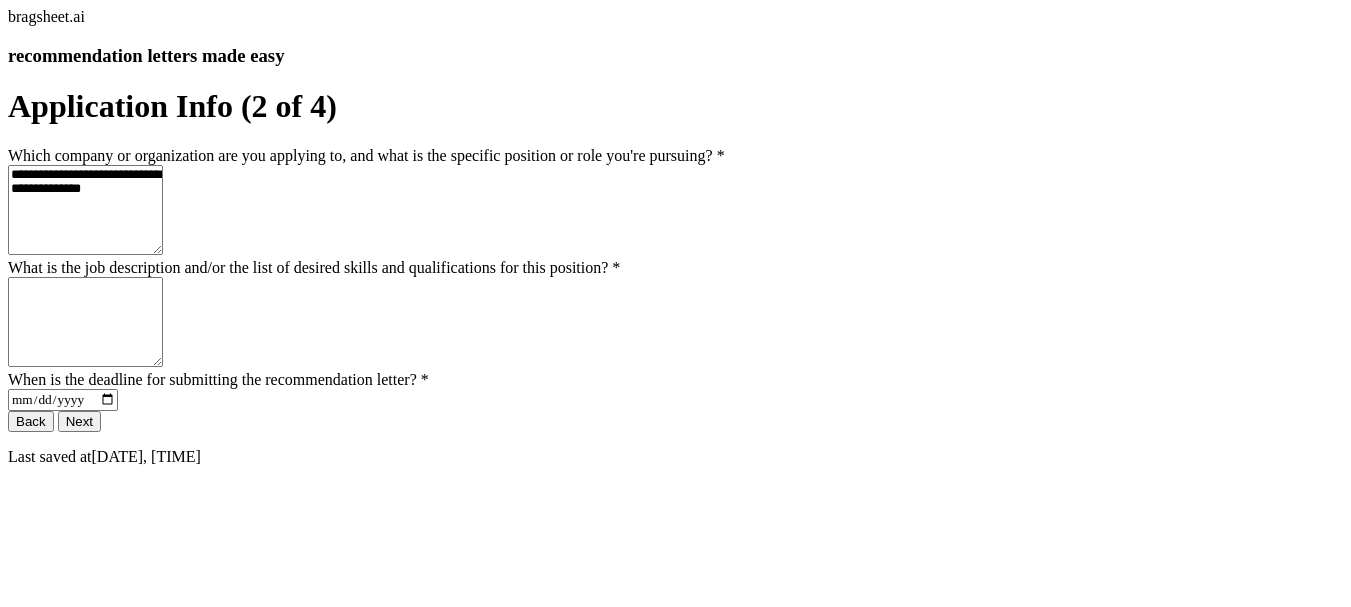 type on "**********" 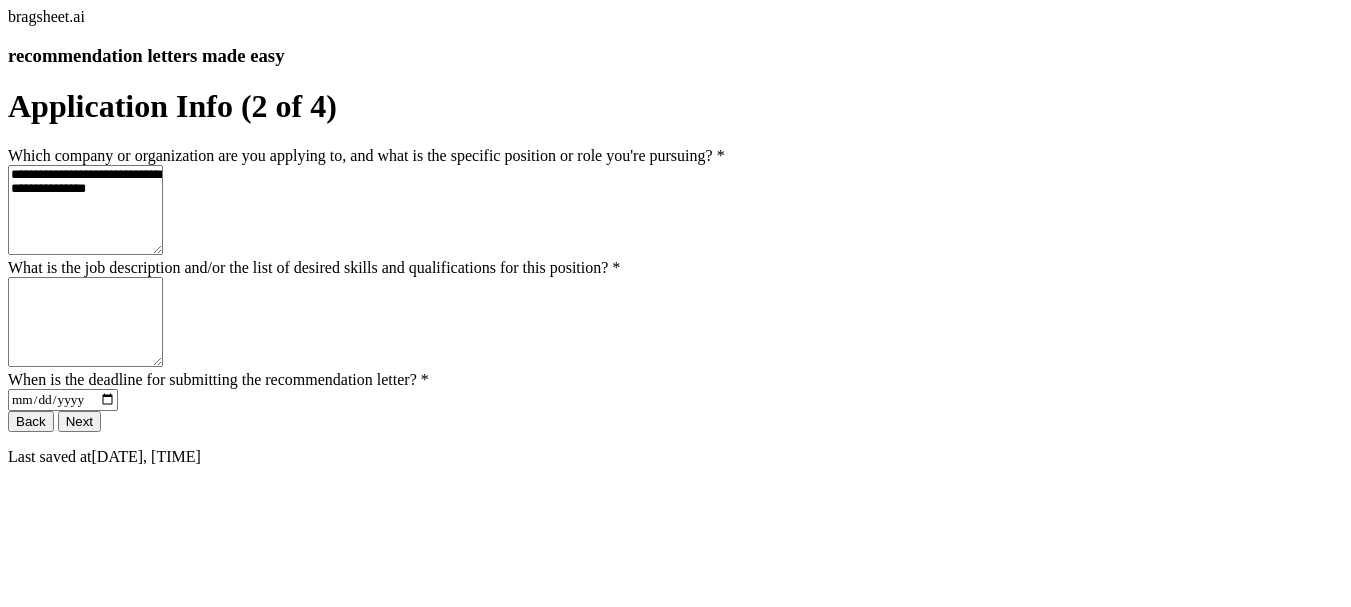 type on "**********" 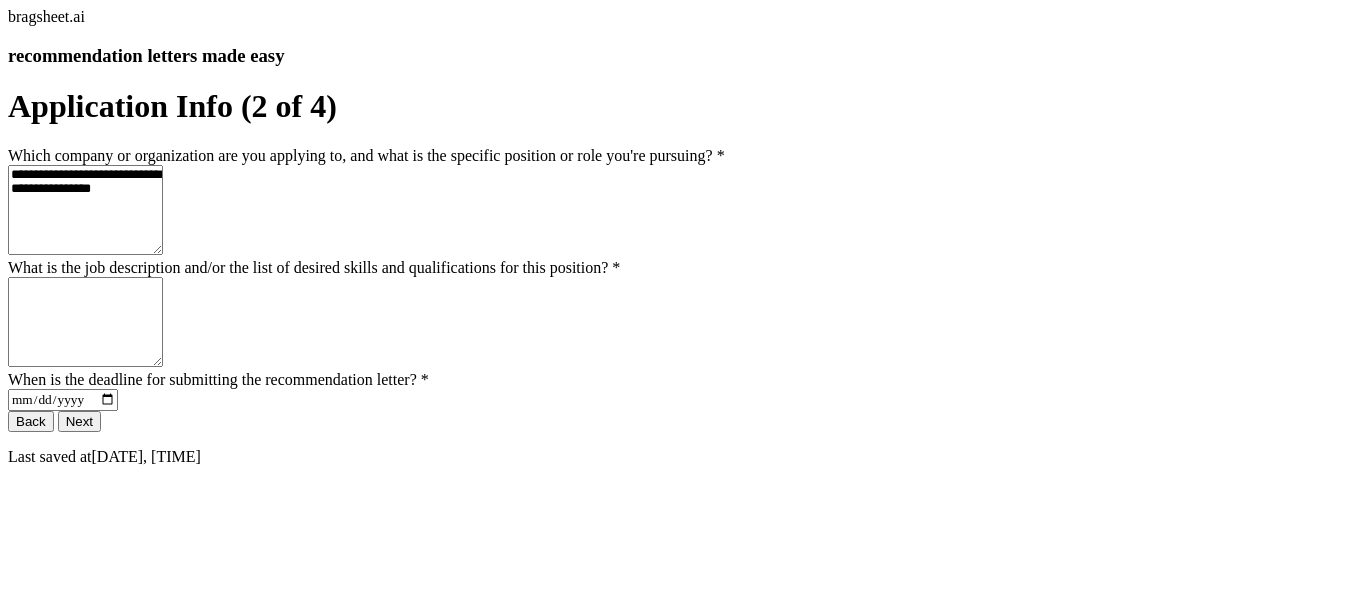type on "**********" 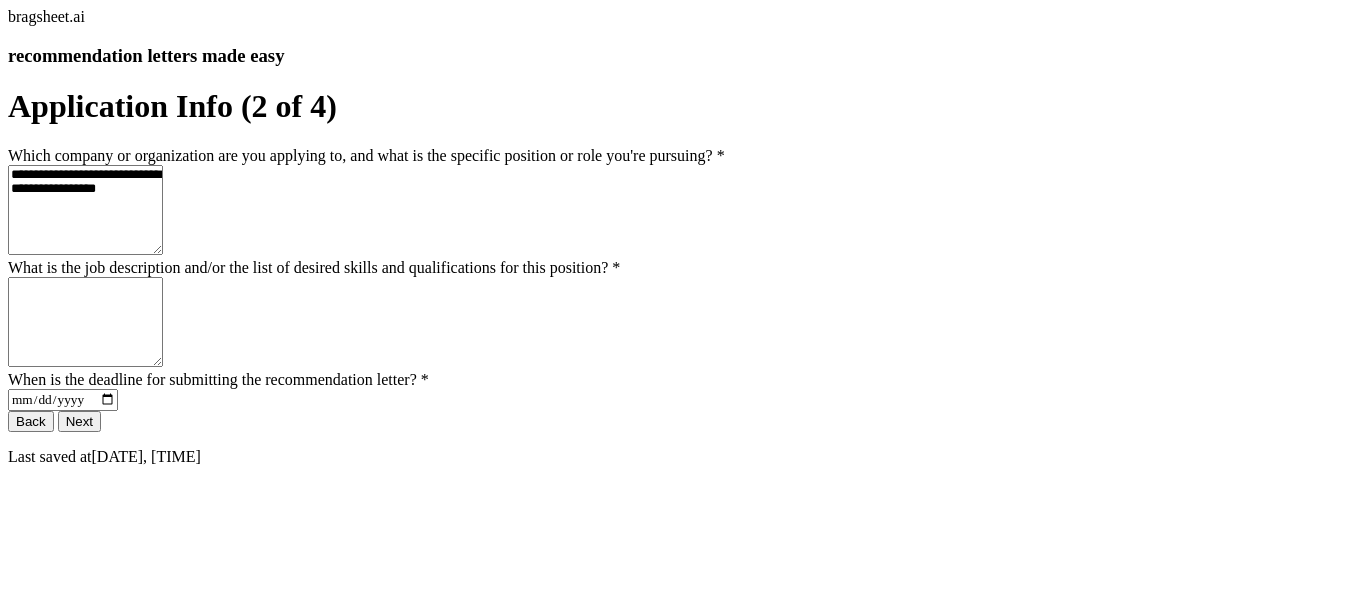 type on "**********" 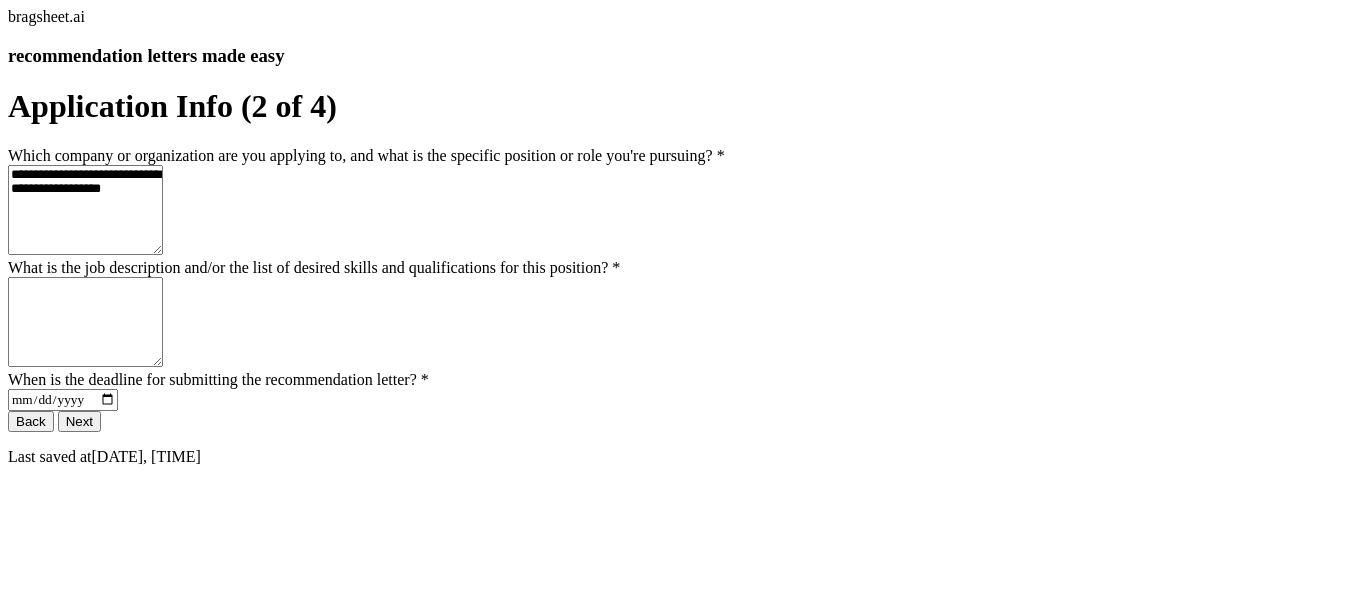type on "**********" 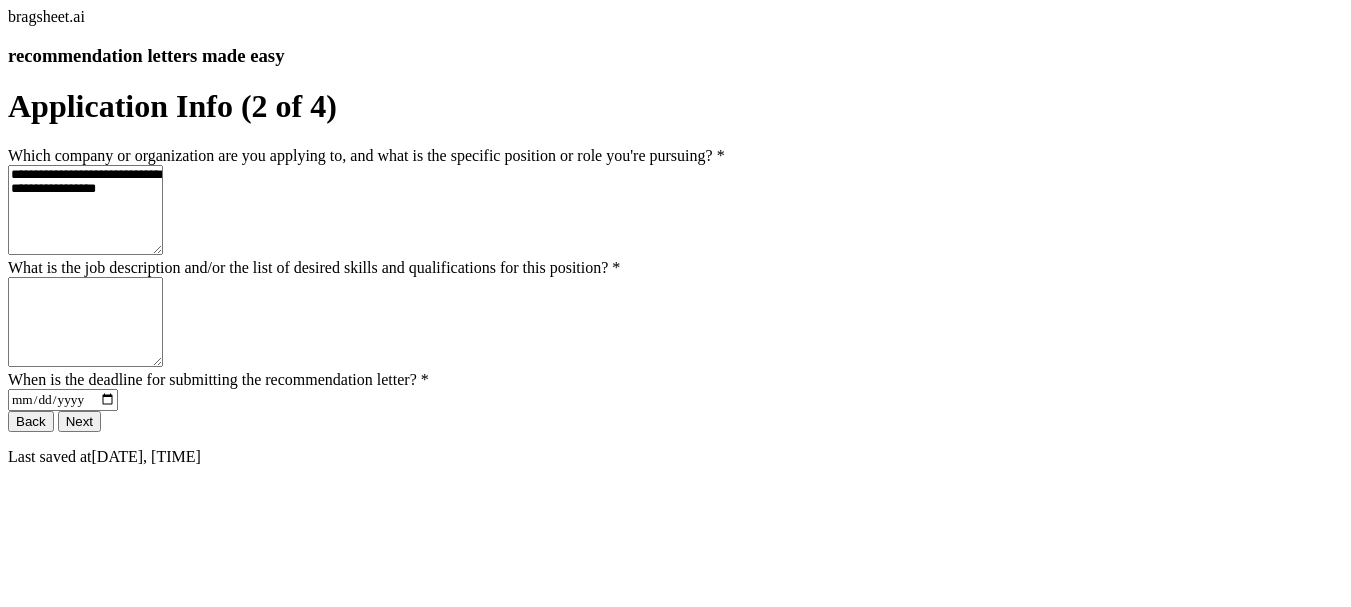 type 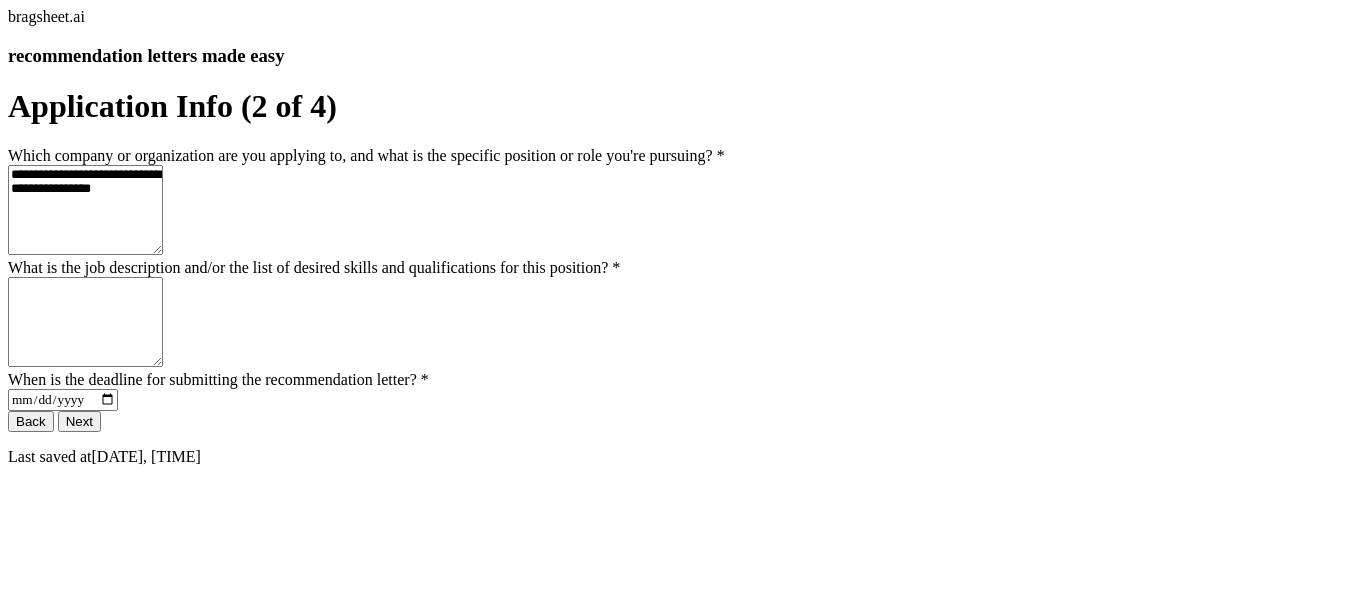 type on "**********" 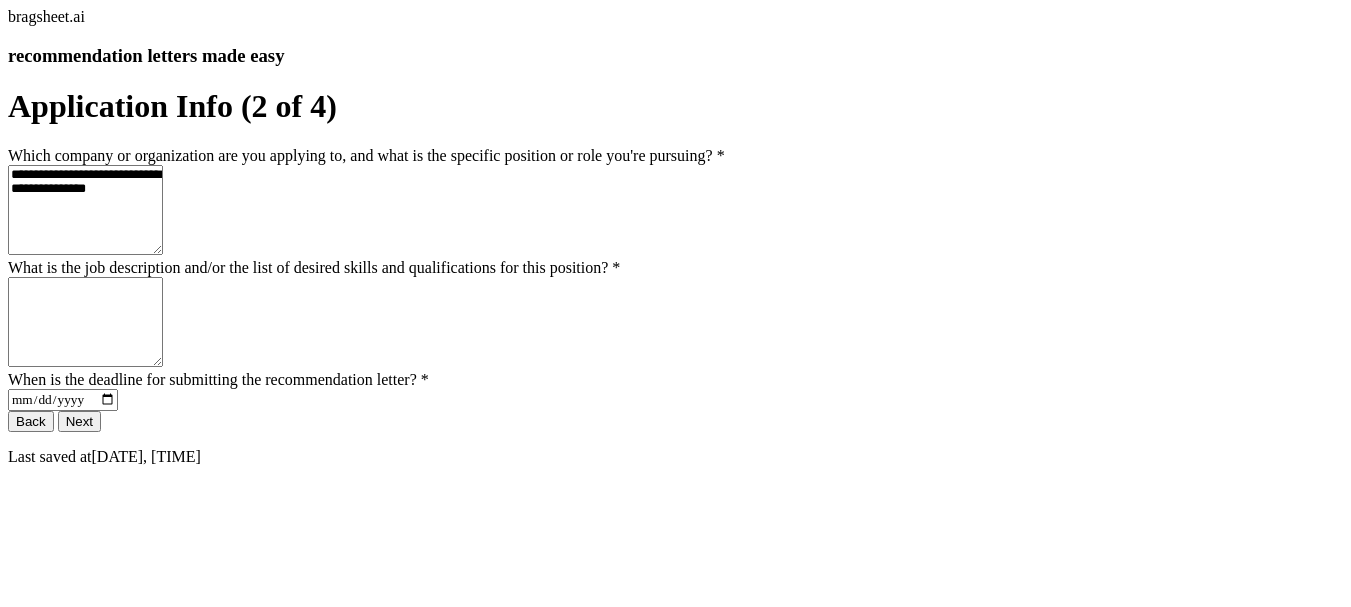 type on "**********" 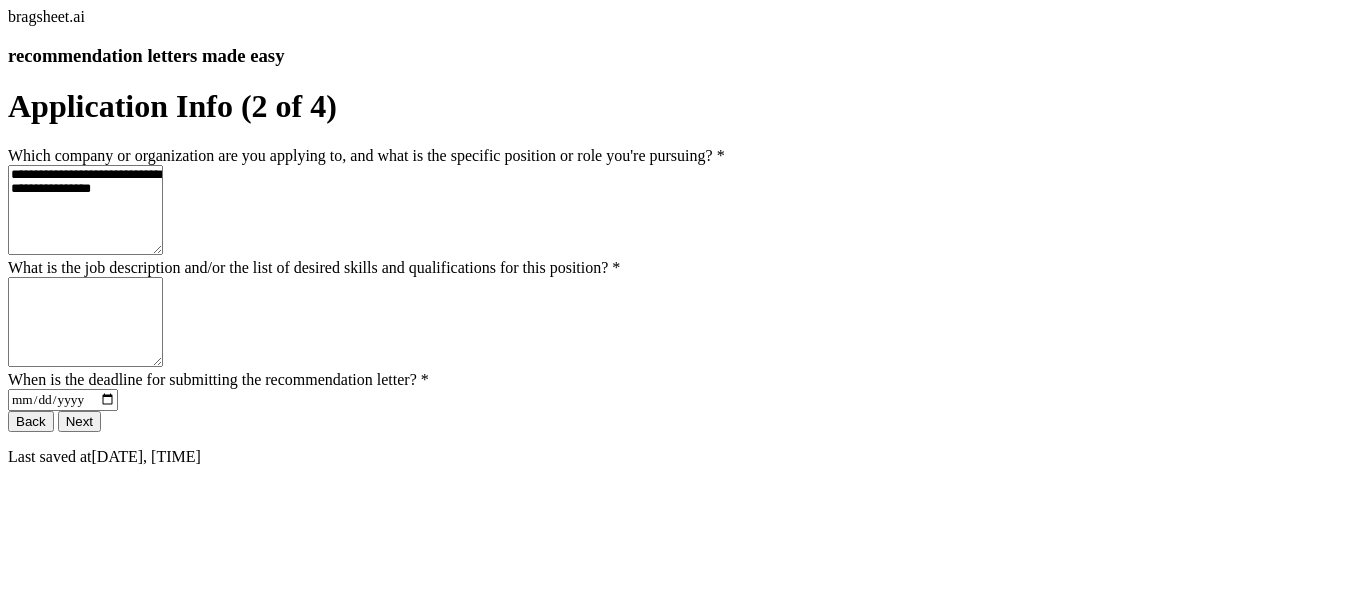 type on "**********" 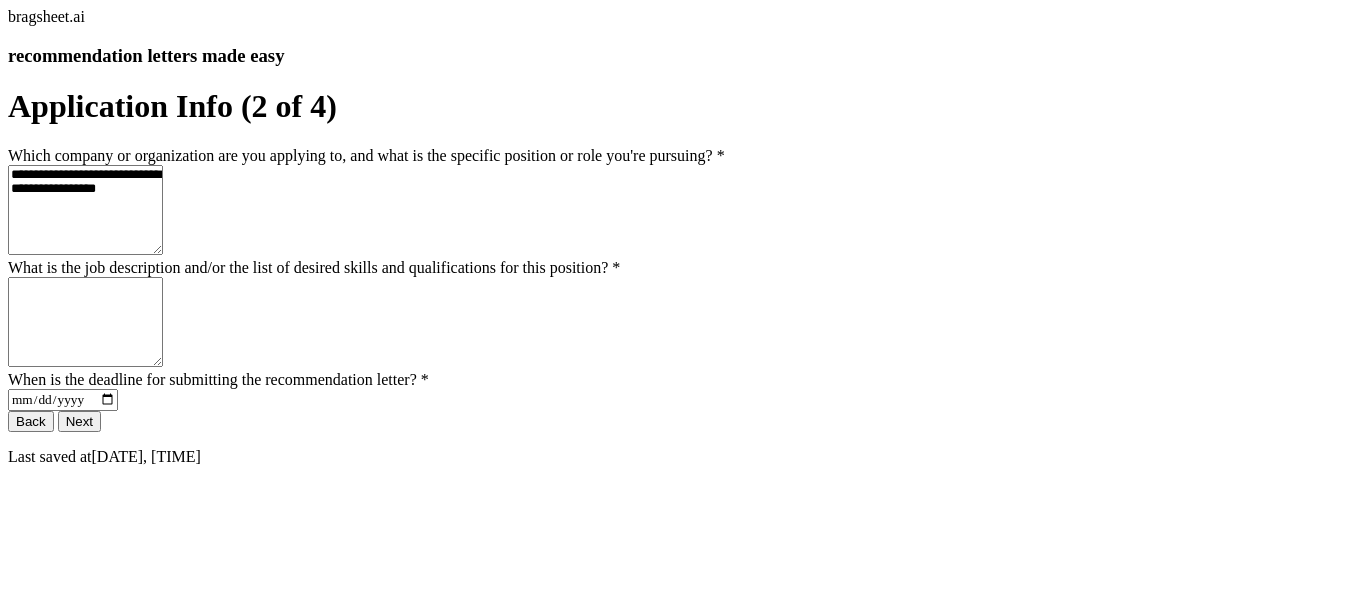 type on "**********" 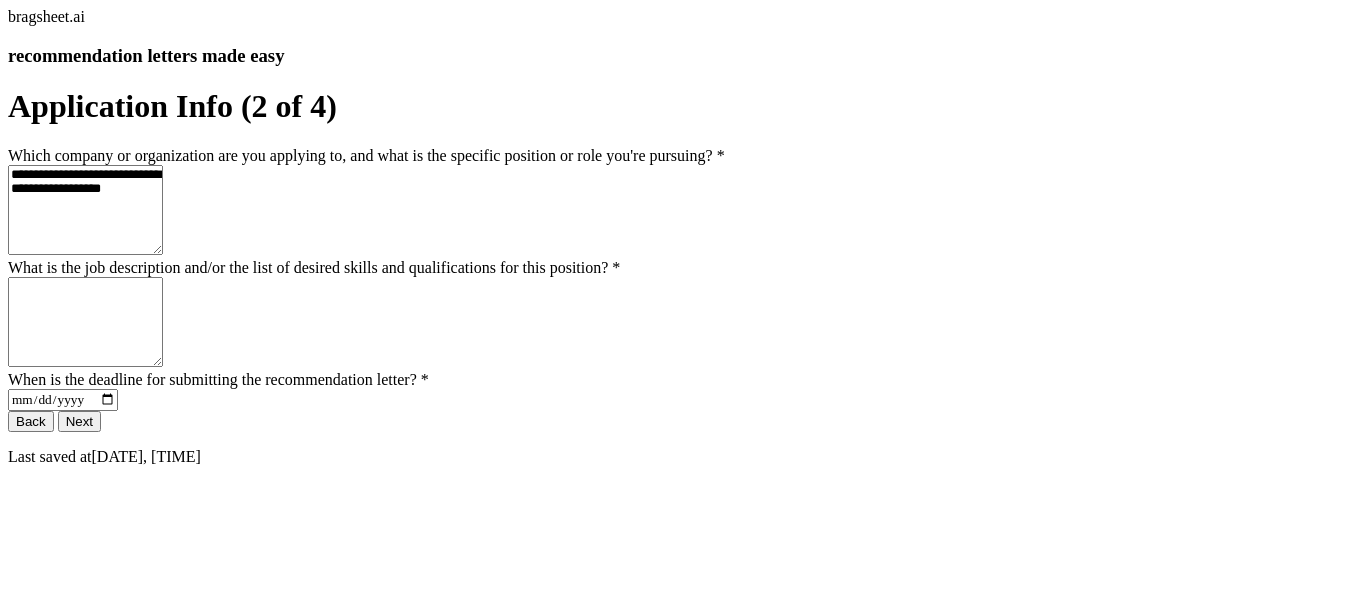 type on "**********" 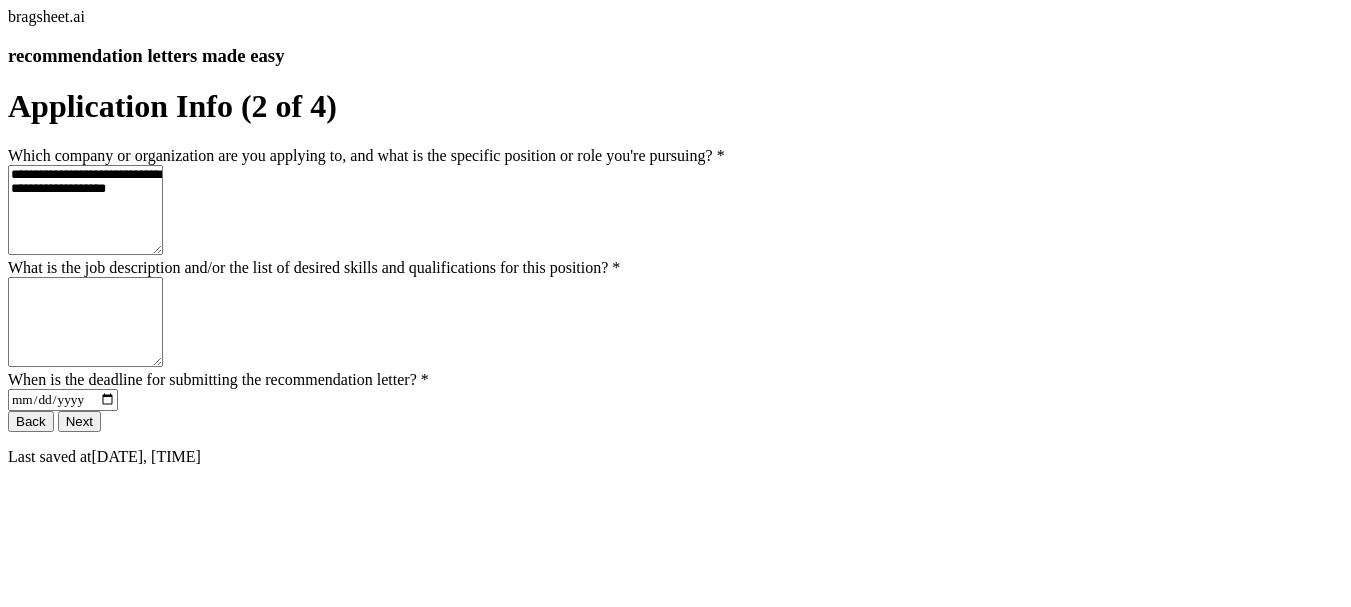 type on "**********" 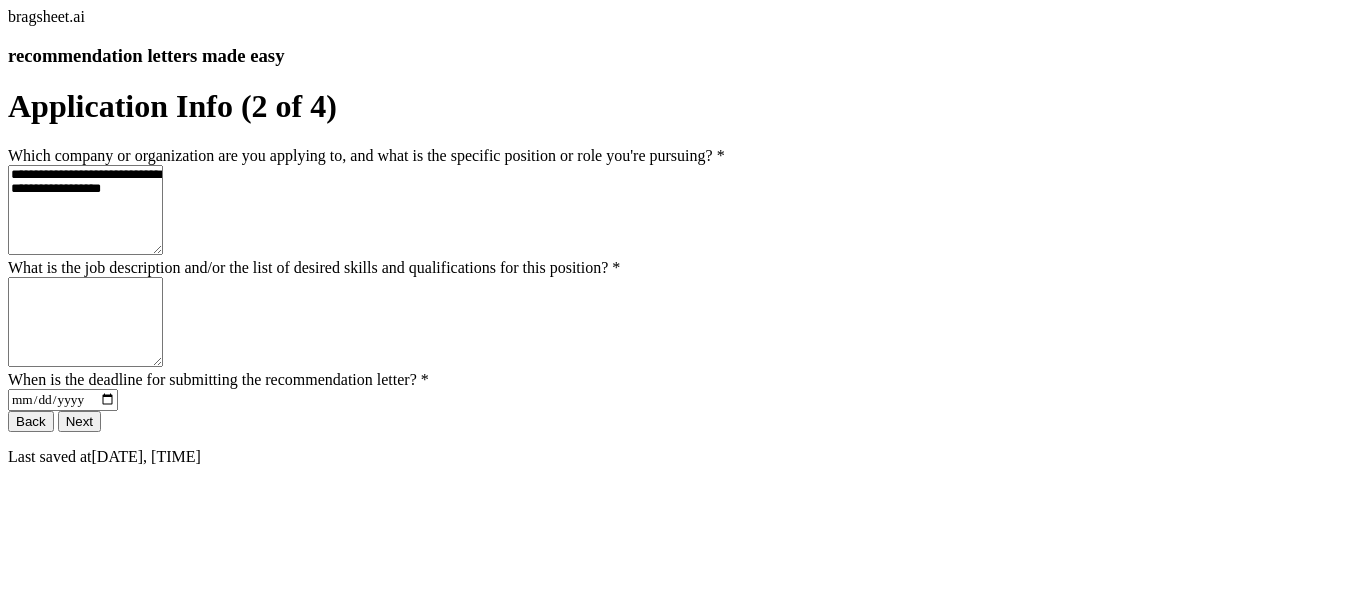 type on "**********" 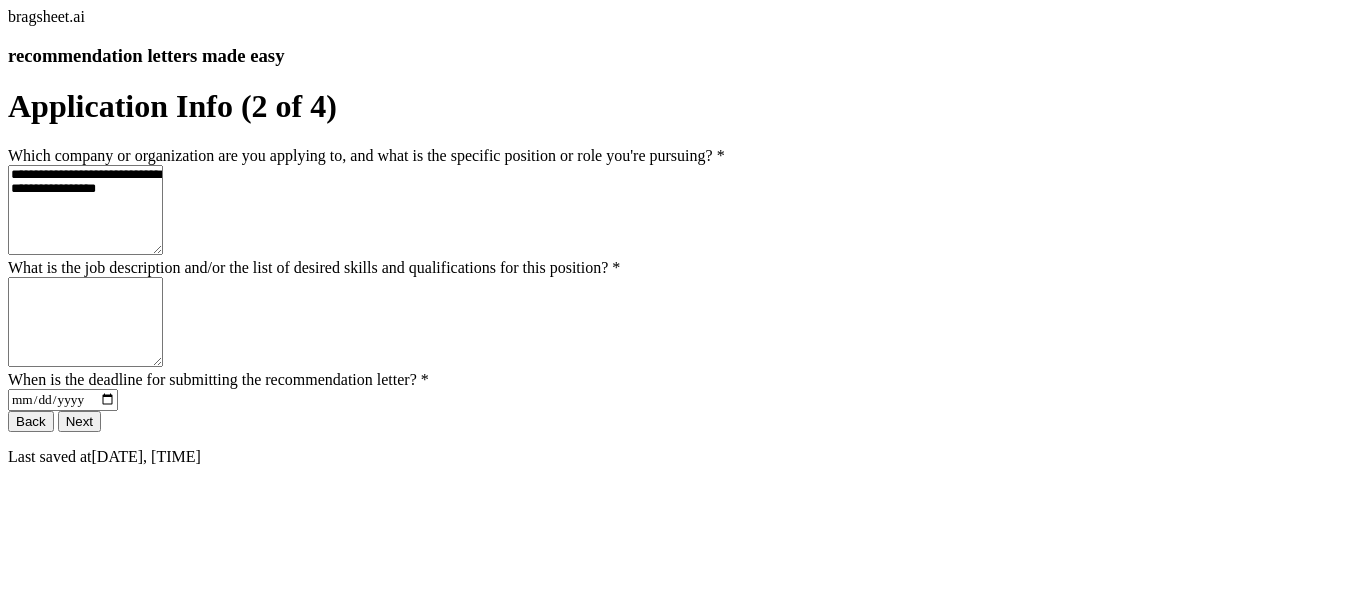 type on "**********" 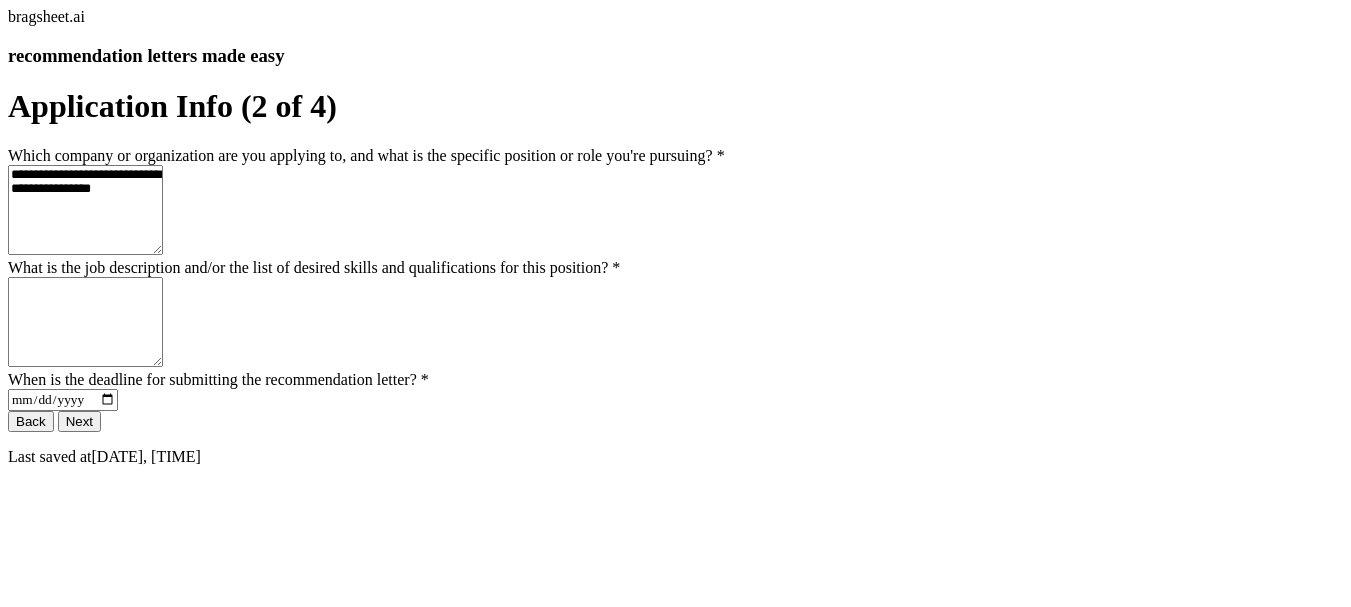 type on "**********" 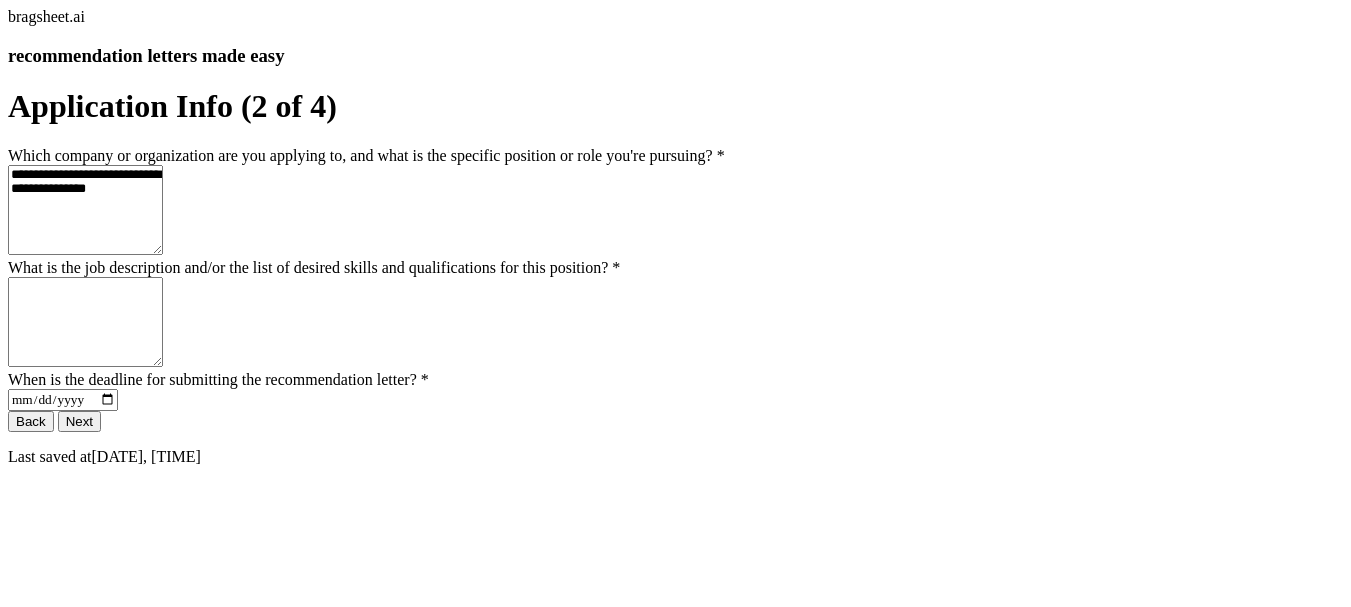 type on "**********" 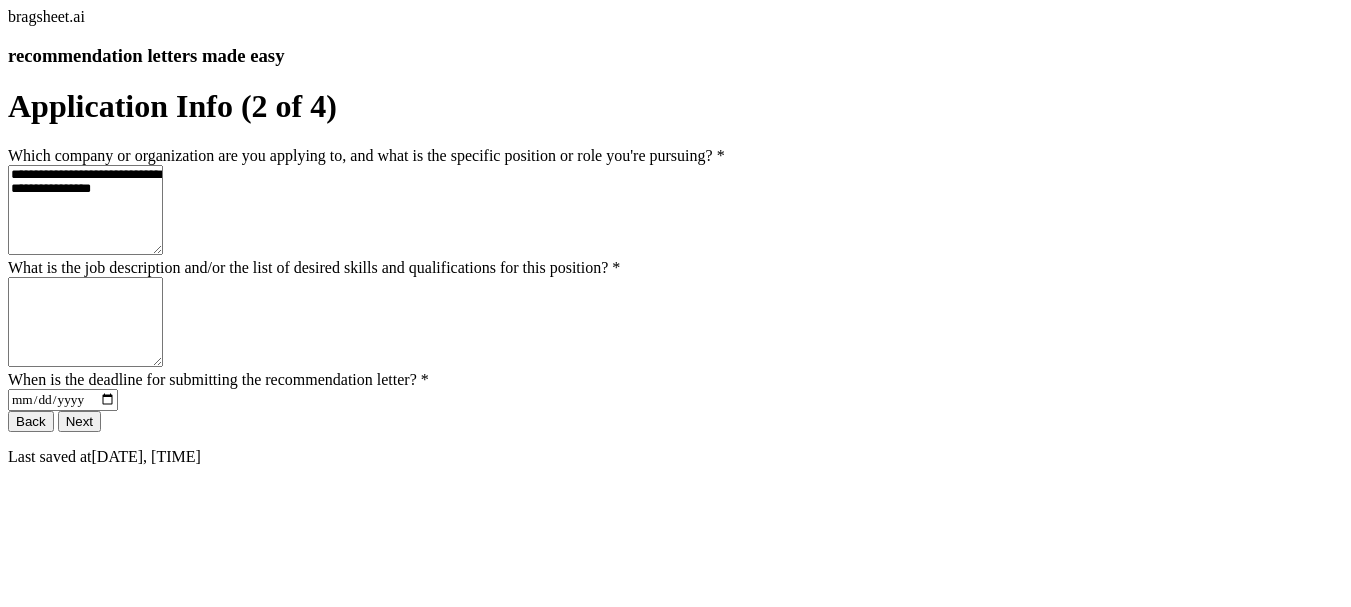 type on "**********" 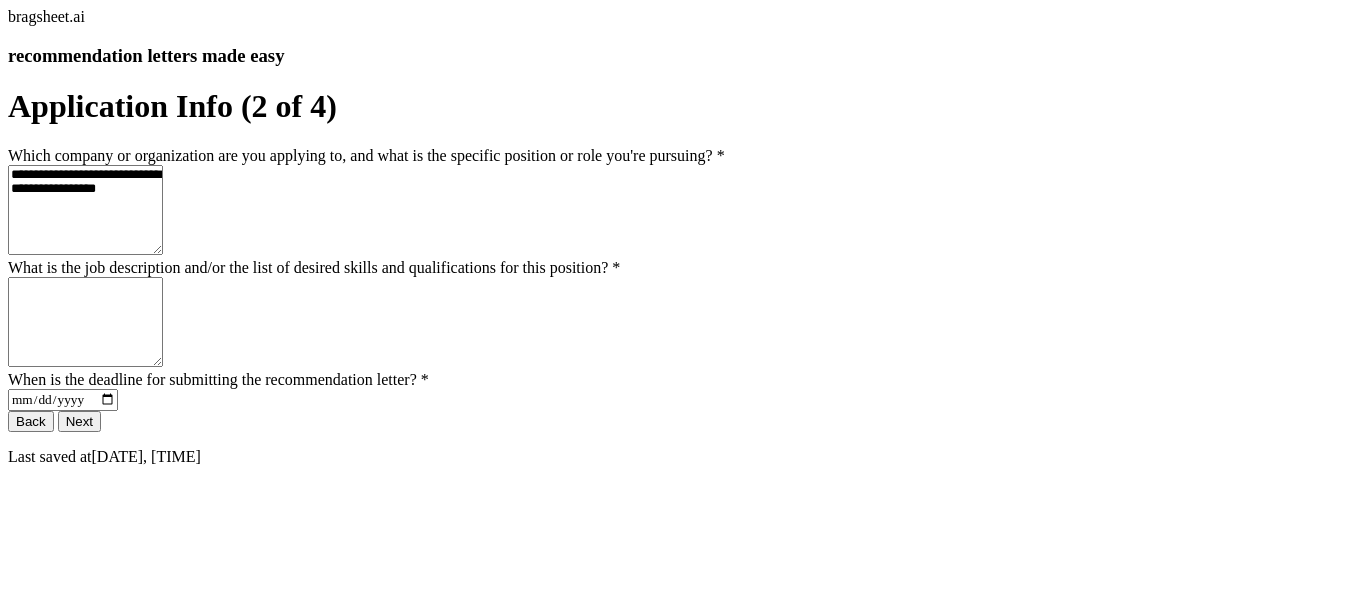 type on "**********" 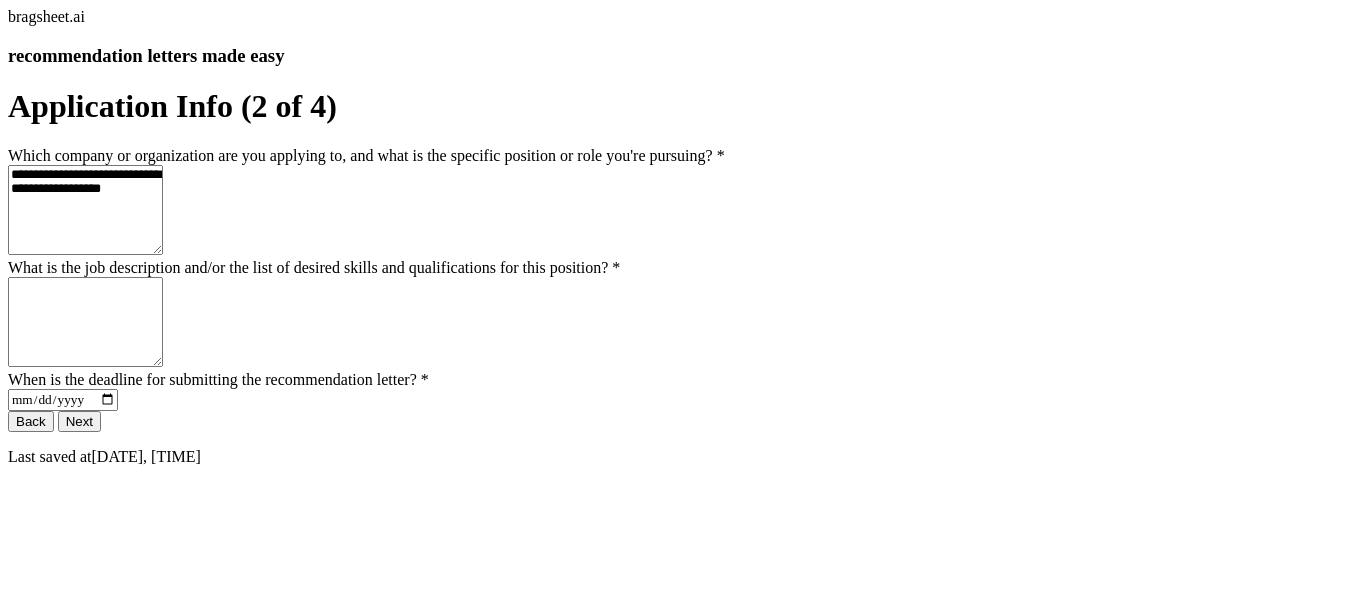 type on "**********" 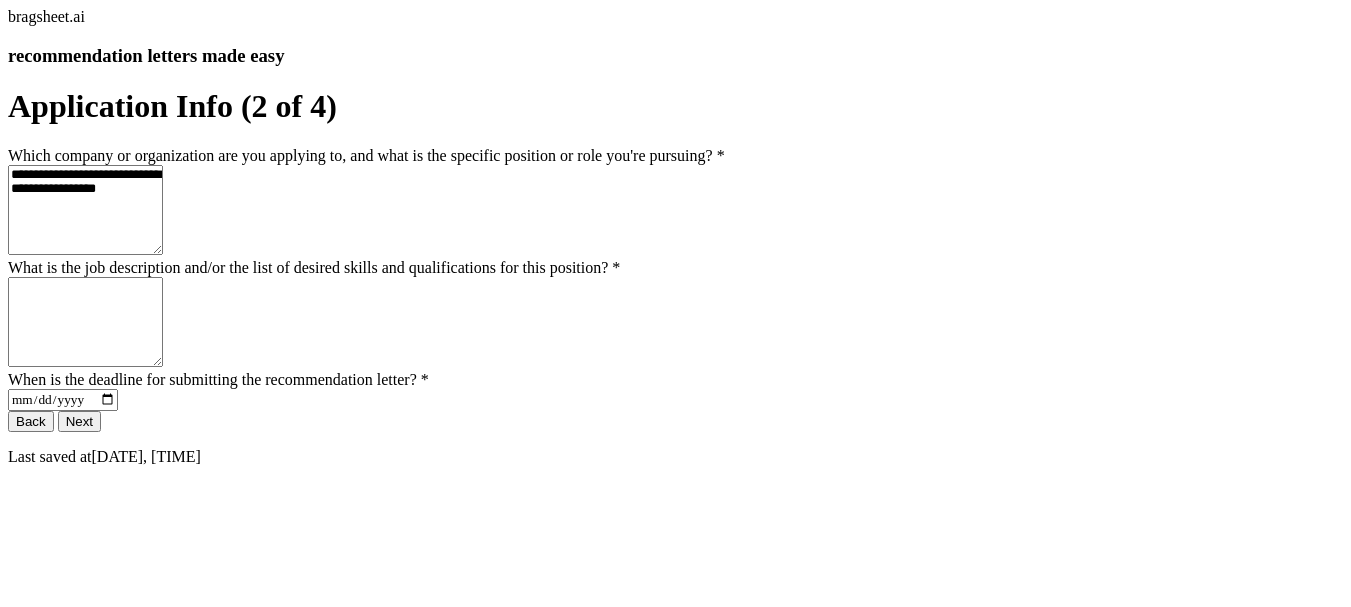 type on "**********" 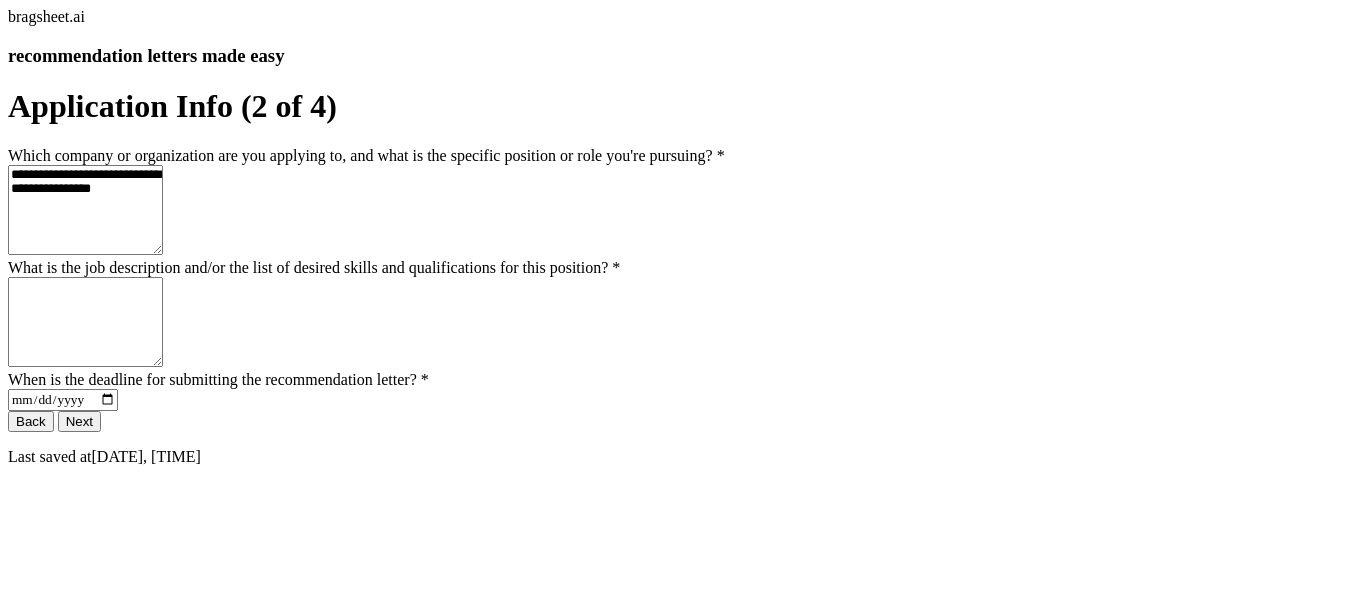 type on "**********" 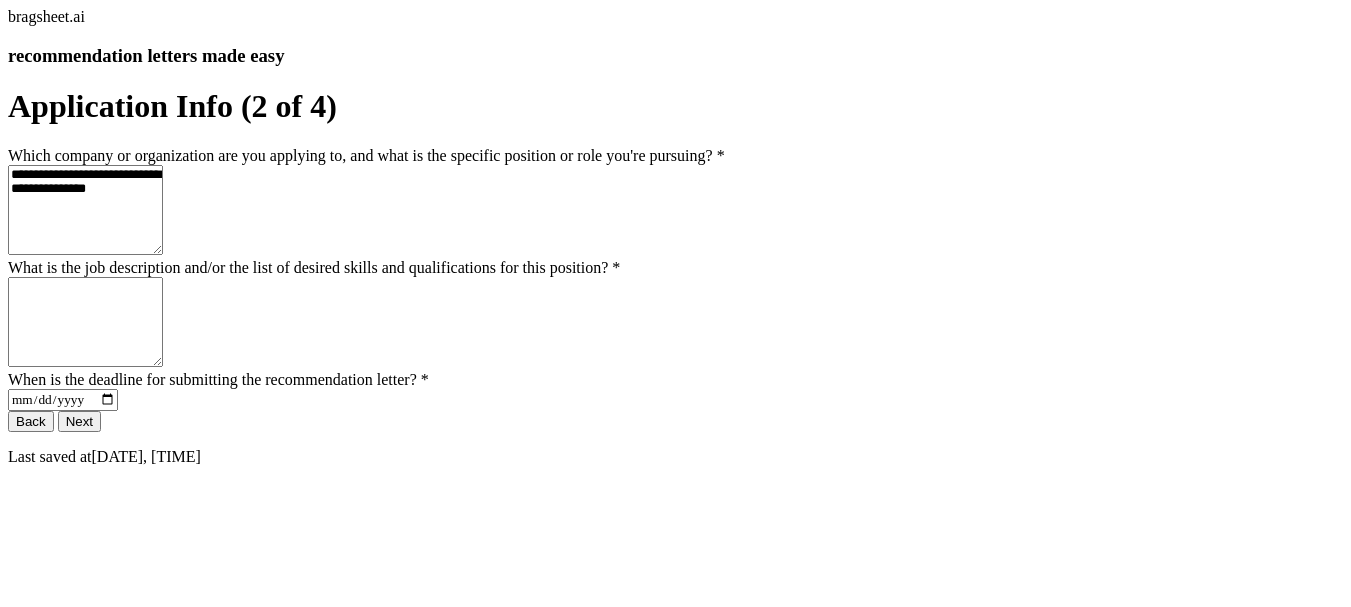 type on "**********" 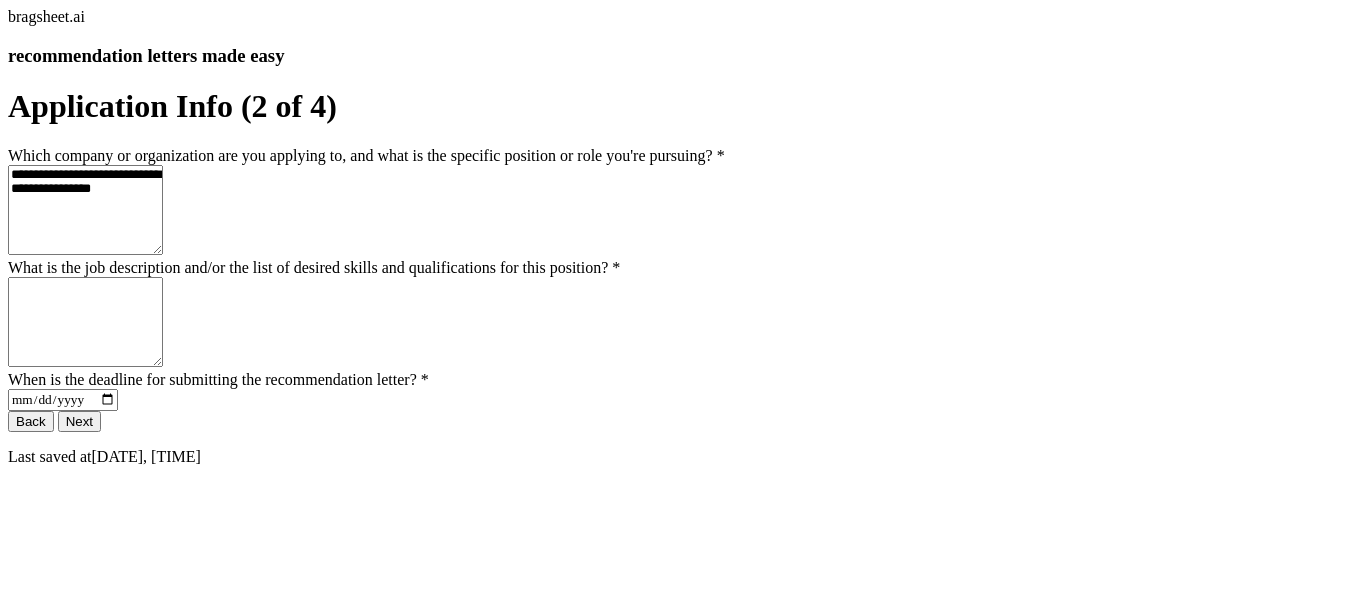 type on "**********" 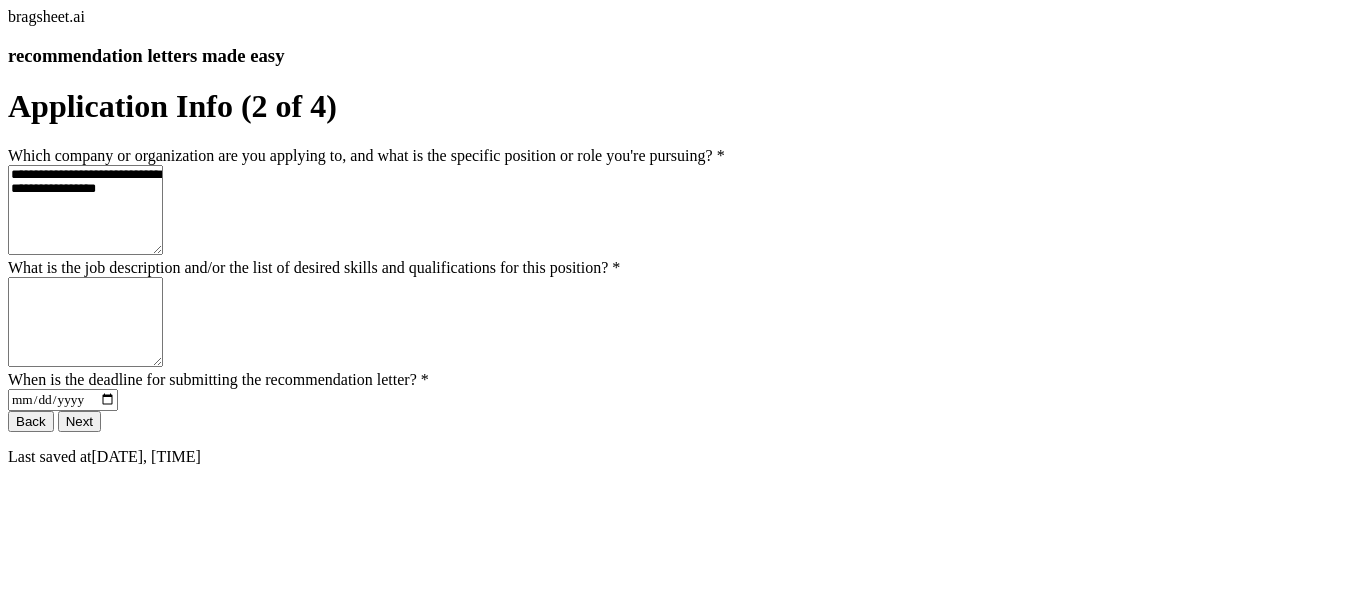 type on "**********" 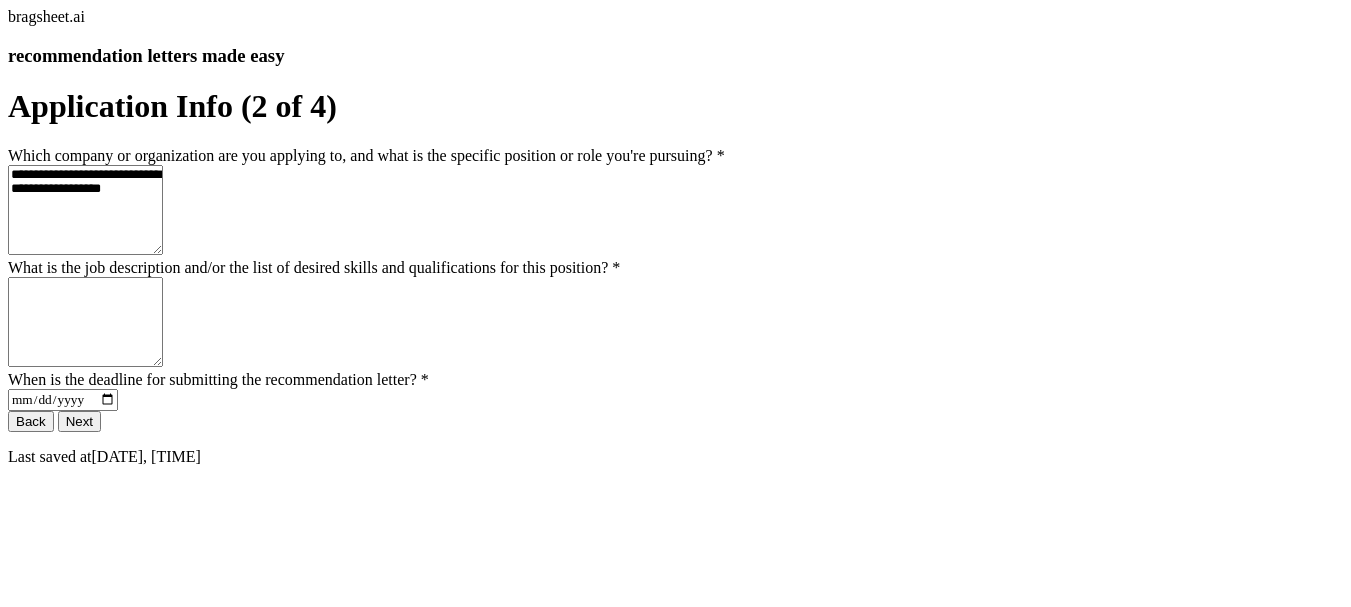 type on "**********" 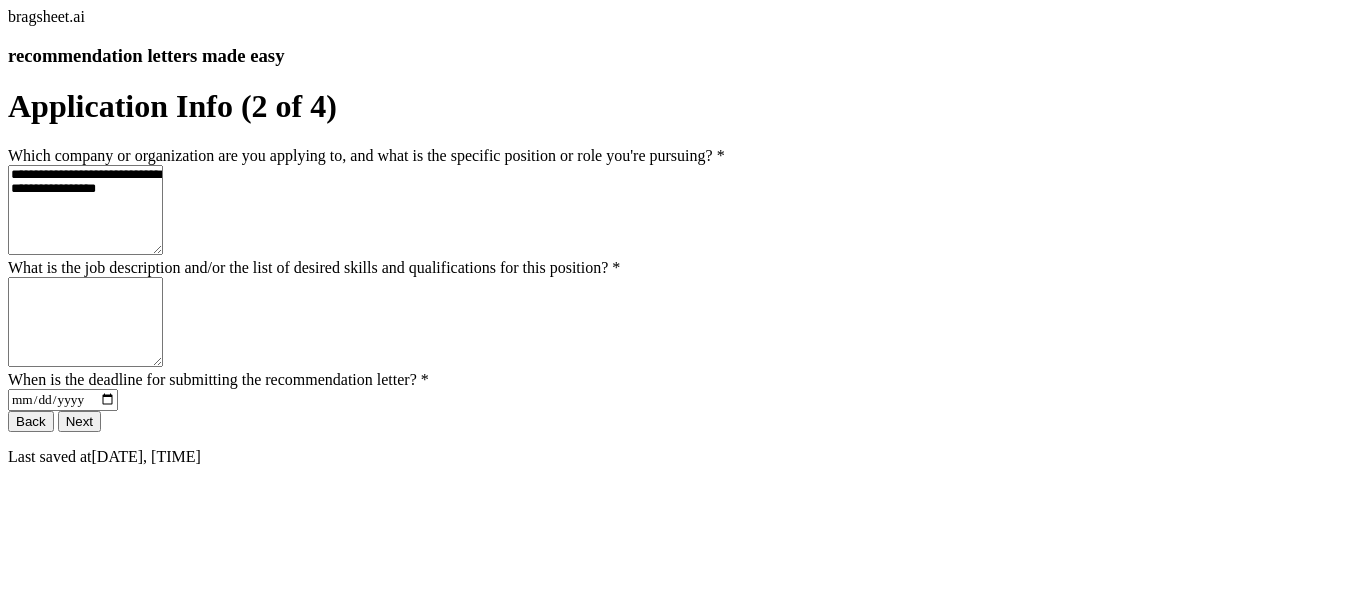 type on "**********" 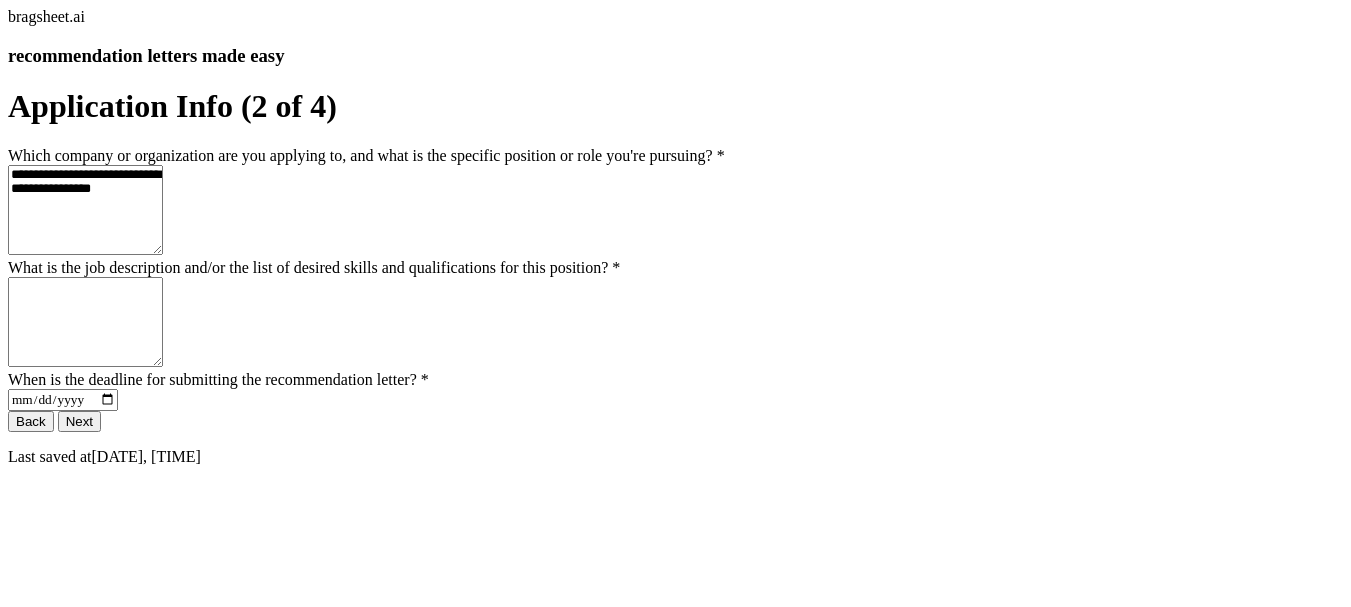type on "**********" 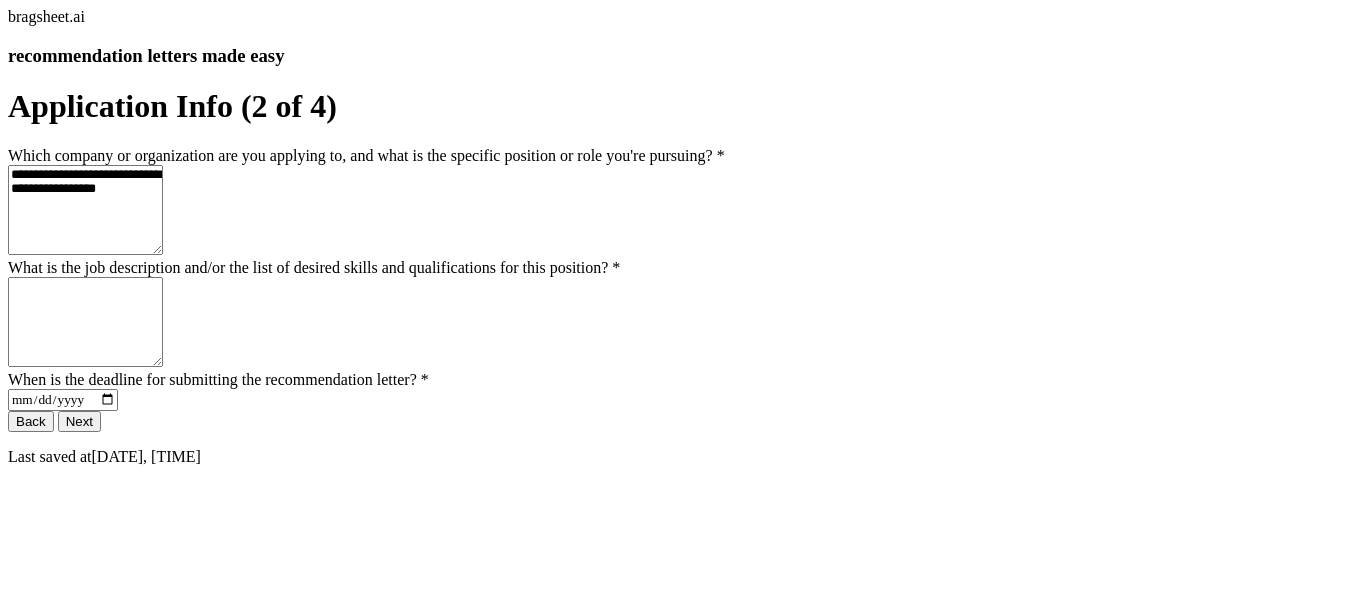type on "**********" 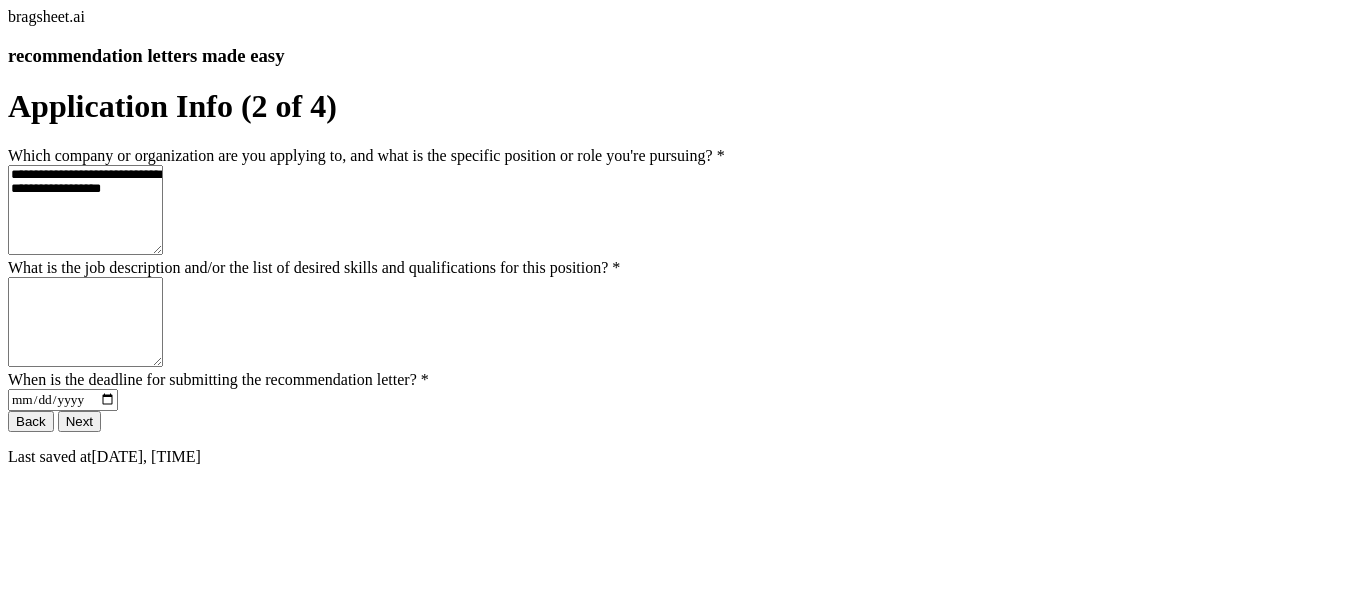 type on "**********" 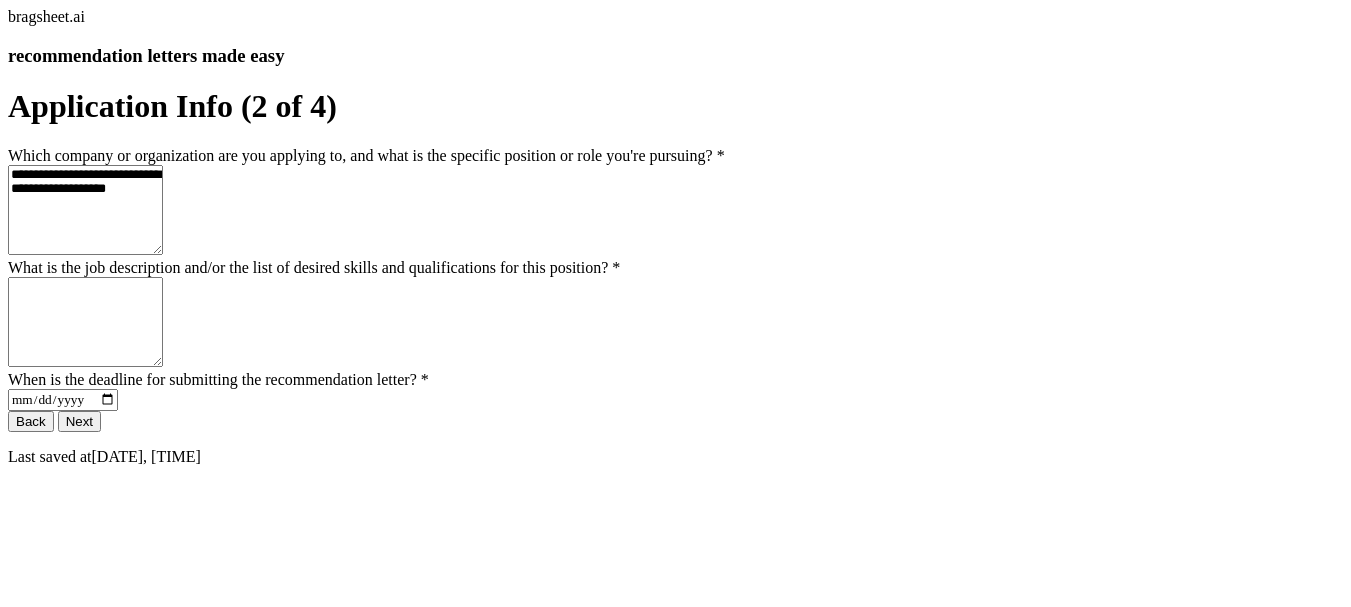 type on "**********" 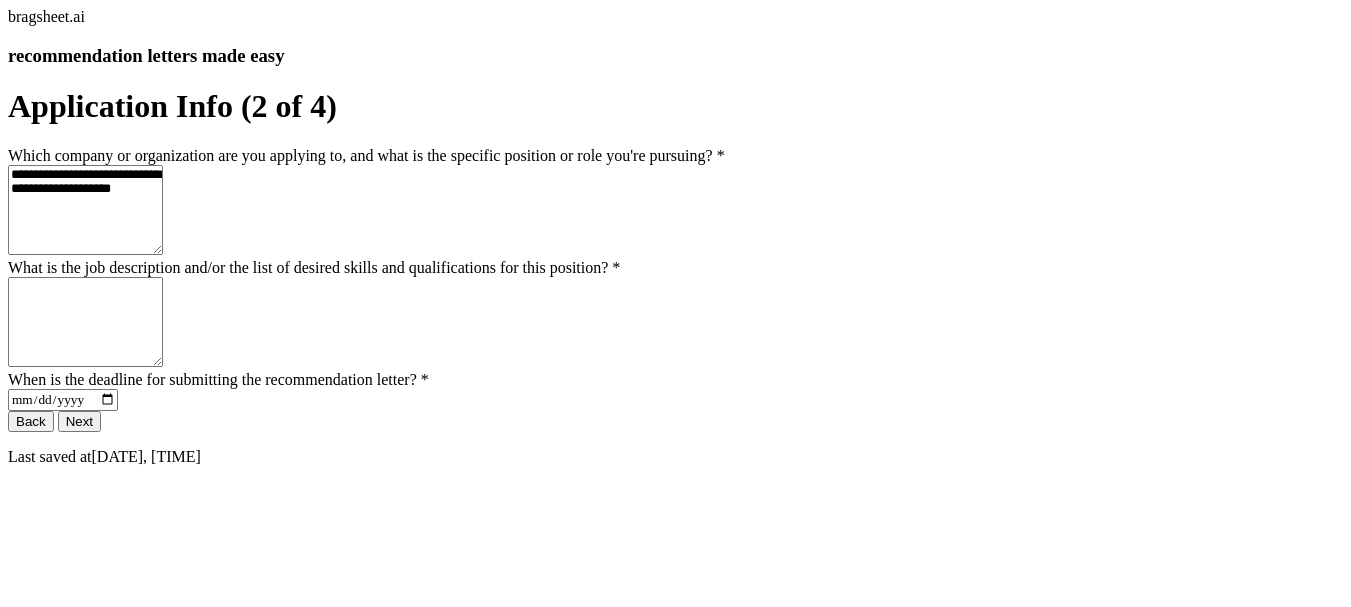 type on "**********" 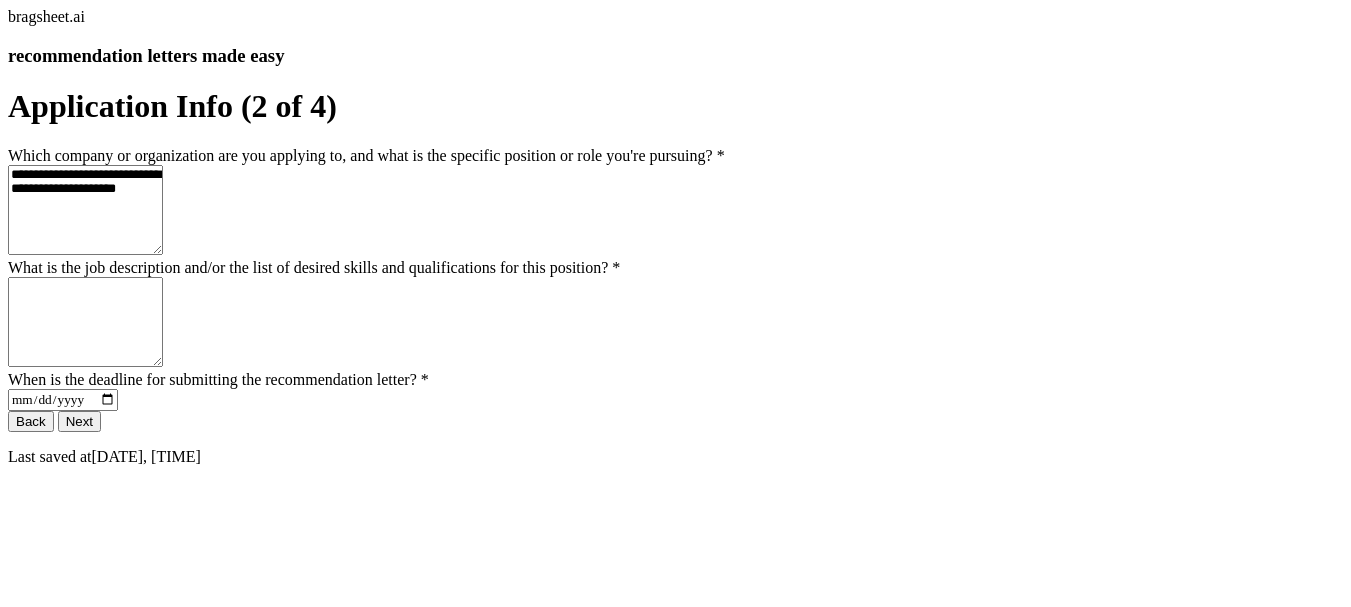 type on "**********" 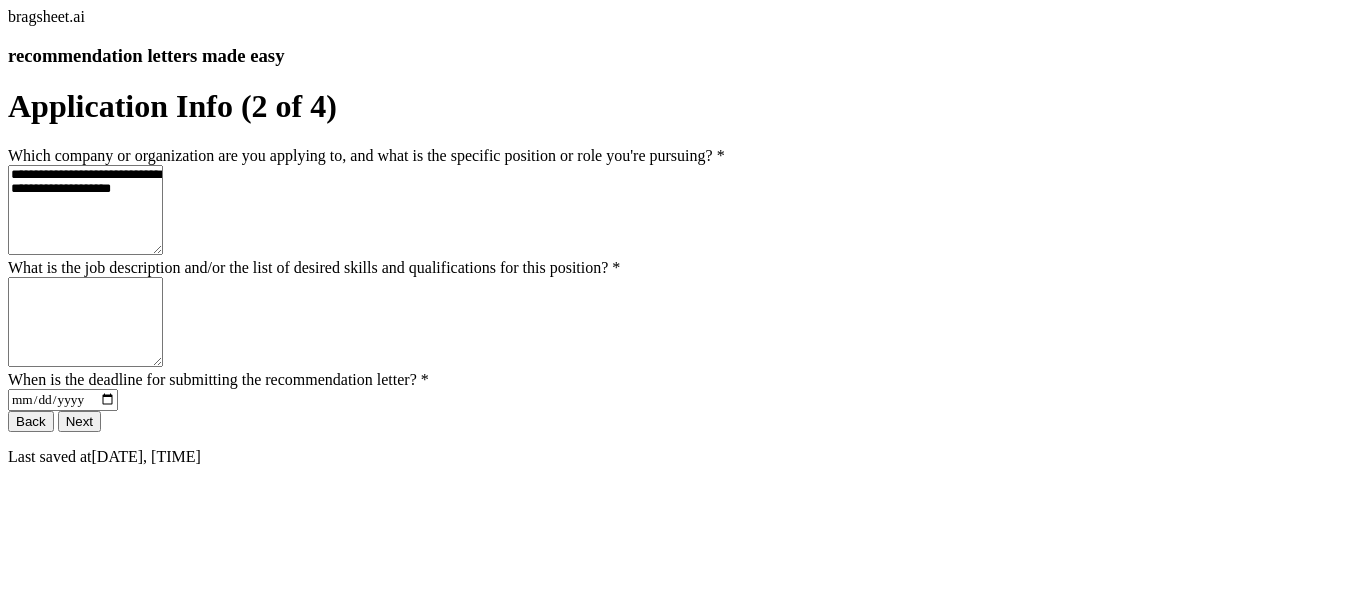 type on "**********" 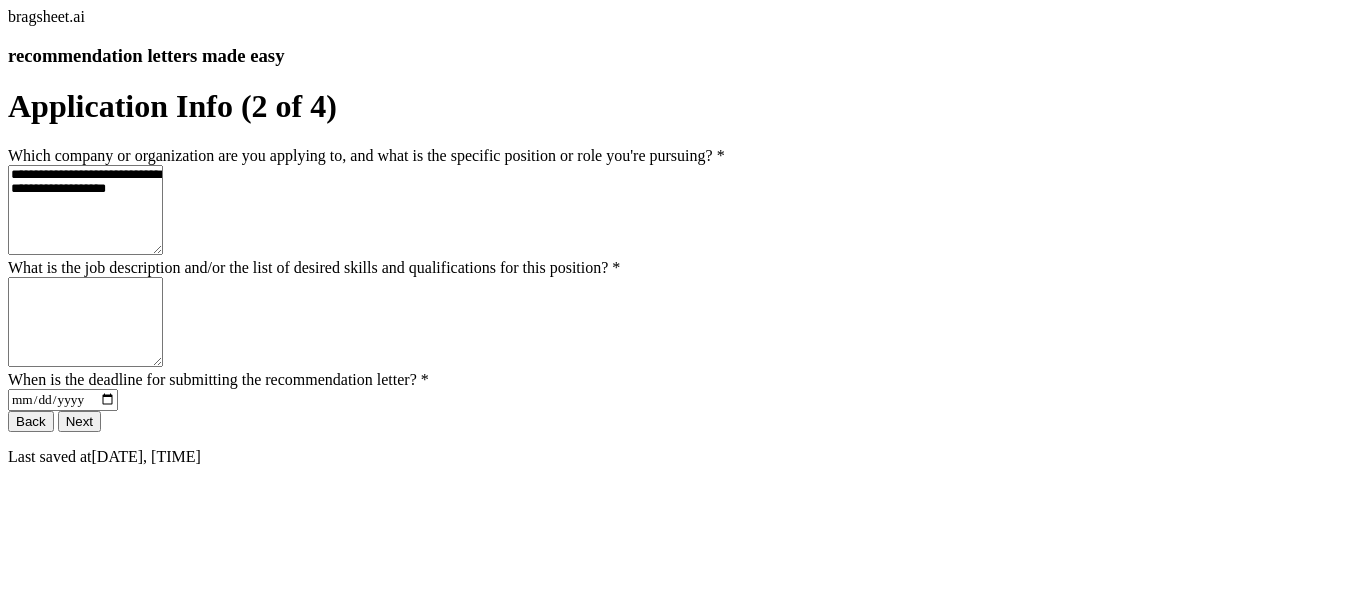 type on "**********" 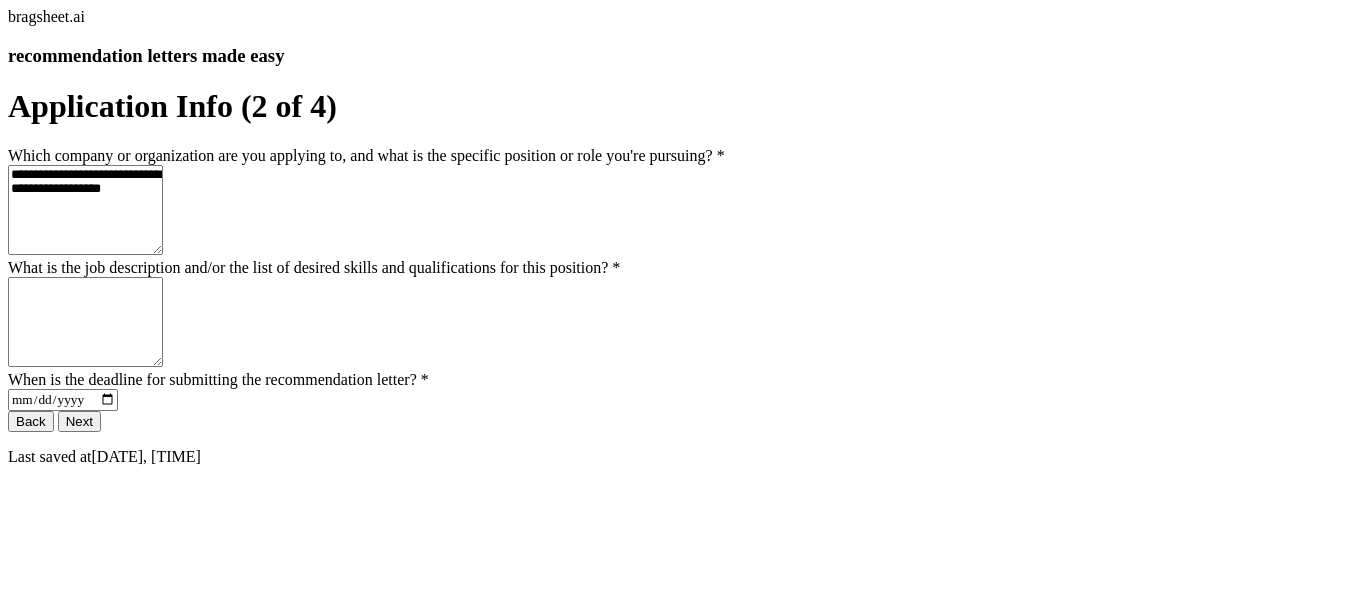 type on "**********" 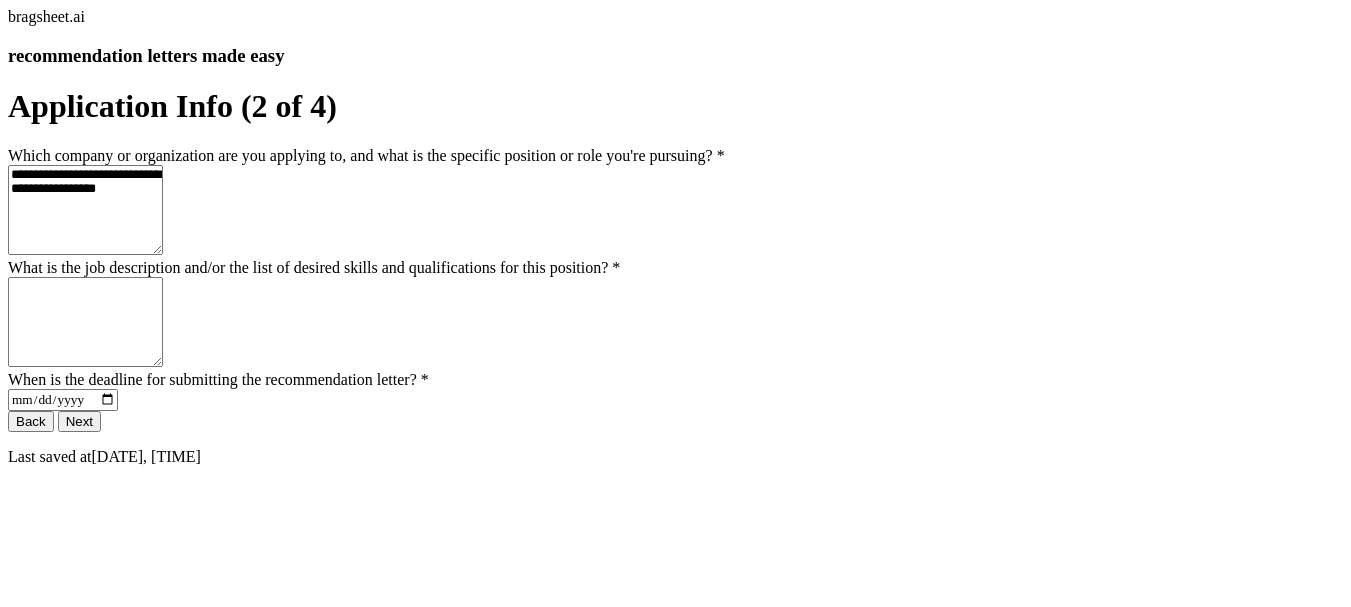 type on "**********" 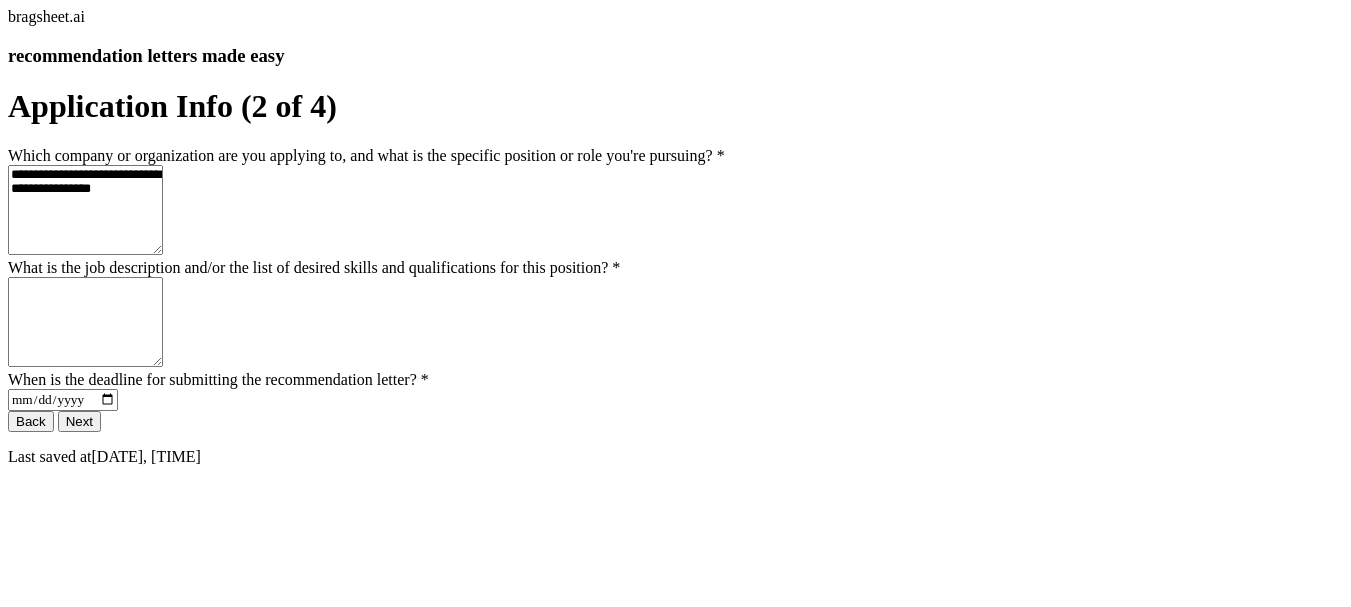 type on "**********" 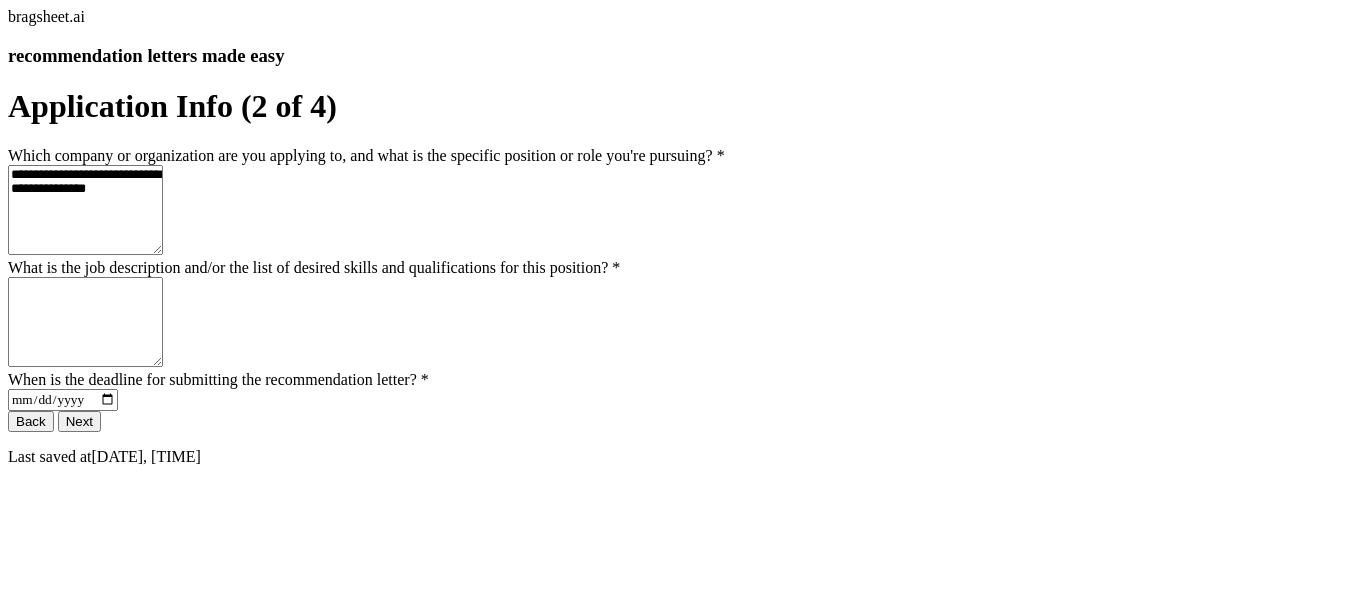 type on "**********" 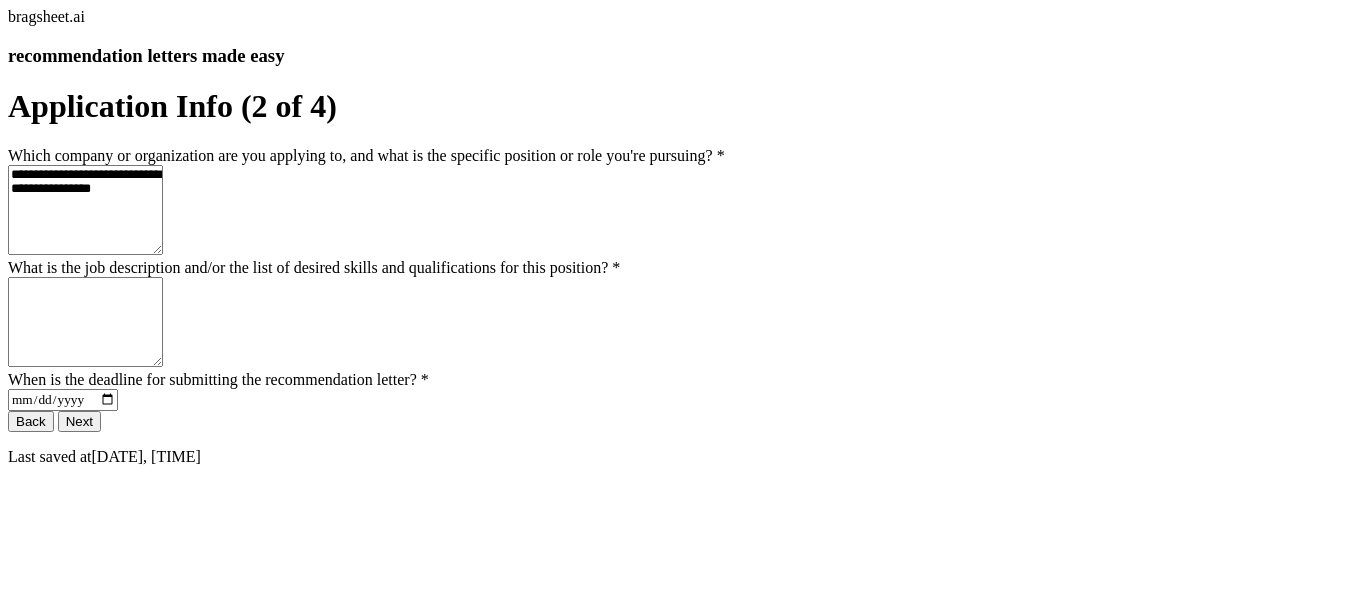 type on "**********" 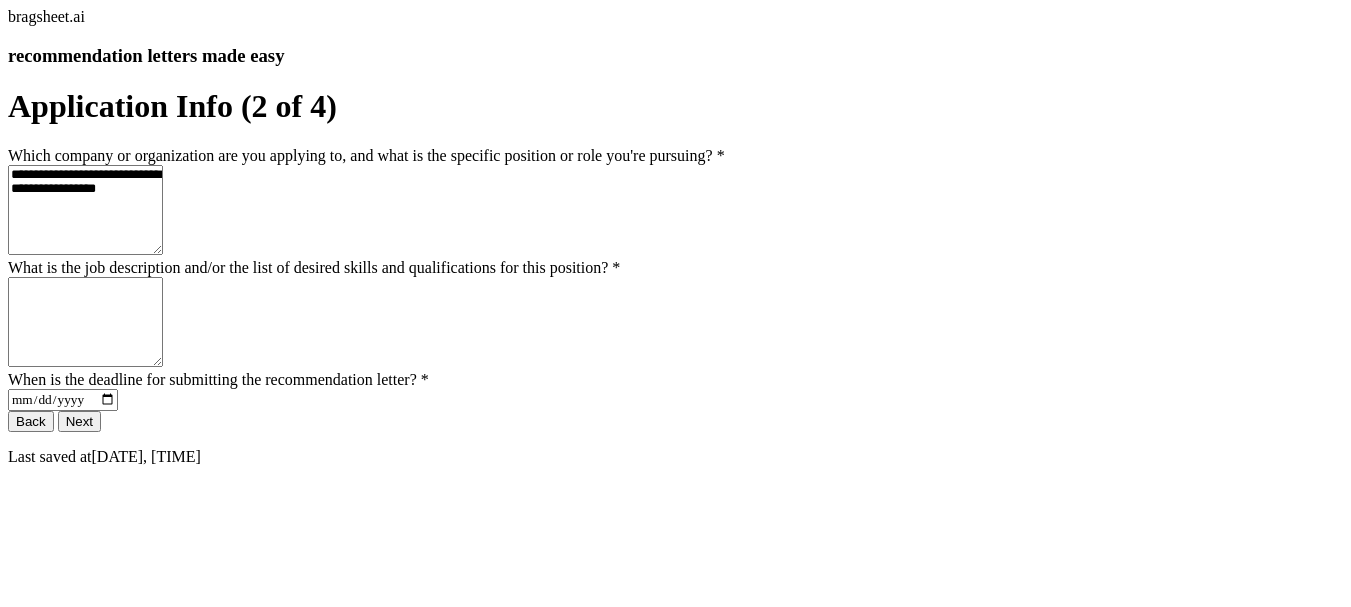 type on "**********" 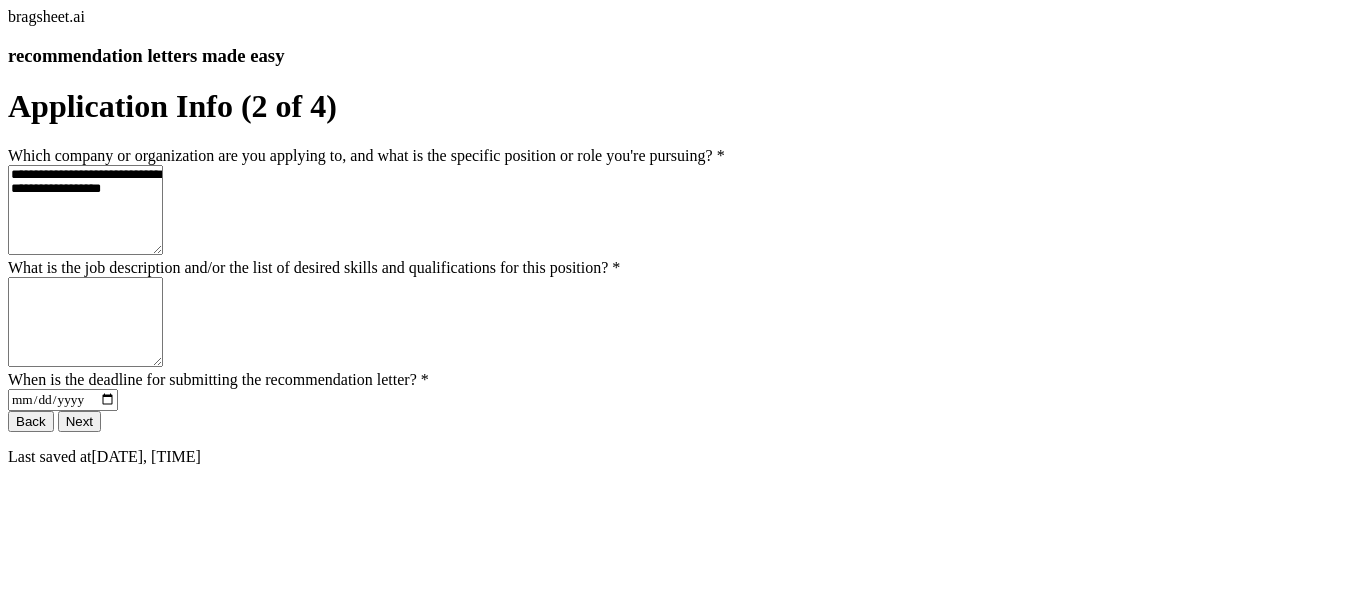 type on "**********" 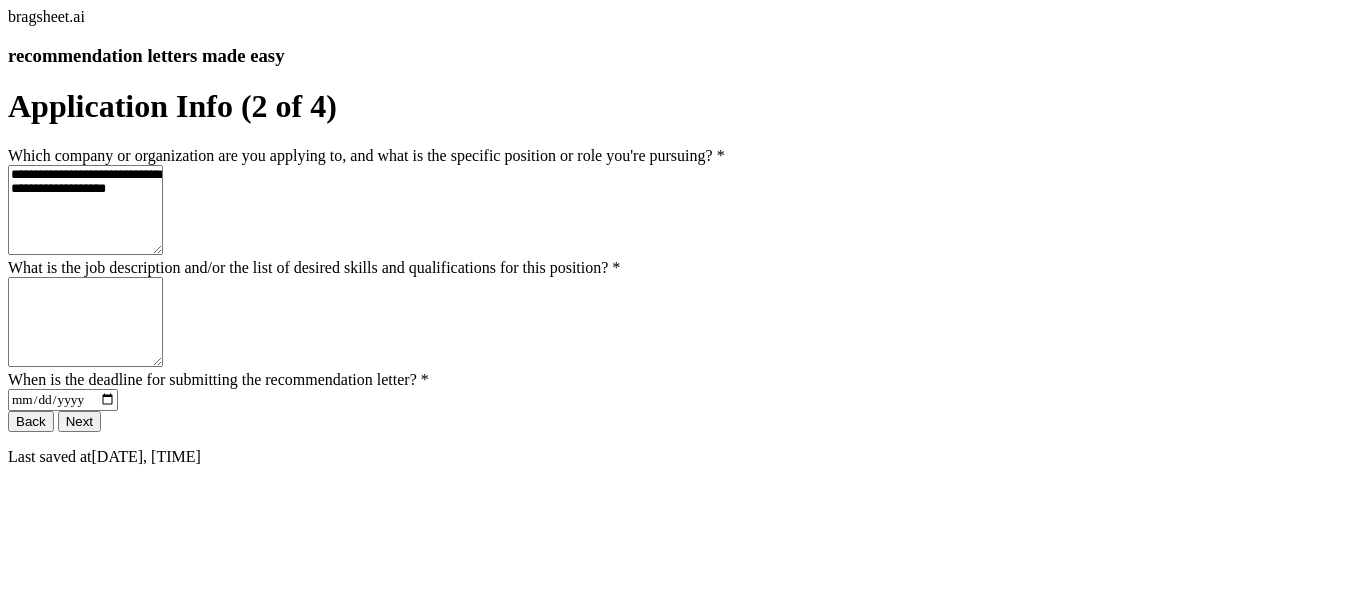 type on "**********" 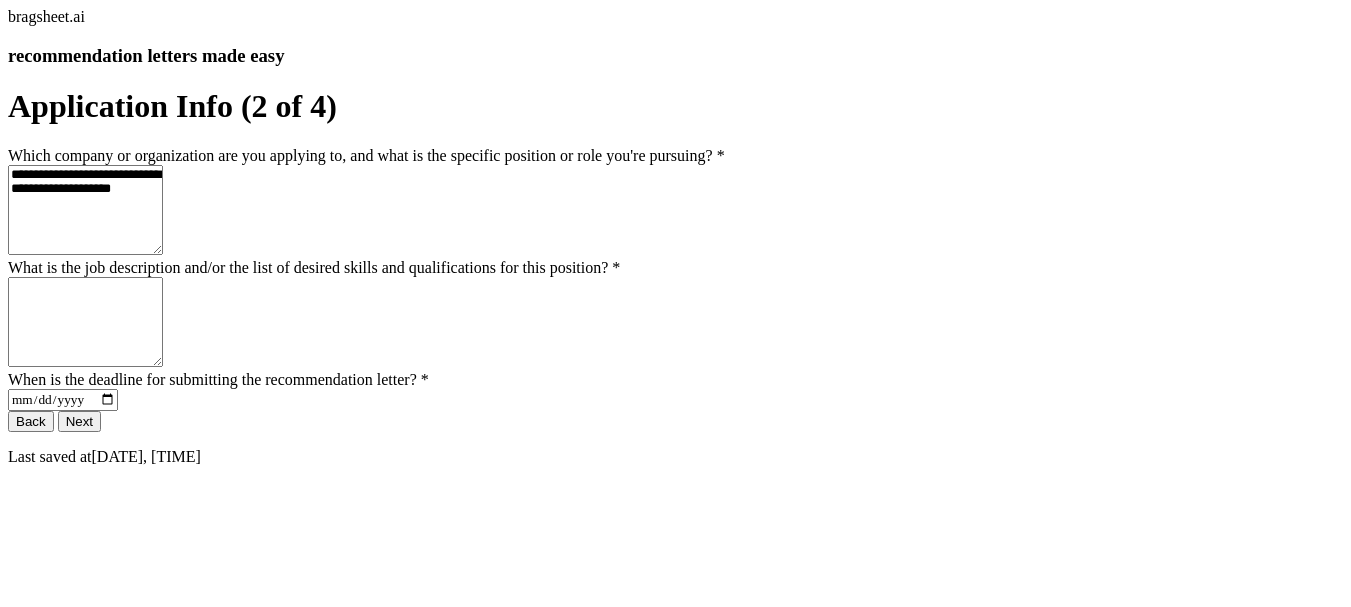 type on "**********" 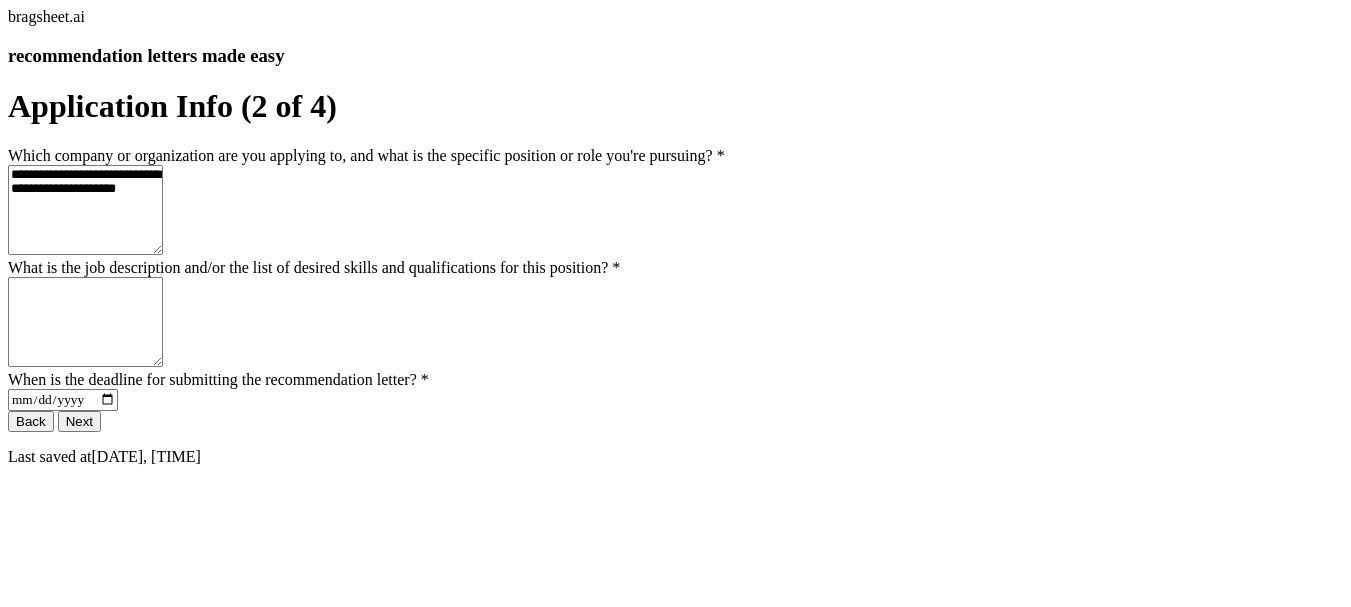 type on "**********" 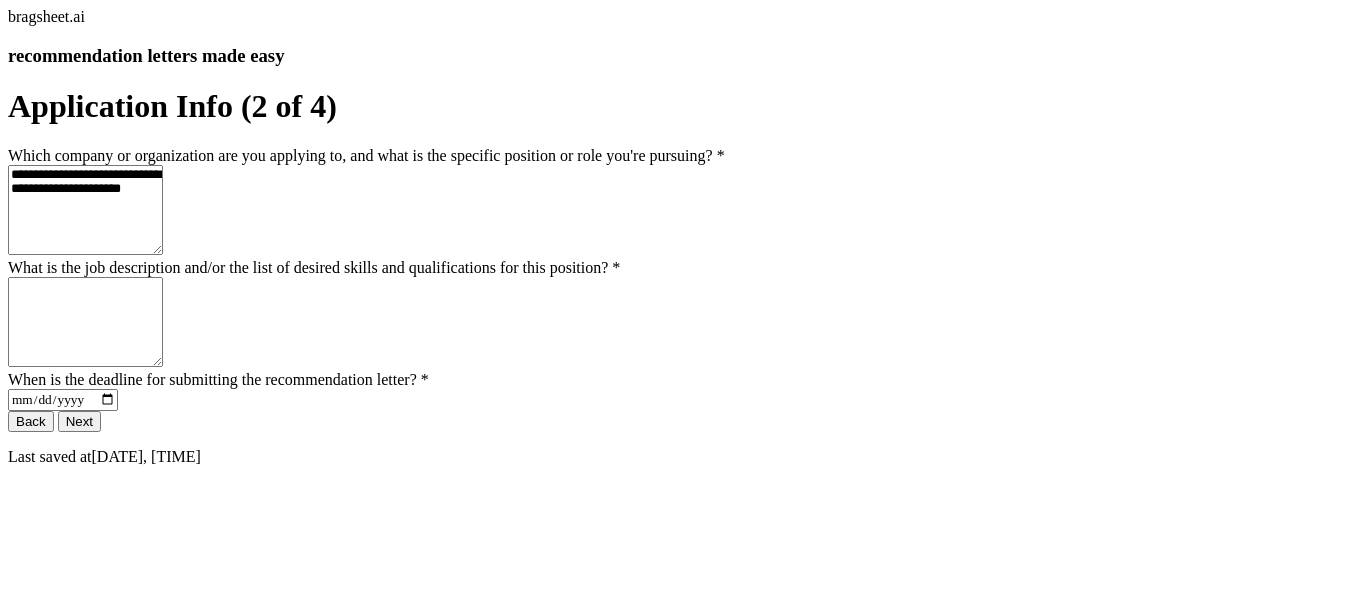 type on "**********" 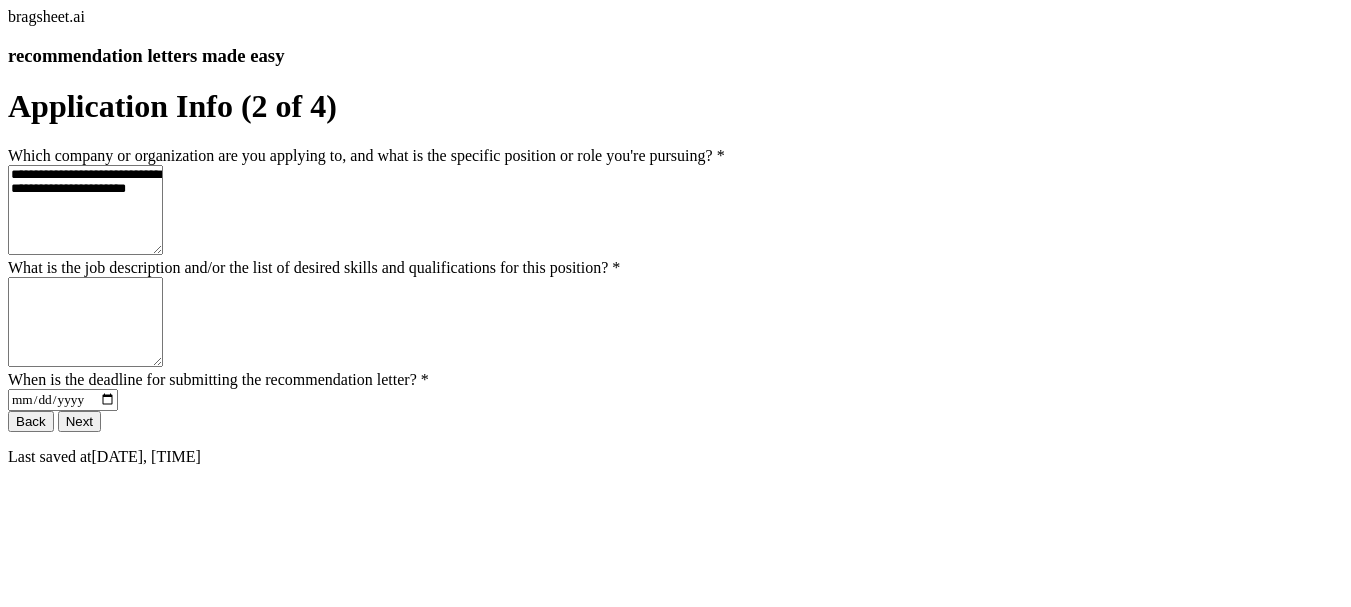 type on "**********" 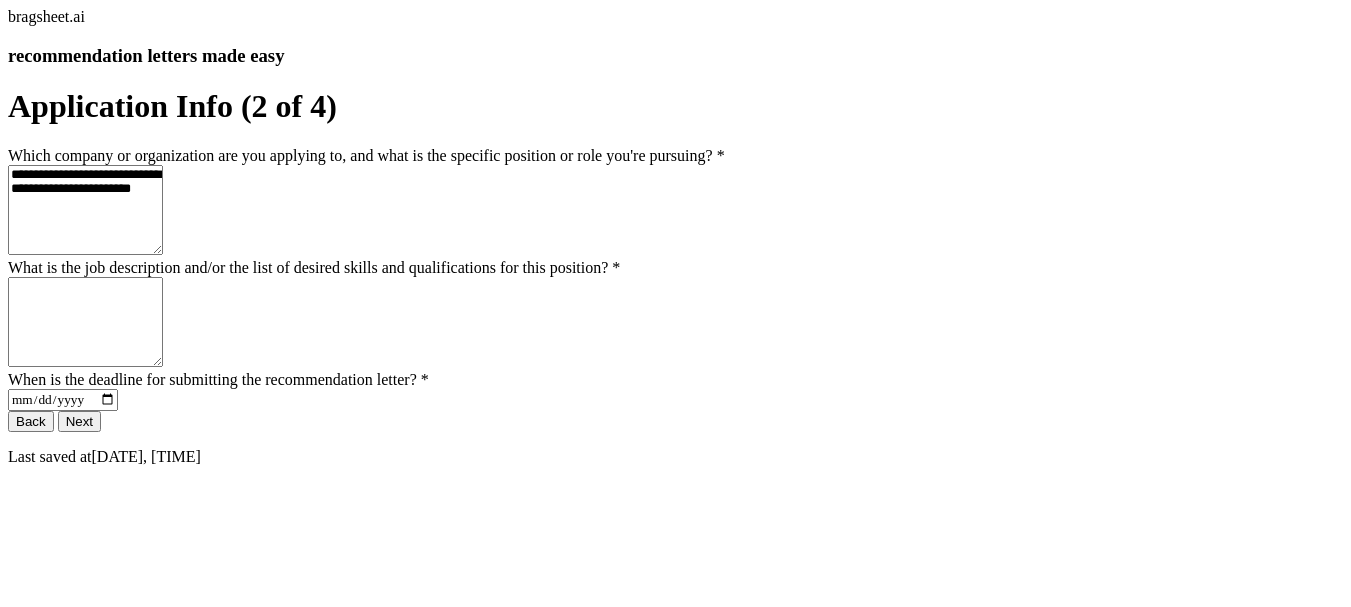 type on "**********" 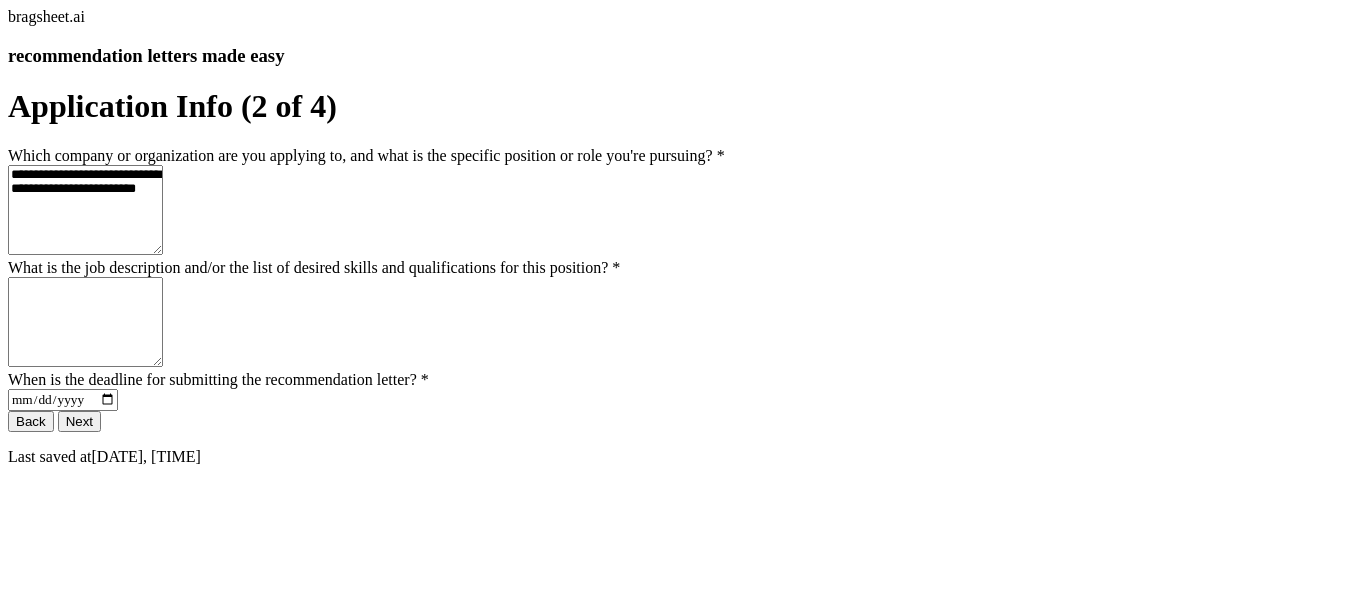 type on "**********" 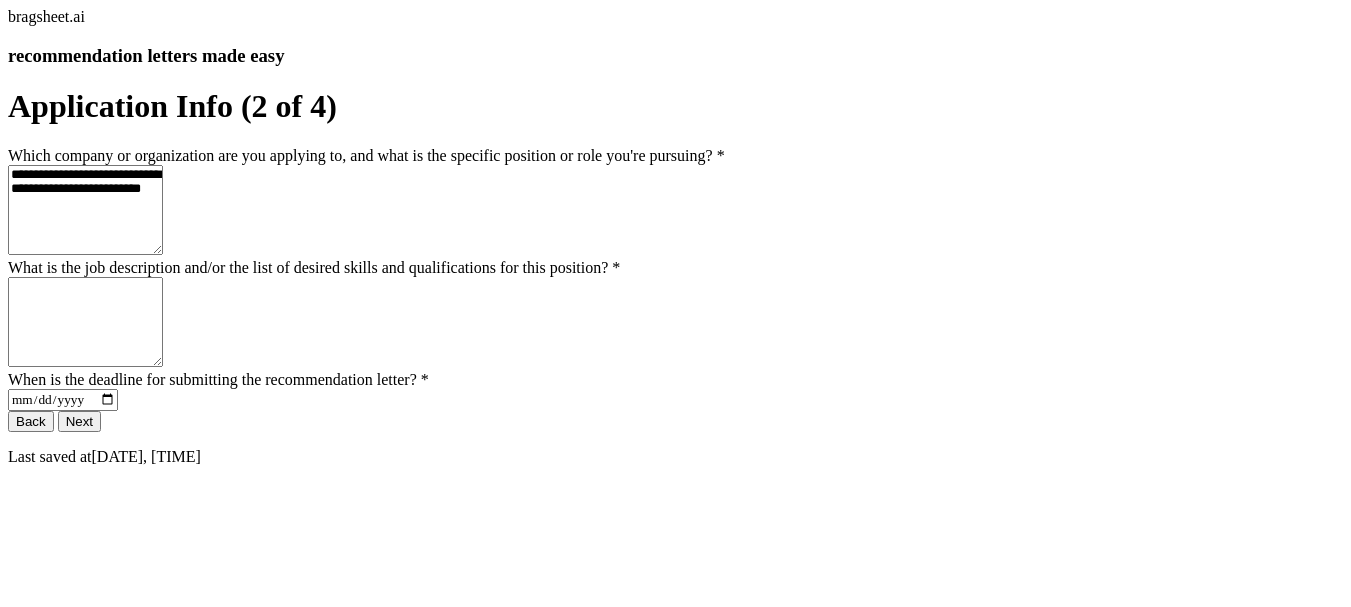 type 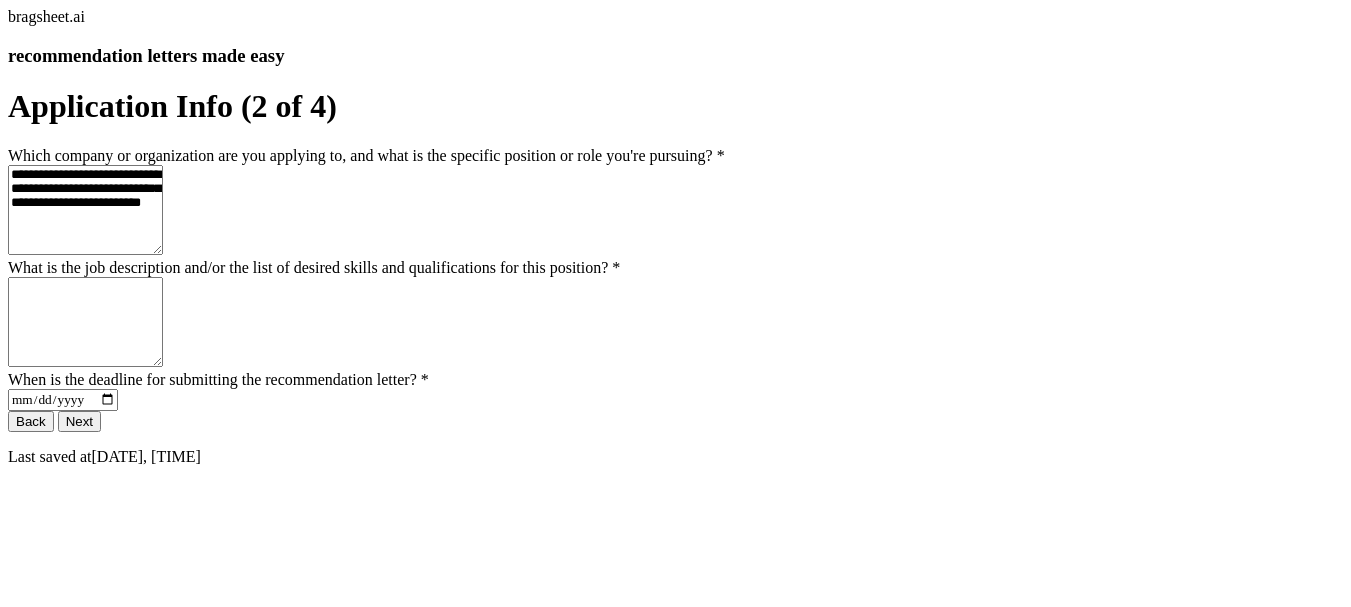 click on "**********" at bounding box center [85, 210] 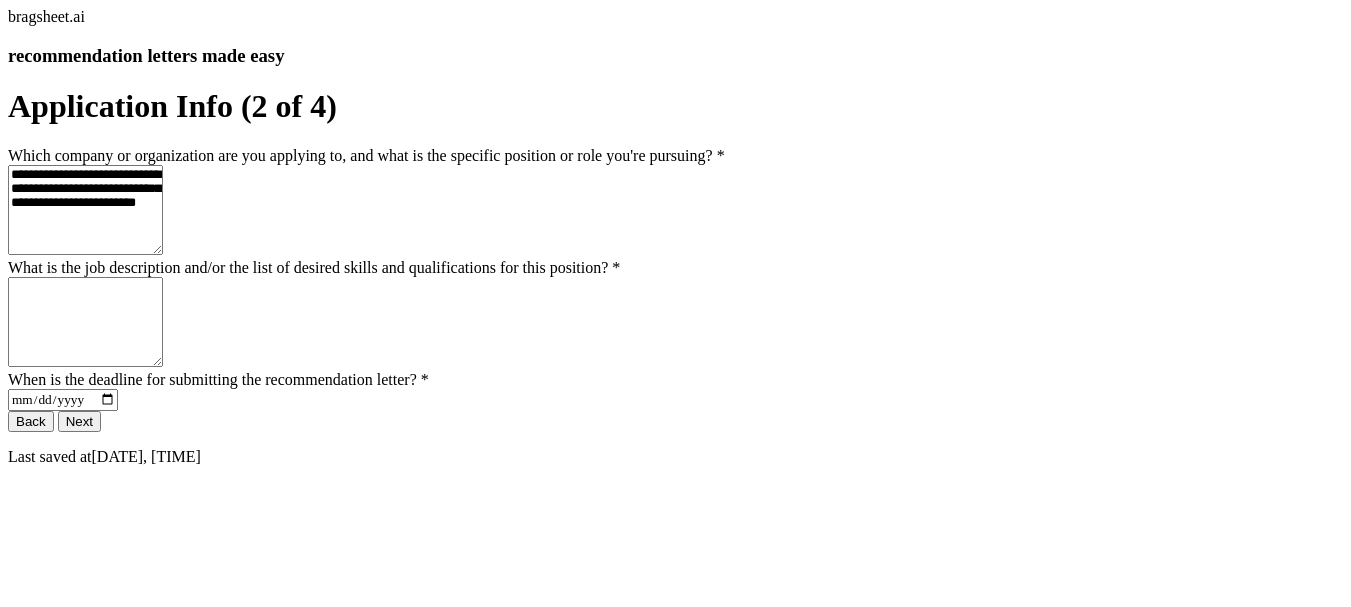 scroll, scrollTop: 119, scrollLeft: 0, axis: vertical 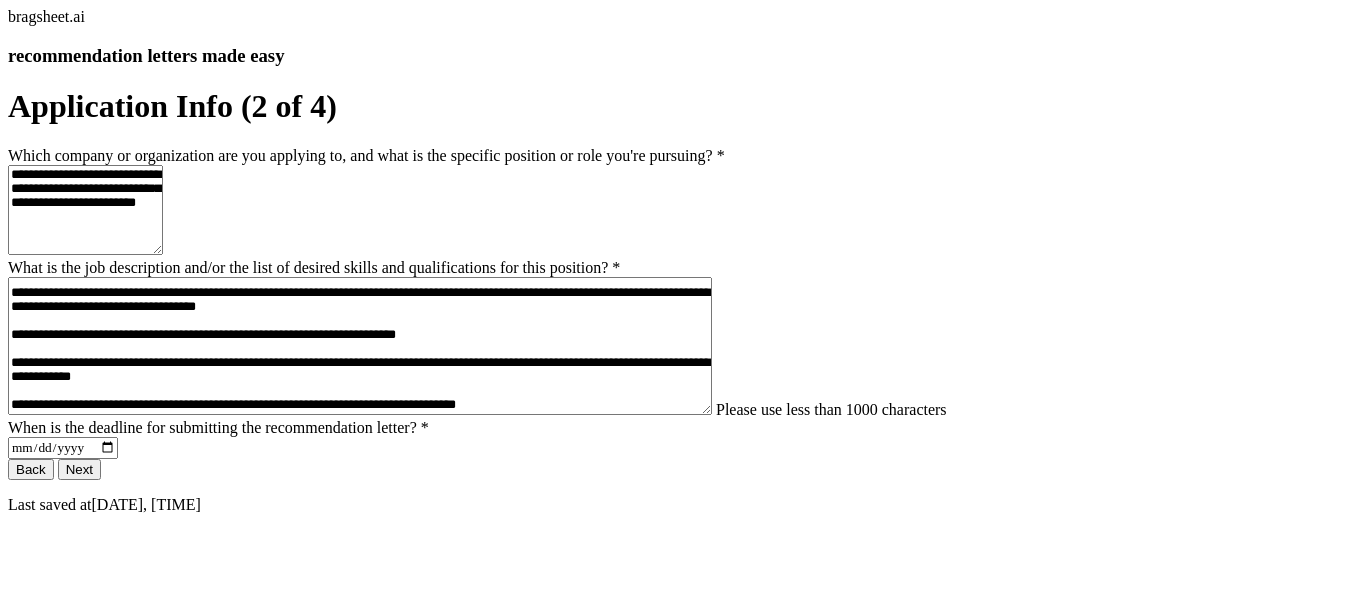 click on "What is the job description and/or the list of desired skills
and qualifications for this position?   *" at bounding box center [360, 346] 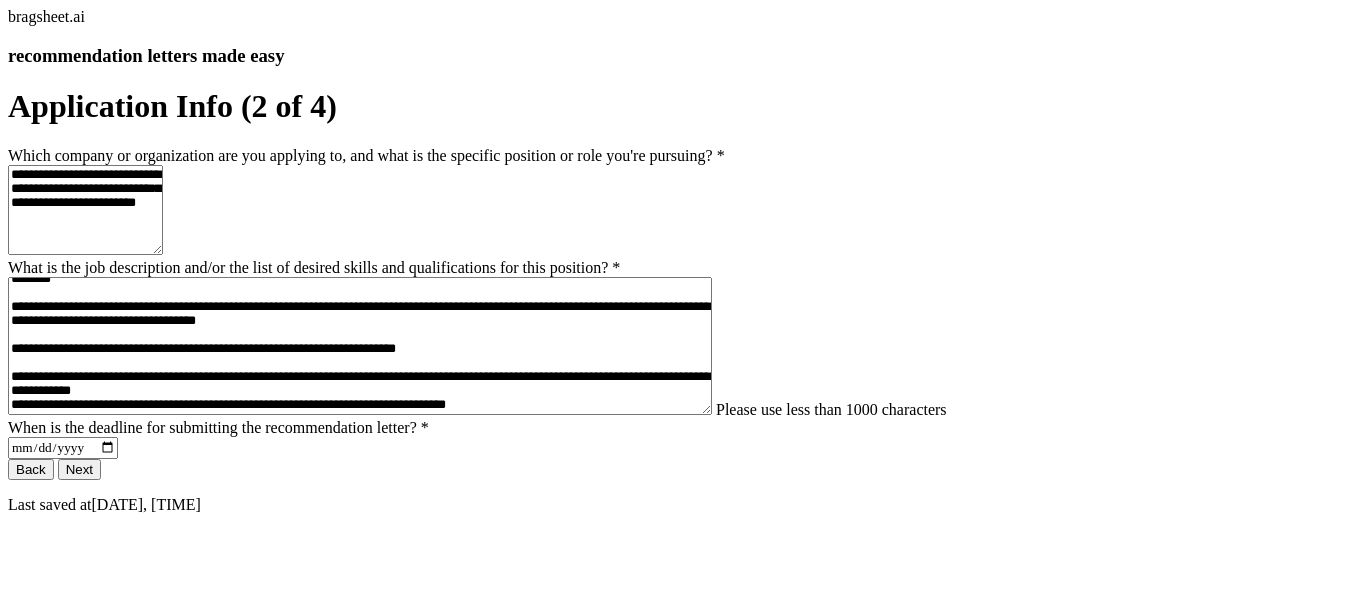 scroll, scrollTop: 520, scrollLeft: 0, axis: vertical 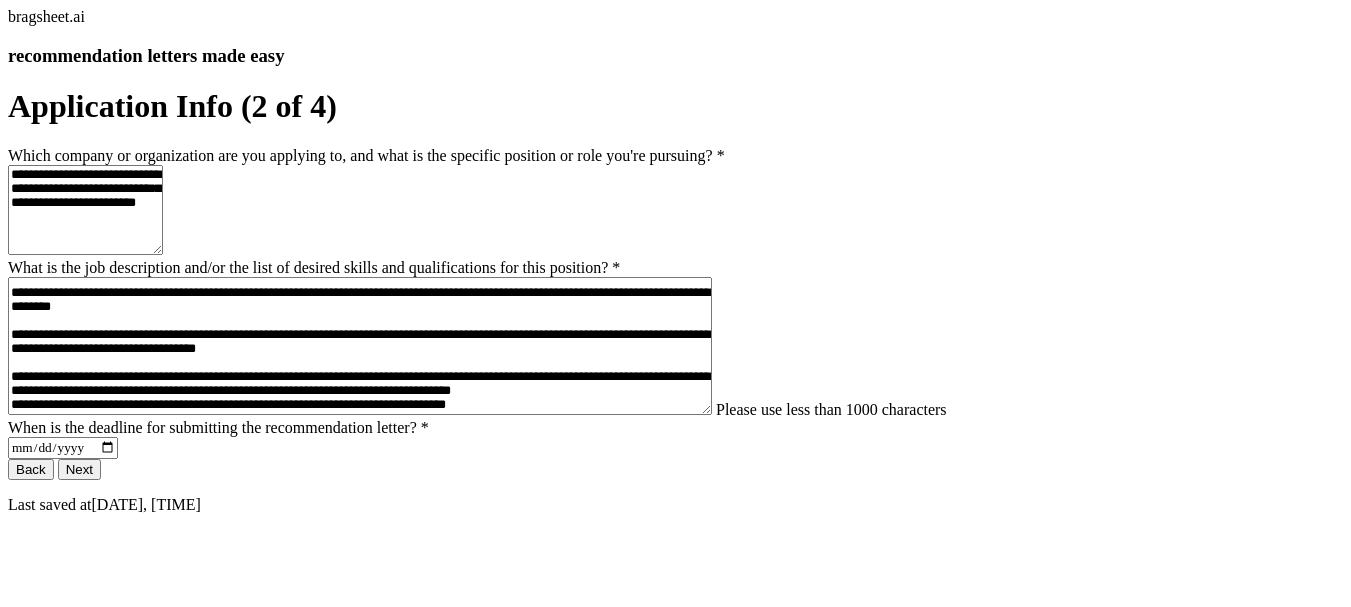 click on "What is the job description and/or the list of desired skills
and qualifications for this position?   *" at bounding box center (360, 346) 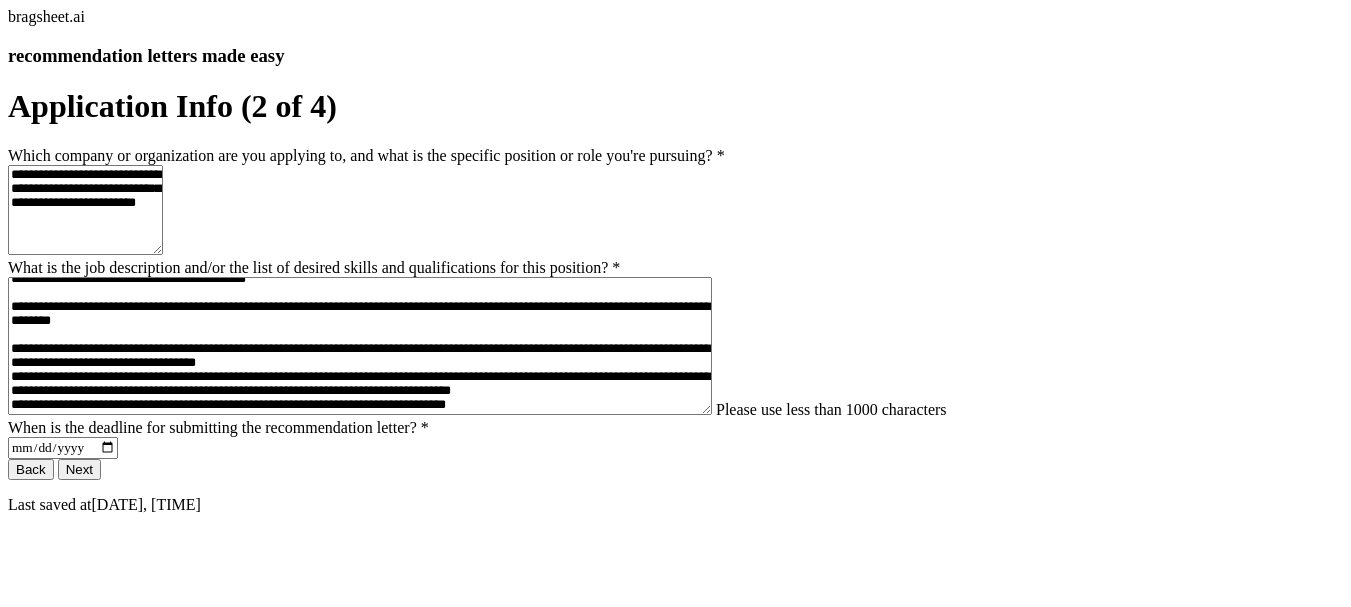 click on "What is the job description and/or the list of desired skills
and qualifications for this position?   *" at bounding box center (360, 346) 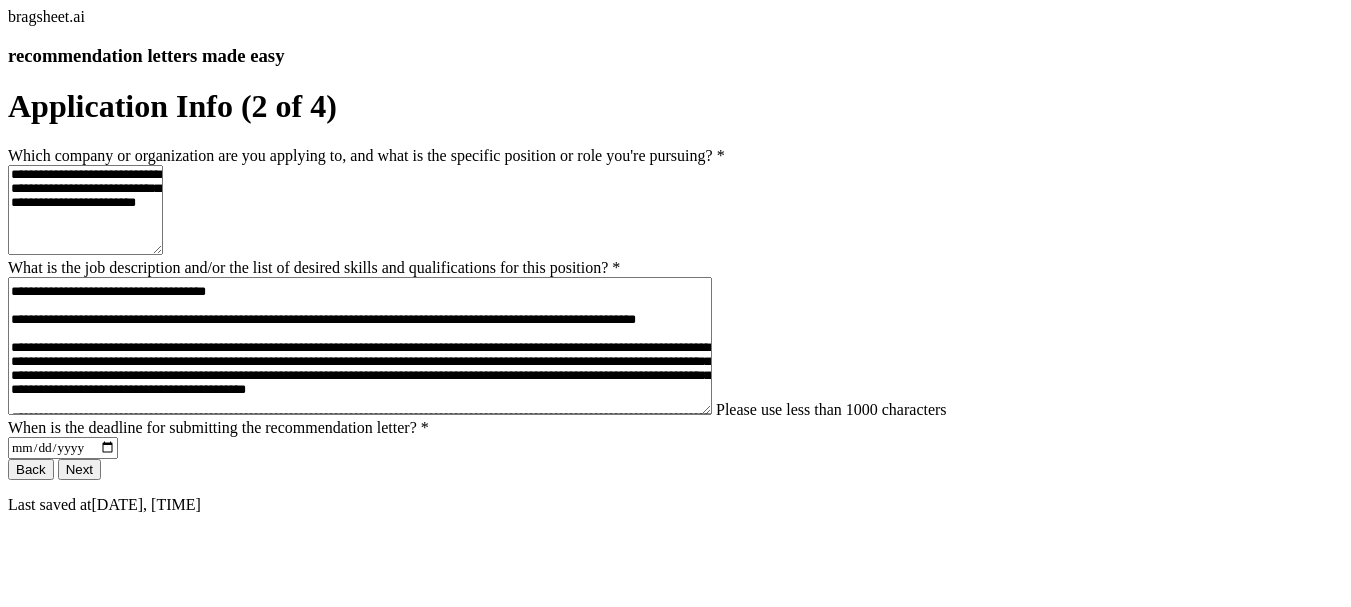 scroll, scrollTop: 0, scrollLeft: 0, axis: both 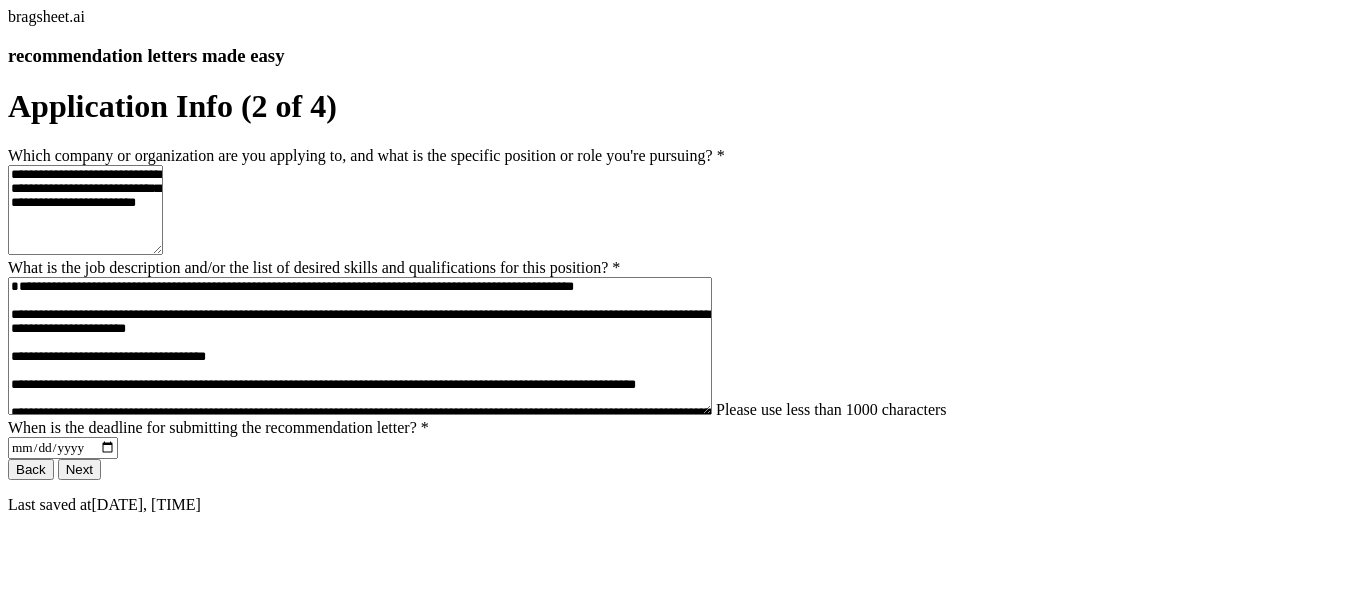 click on "What is the job description and/or the list of desired skills
and qualifications for this position?   *" at bounding box center (360, 346) 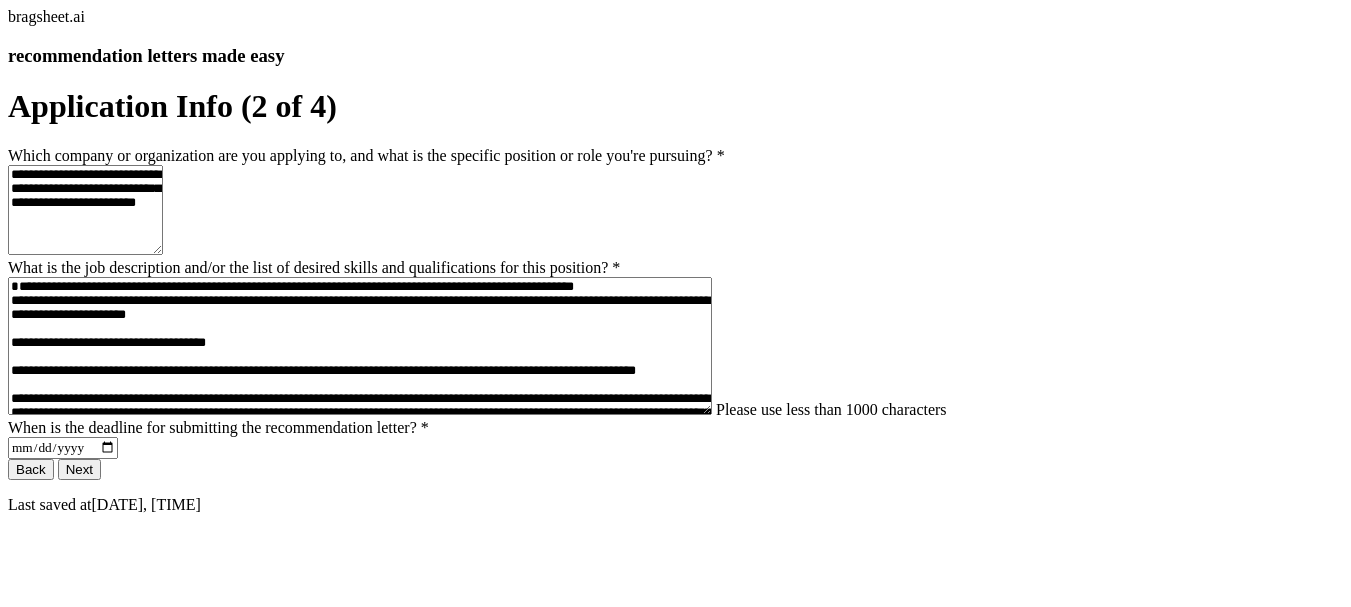 click on "What is the job description and/or the list of desired skills
and qualifications for this position?   *" at bounding box center [360, 346] 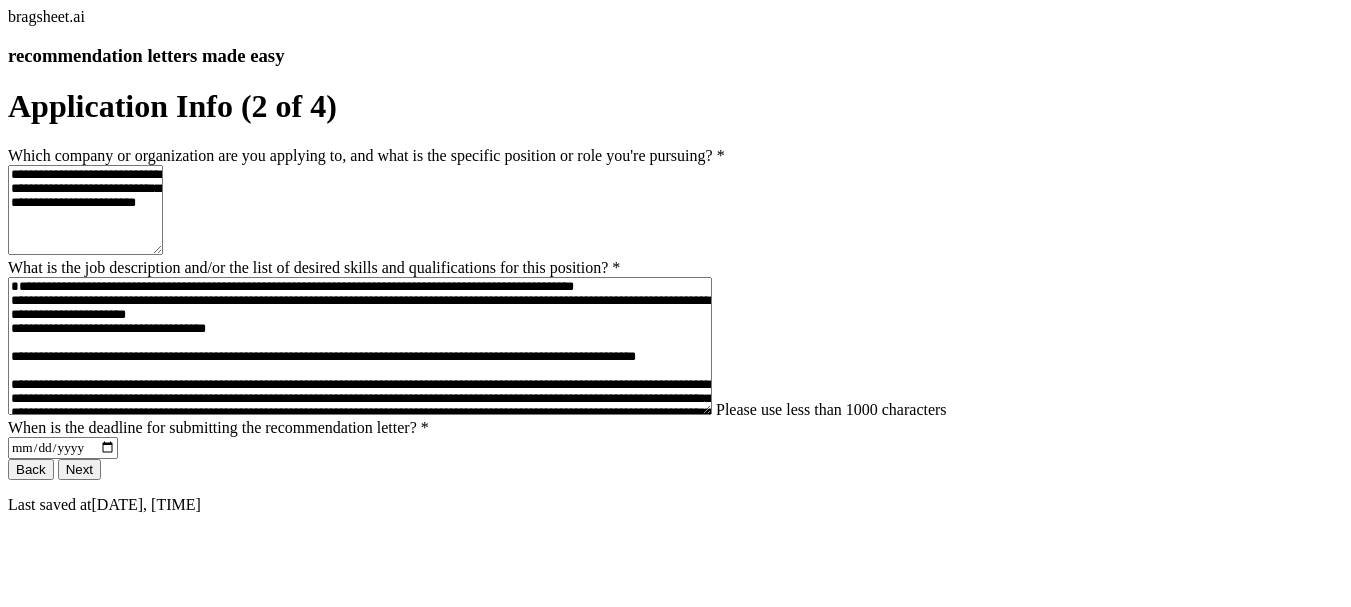 scroll, scrollTop: 0, scrollLeft: 0, axis: both 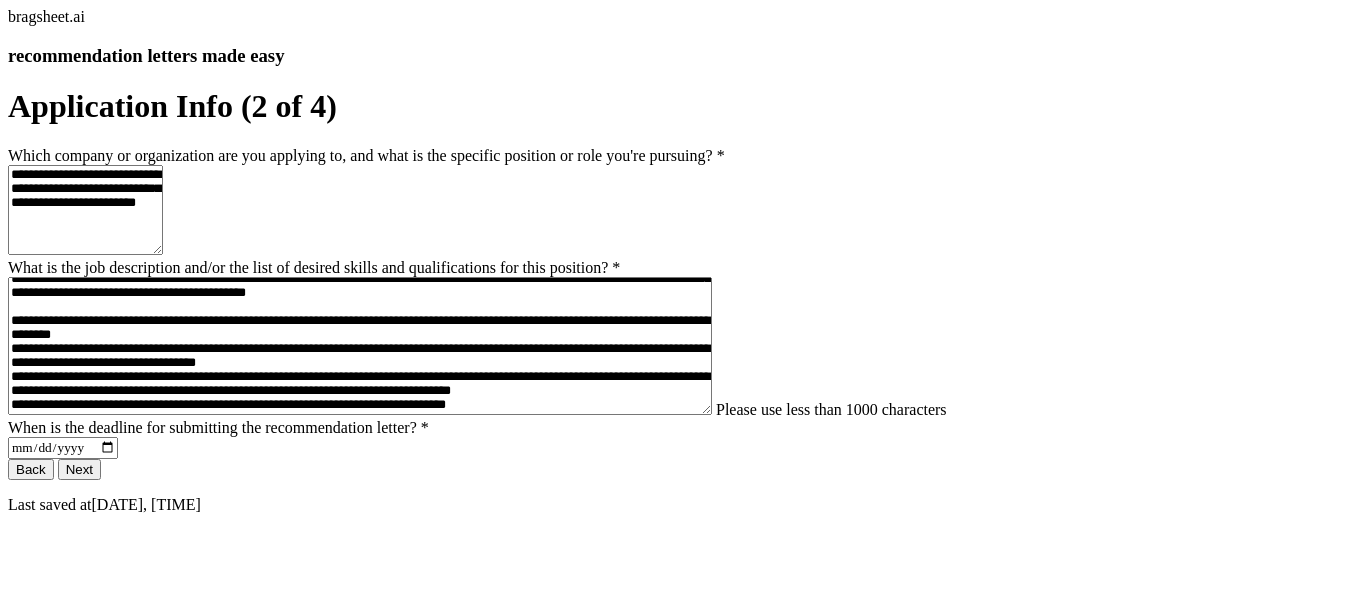 drag, startPoint x: 325, startPoint y: 216, endPoint x: 439, endPoint y: 233, distance: 115.260574 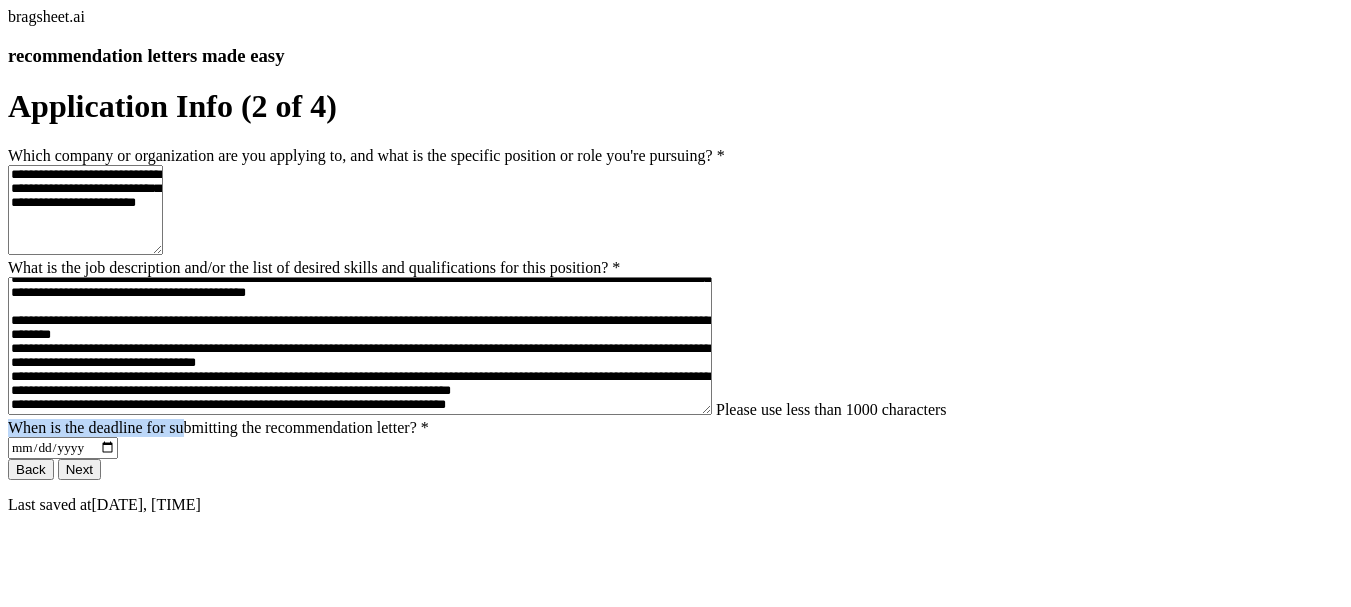 drag, startPoint x: 589, startPoint y: 358, endPoint x: 831, endPoint y: 315, distance: 245.79056 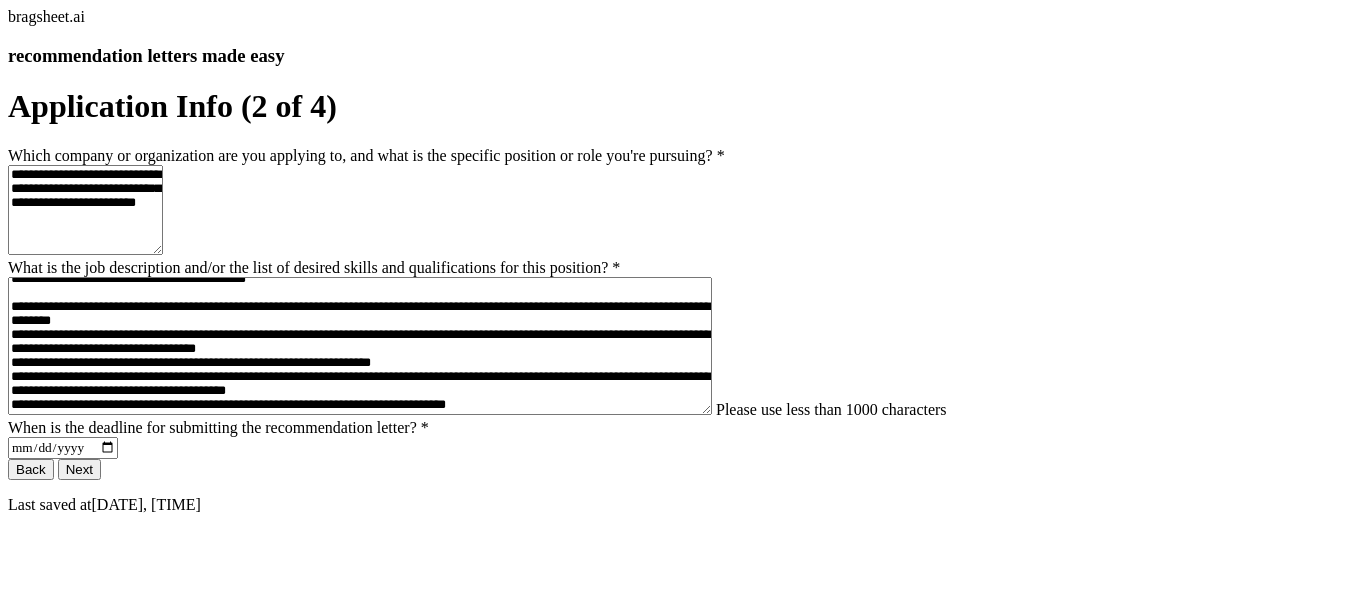 scroll, scrollTop: 361, scrollLeft: 0, axis: vertical 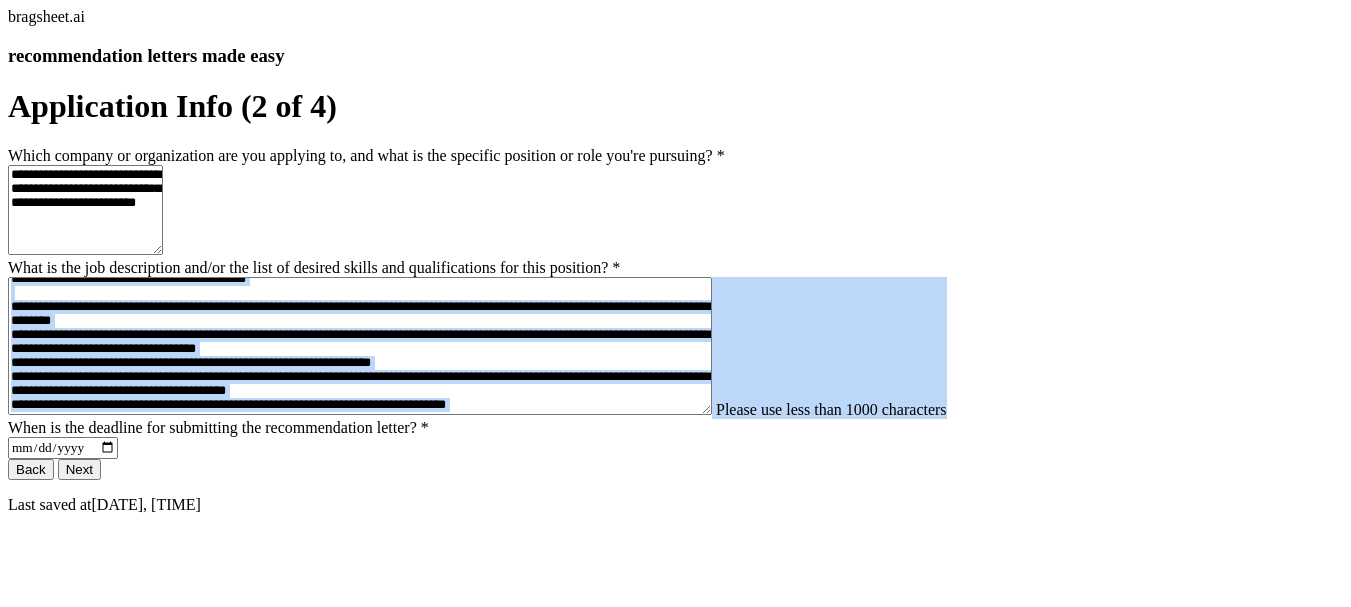 drag, startPoint x: 812, startPoint y: 321, endPoint x: 547, endPoint y: 294, distance: 266.37192 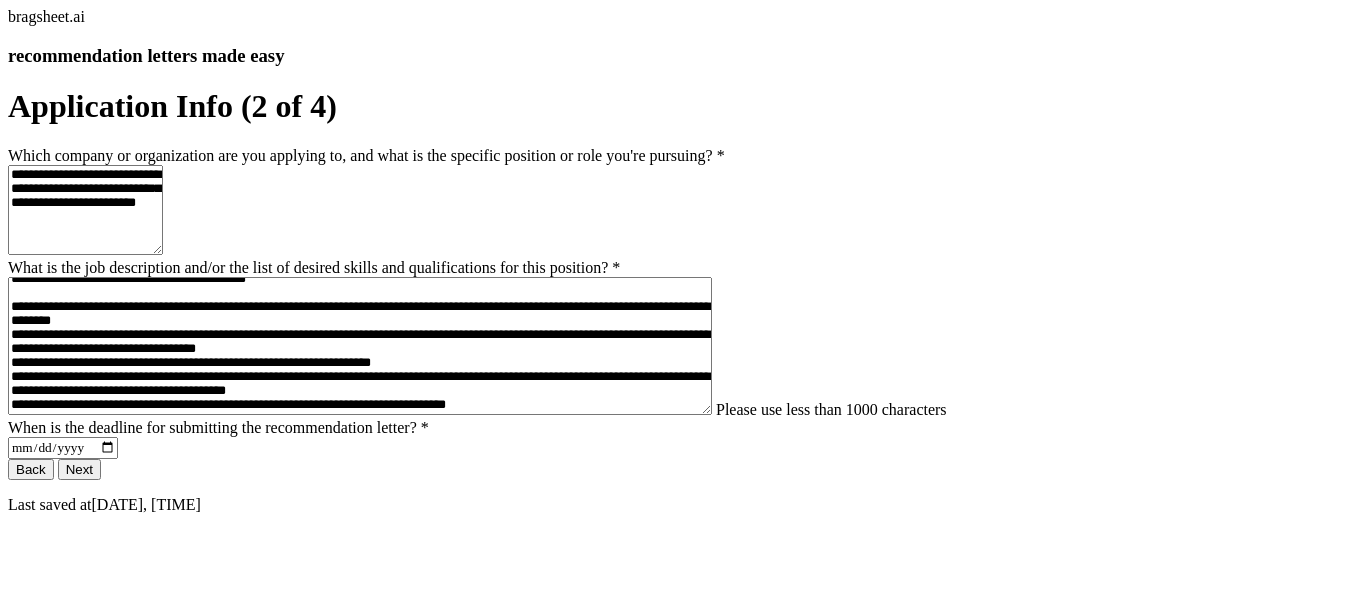 drag, startPoint x: 353, startPoint y: 251, endPoint x: 327, endPoint y: 200, distance: 57.245087 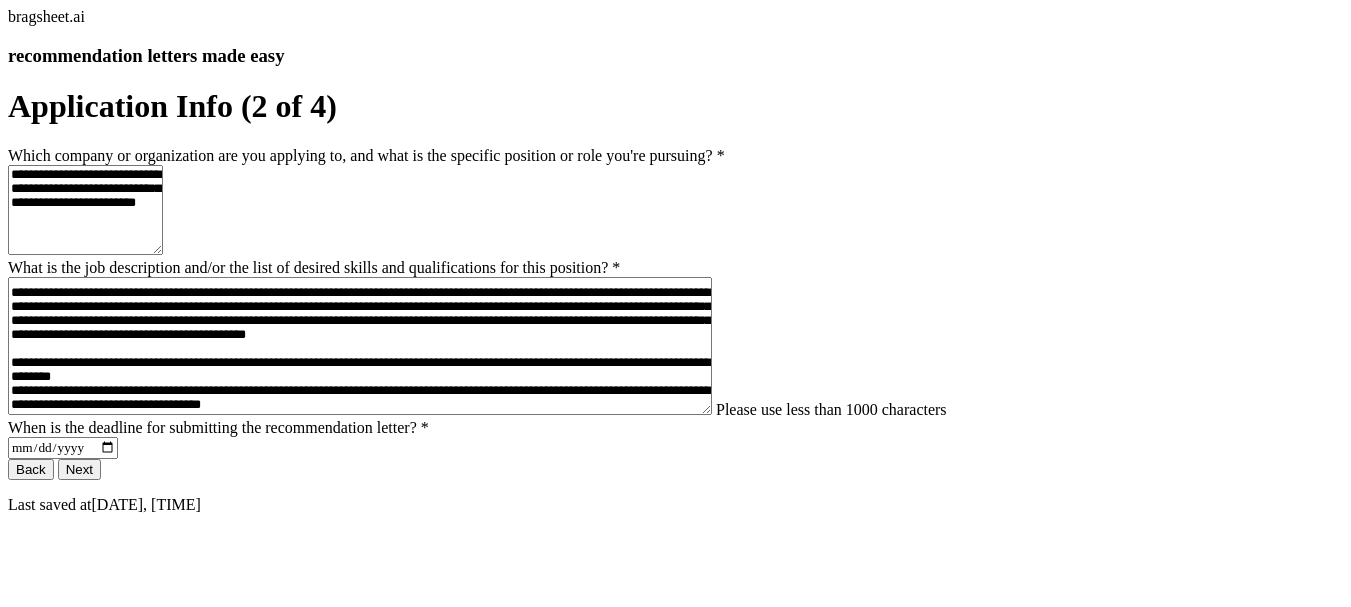 scroll, scrollTop: 320, scrollLeft: 0, axis: vertical 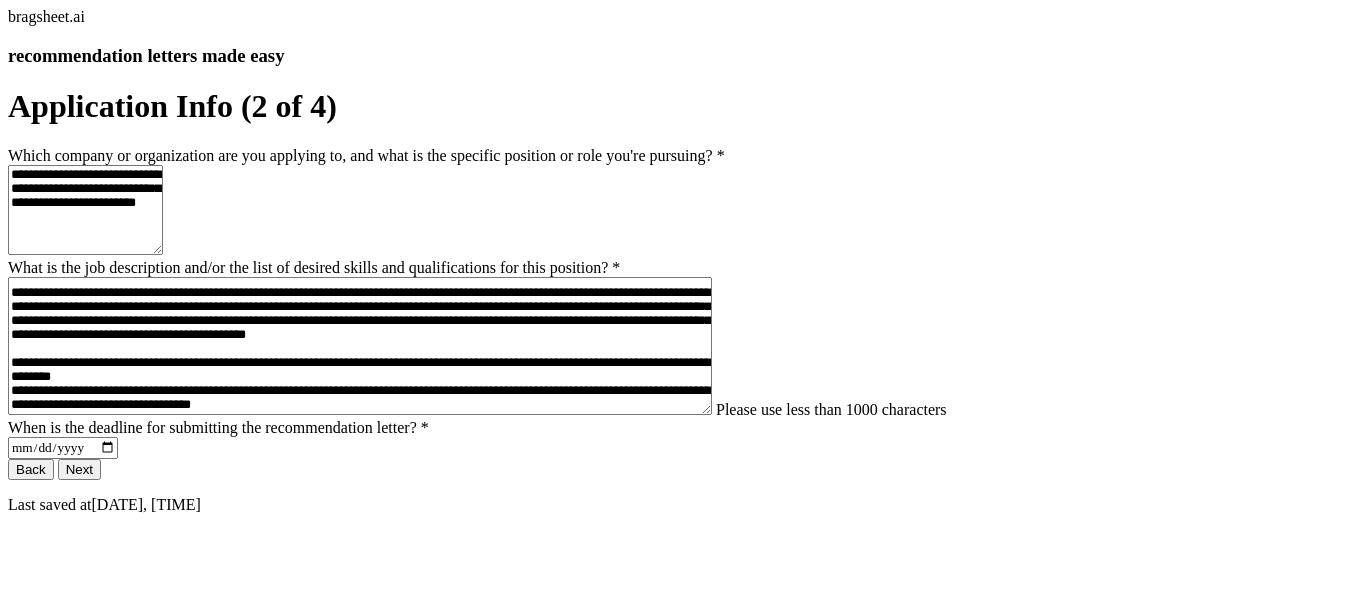 click on "What is the job description and/or the list of desired skills
and qualifications for this position?   *" at bounding box center [360, 346] 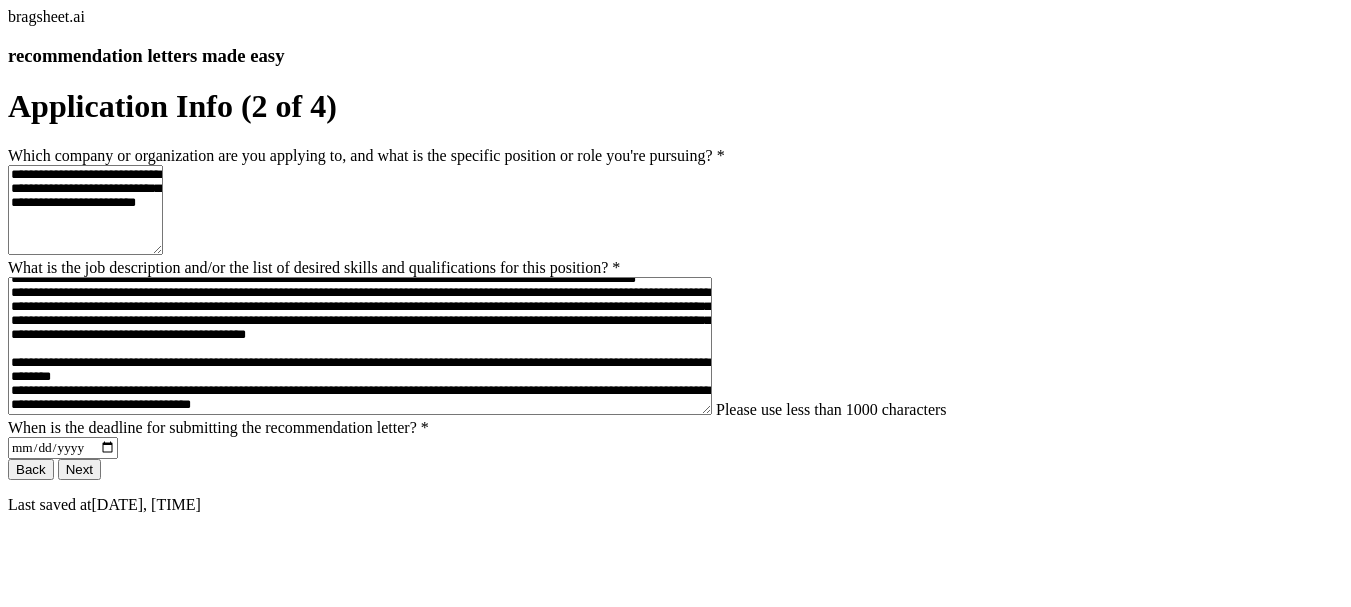 click on "What is the job description and/or the list of desired skills
and qualifications for this position?   *" at bounding box center (360, 346) 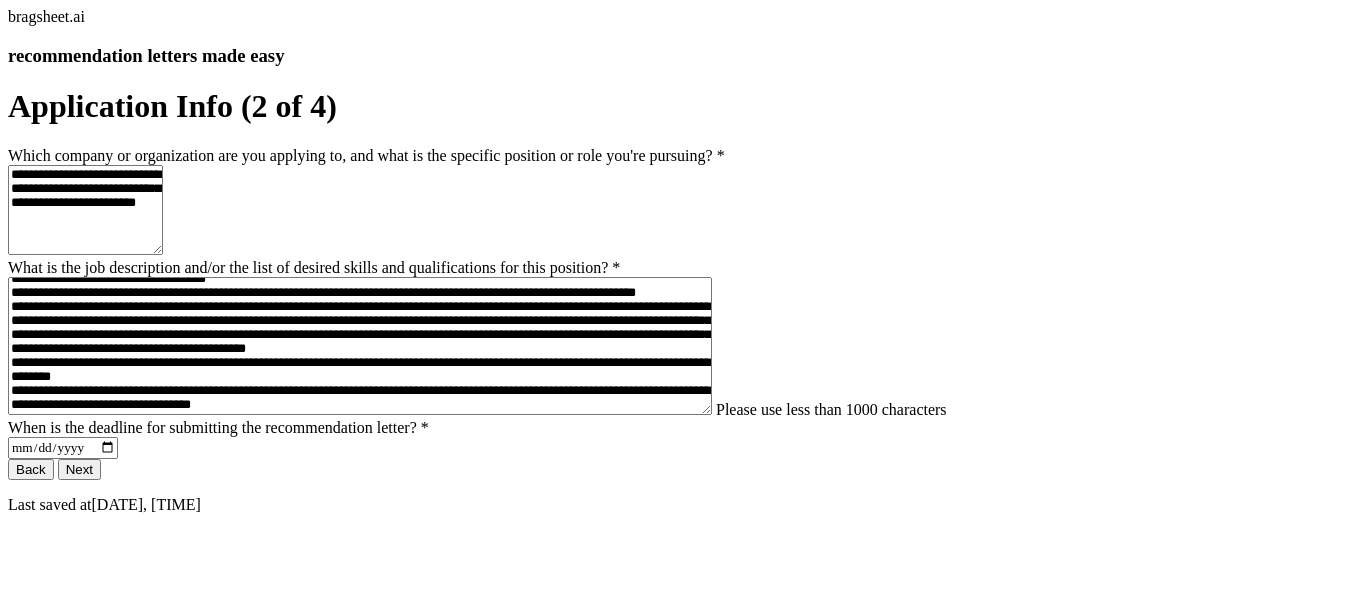 scroll, scrollTop: 260, scrollLeft: 0, axis: vertical 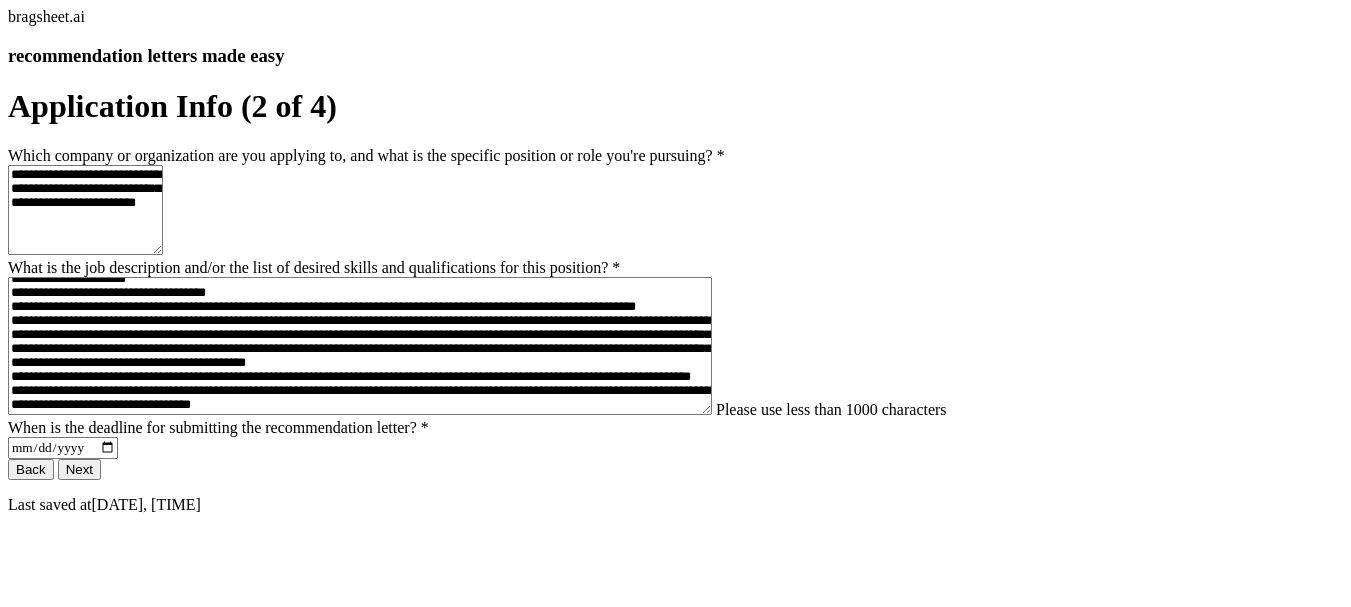 click on "What is the job description and/or the list of desired skills
and qualifications for this position?   *" at bounding box center [360, 346] 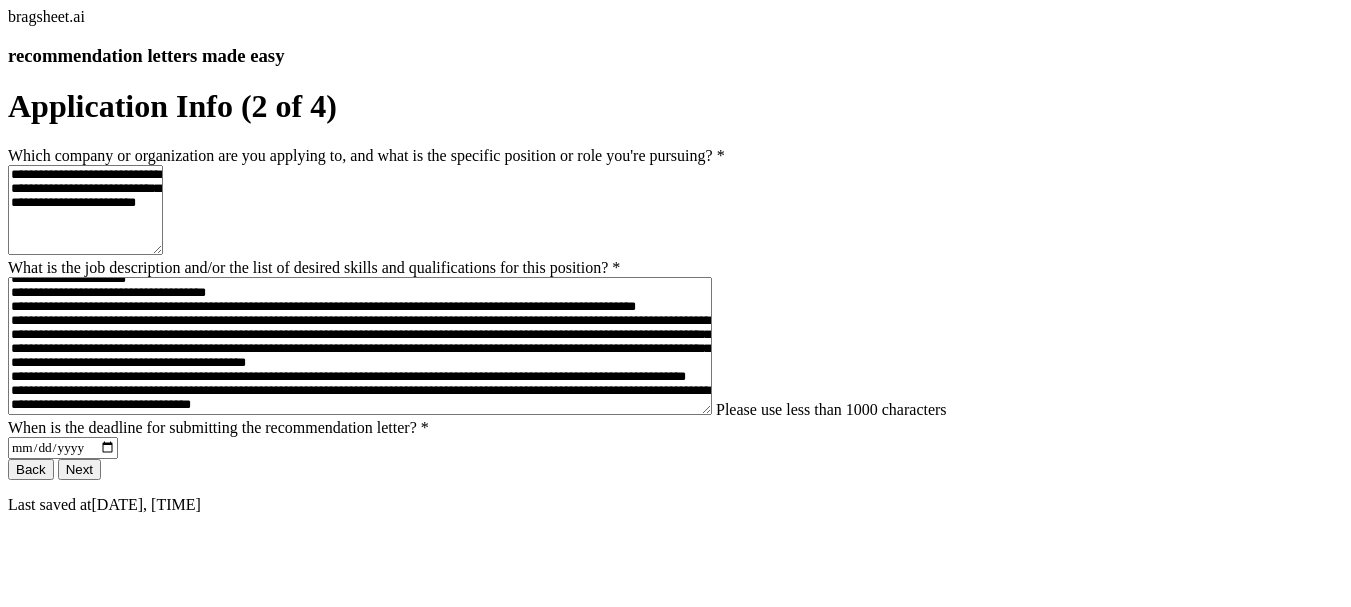 click on "What is the job description and/or the list of desired skills
and qualifications for this position?   *" at bounding box center [360, 346] 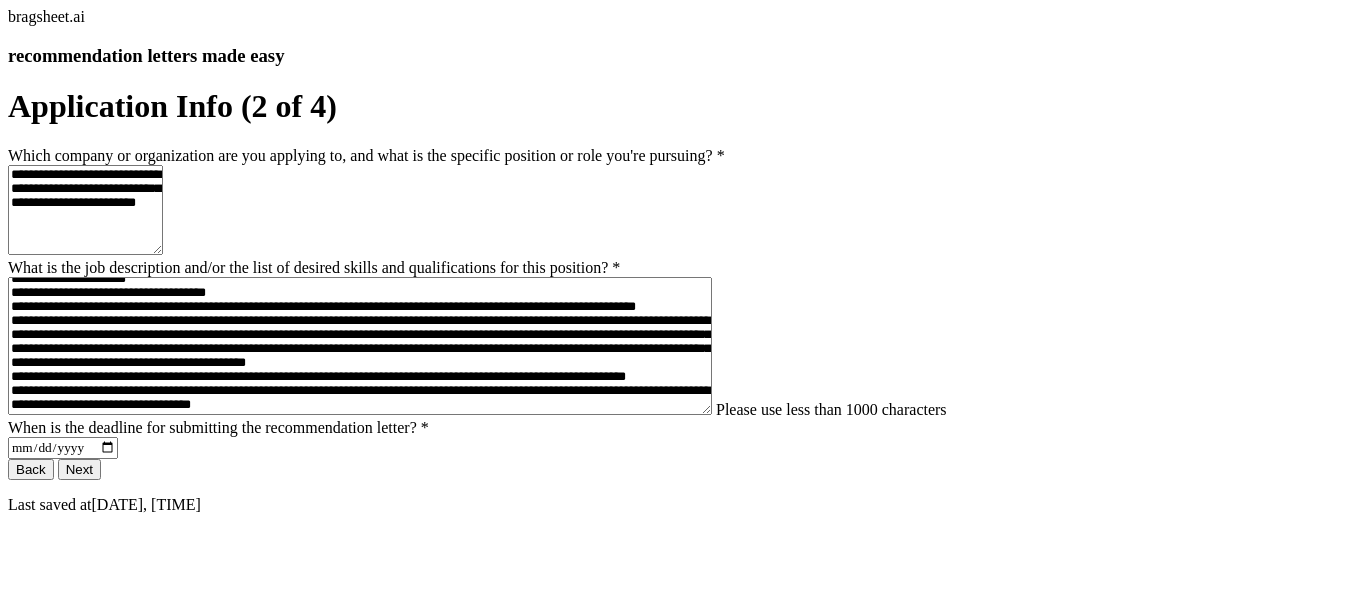 click on "What is the job description and/or the list of desired skills
and qualifications for this position?   *" at bounding box center [360, 346] 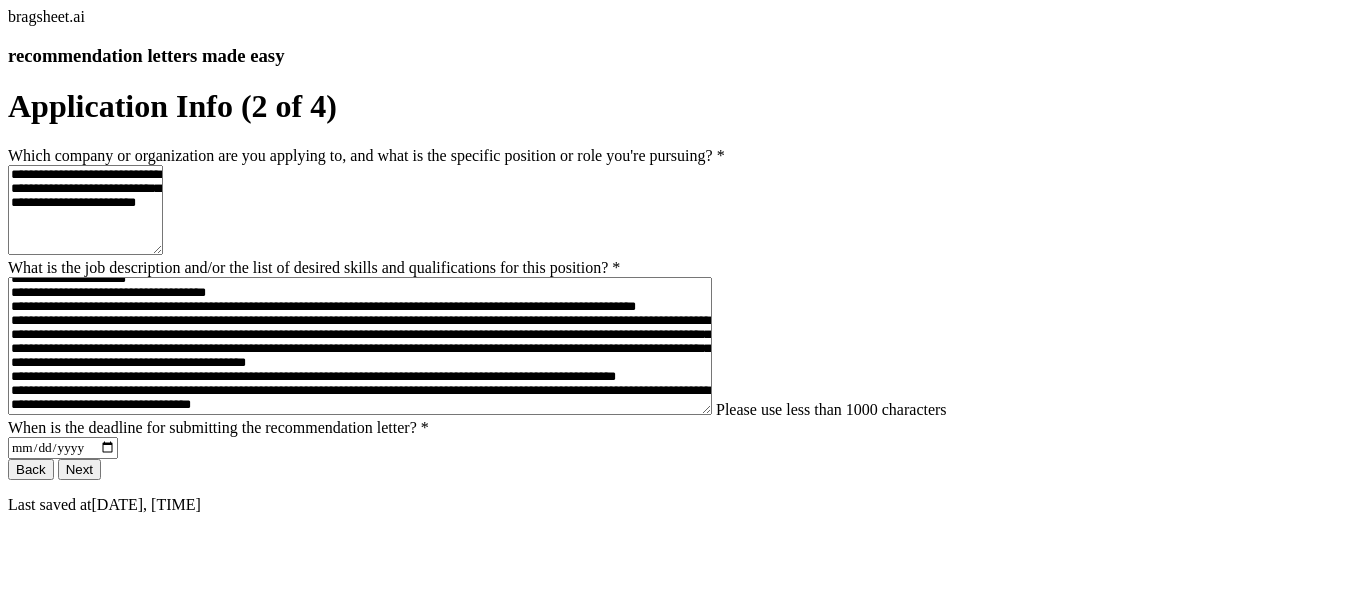 scroll, scrollTop: 300, scrollLeft: 0, axis: vertical 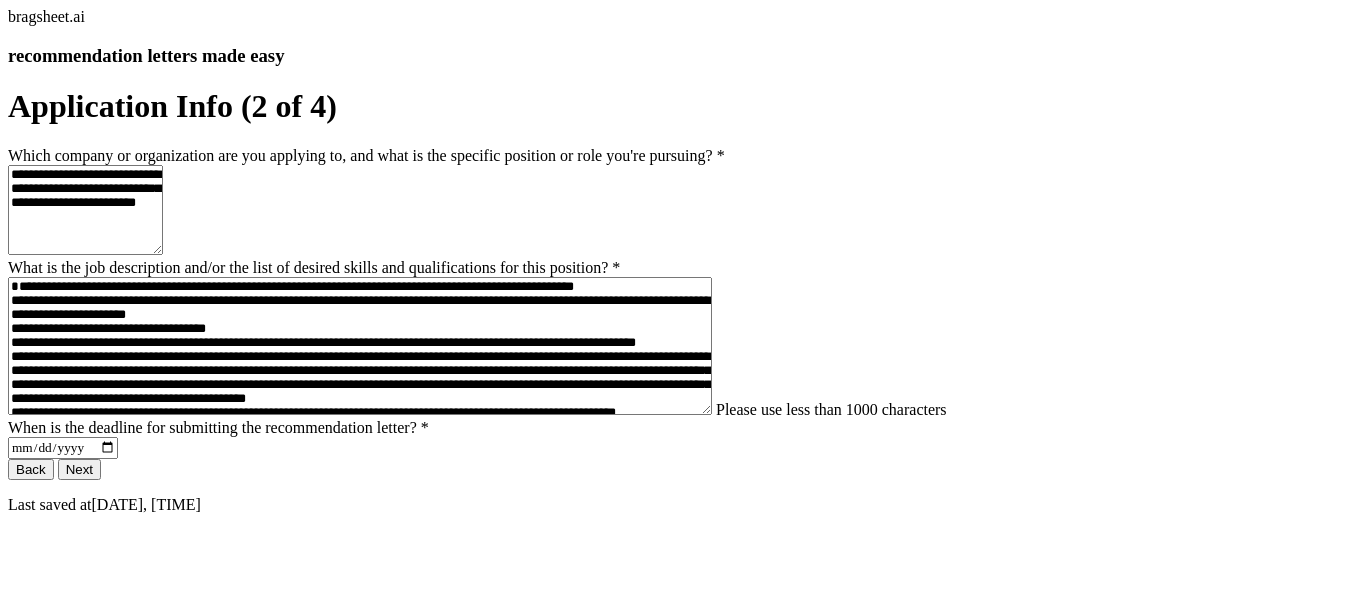 click on "What is the job description and/or the list of desired skills
and qualifications for this position?   *" at bounding box center (360, 346) 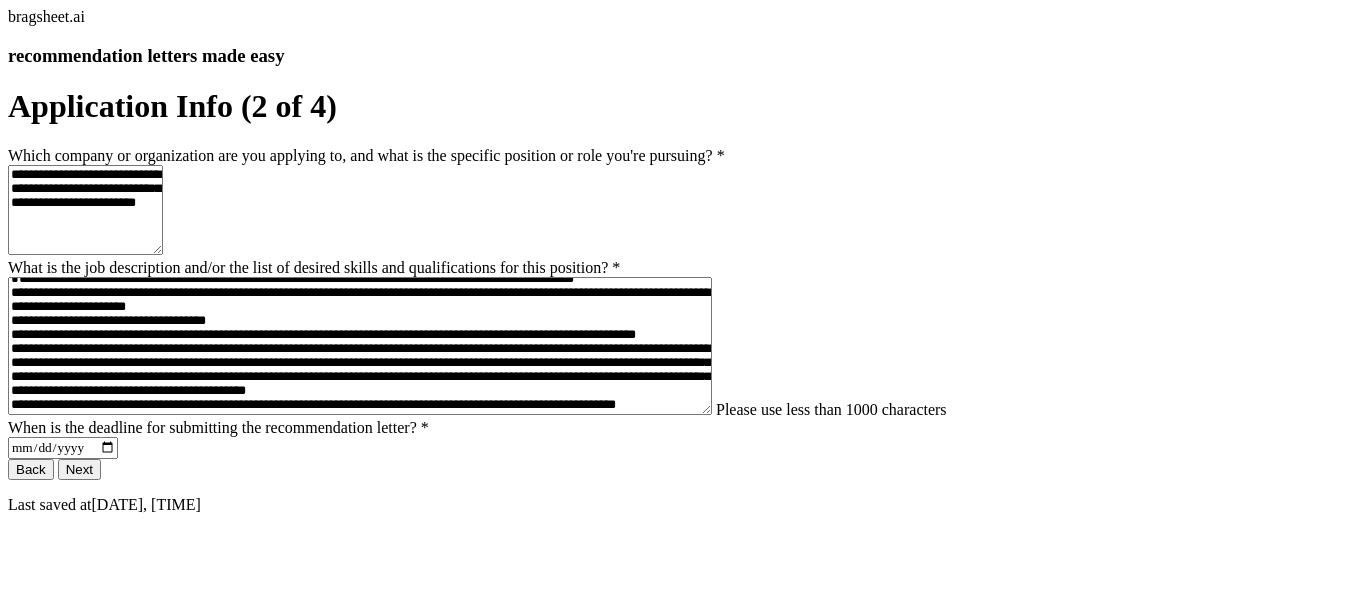 scroll, scrollTop: 0, scrollLeft: 0, axis: both 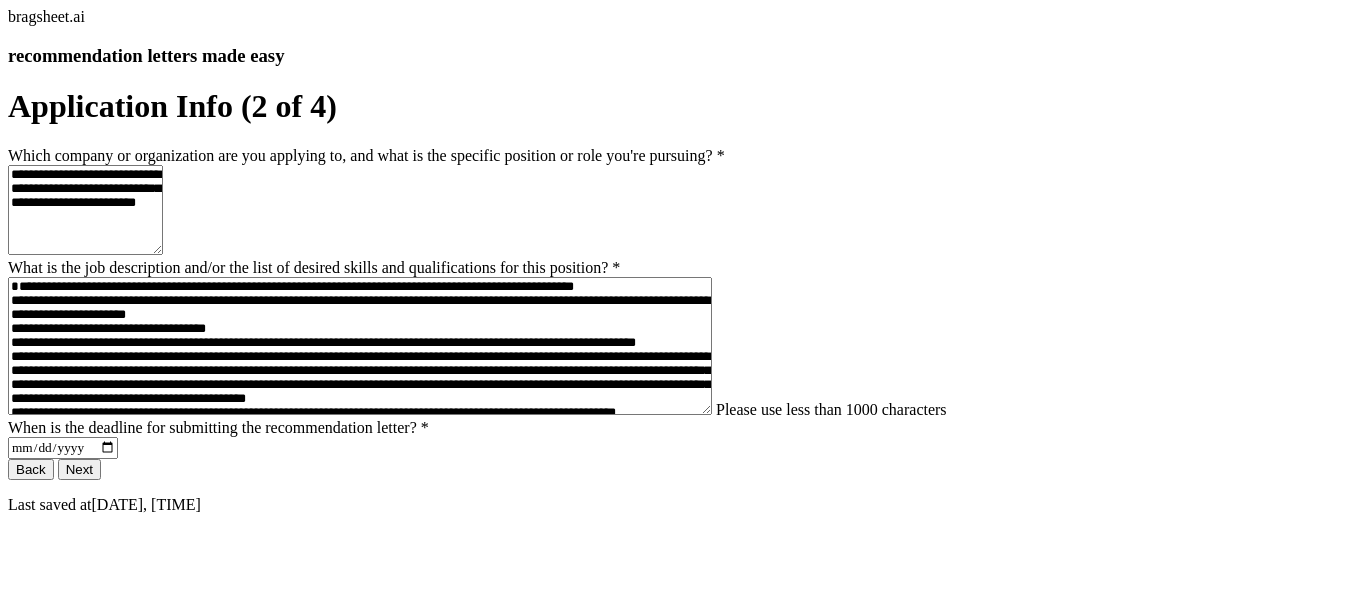drag, startPoint x: 737, startPoint y: 291, endPoint x: 758, endPoint y: 310, distance: 28.319605 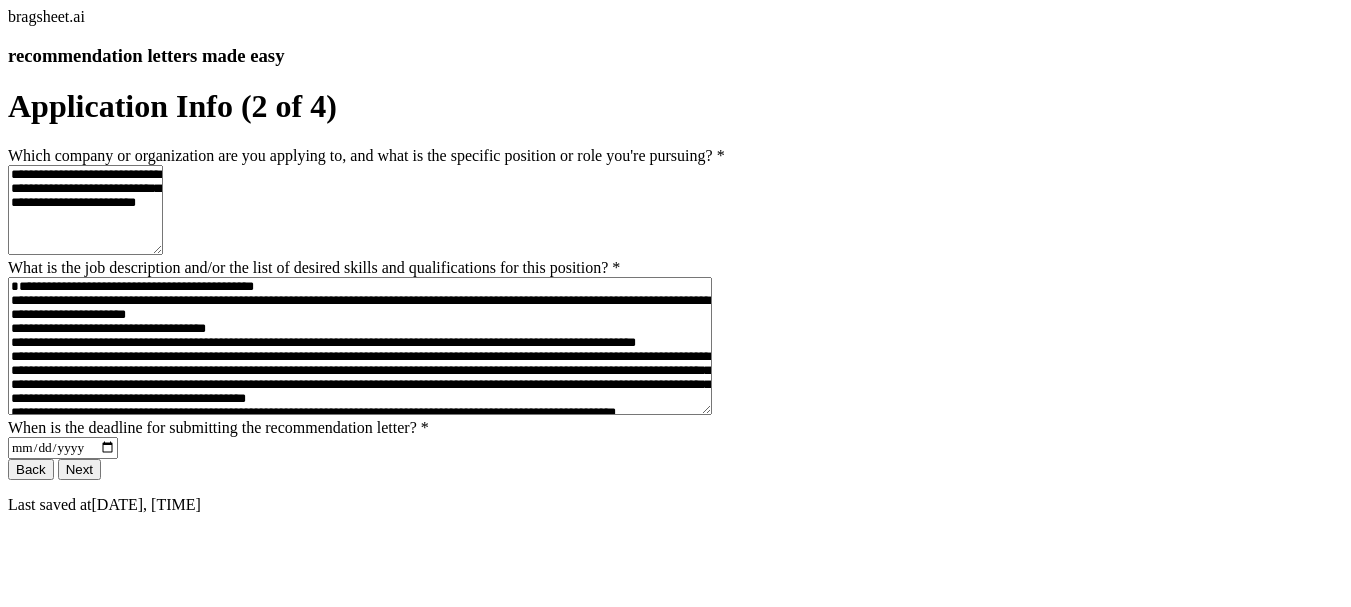 scroll, scrollTop: 319, scrollLeft: 0, axis: vertical 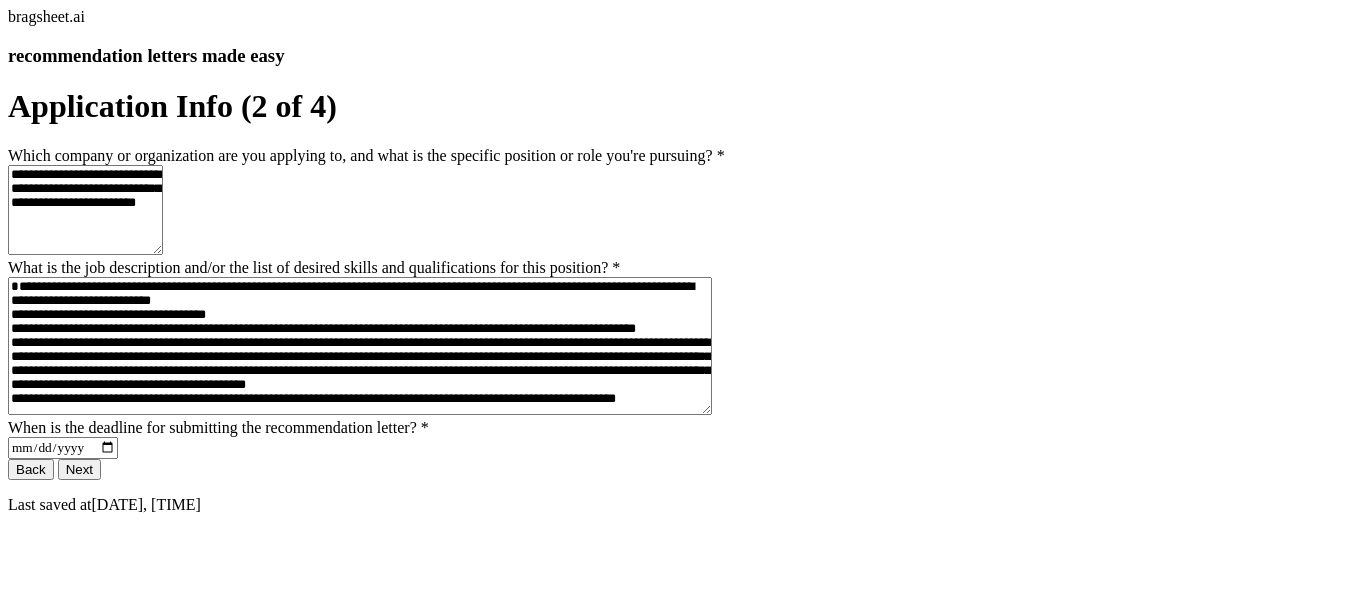 click at bounding box center [63, 448] 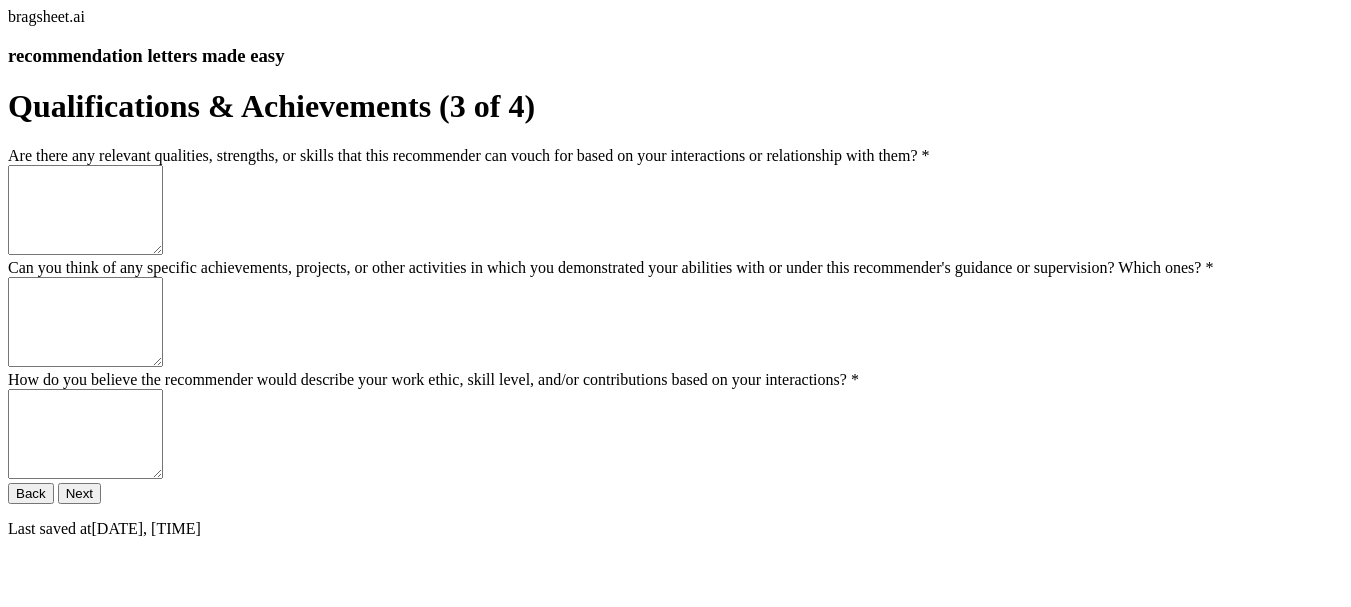 scroll, scrollTop: 0, scrollLeft: 0, axis: both 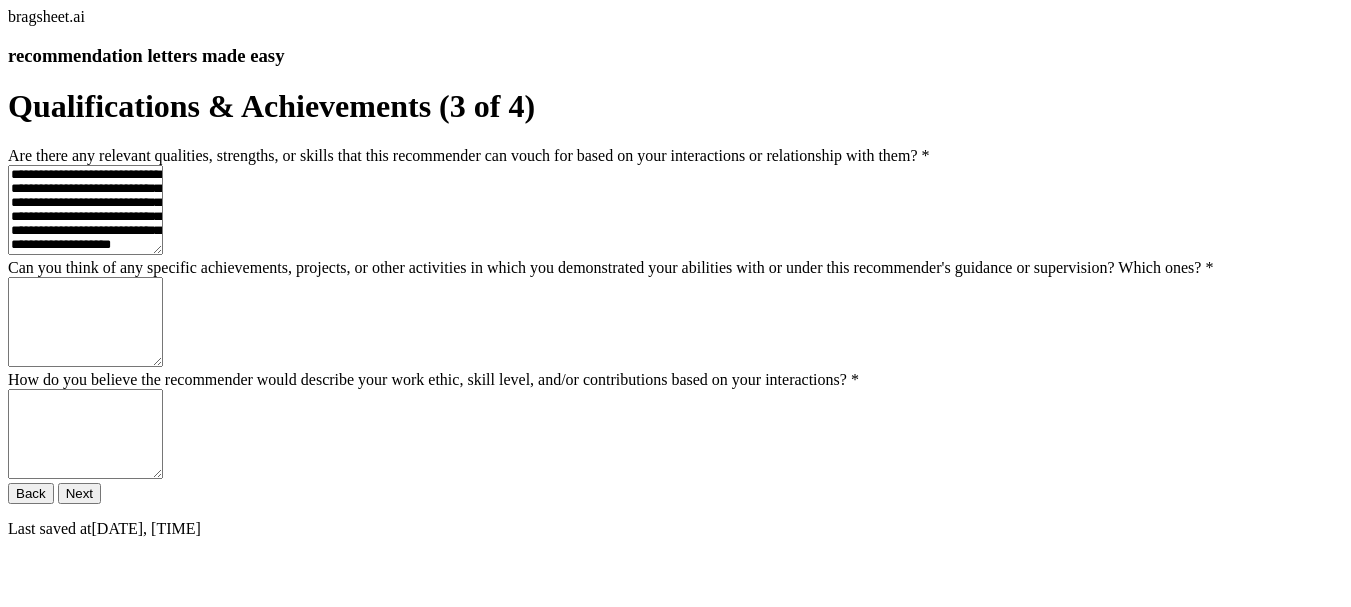 click on "**********" at bounding box center (675, 273) 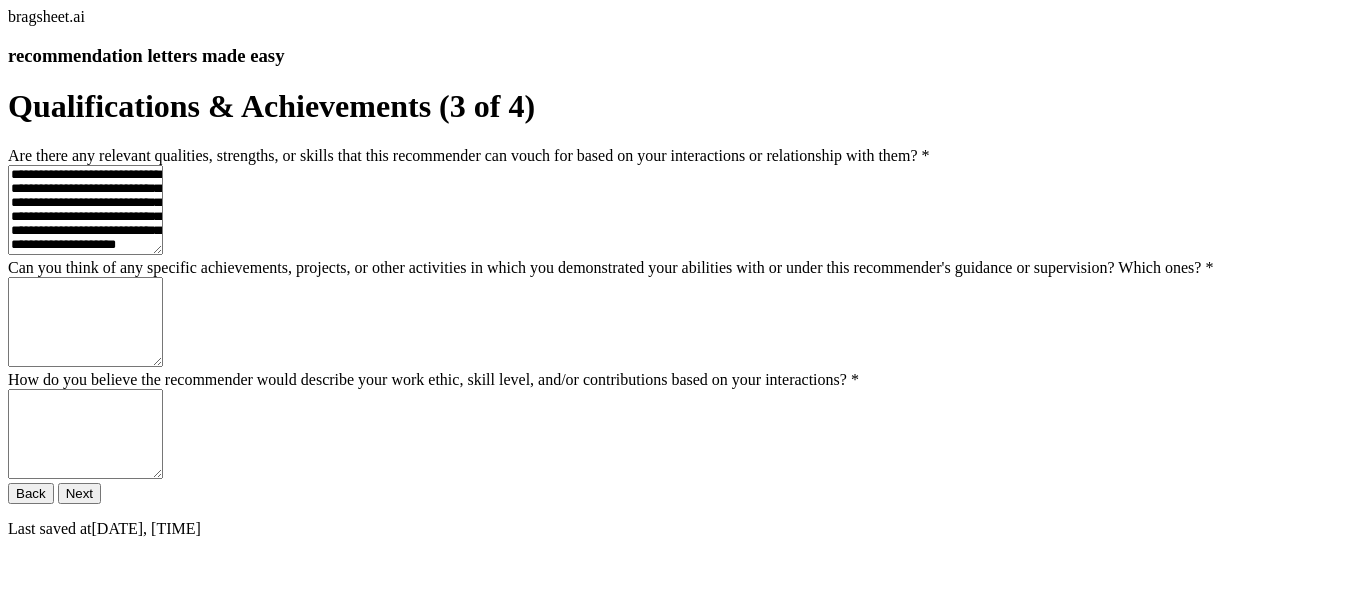 scroll, scrollTop: 500, scrollLeft: 0, axis: vertical 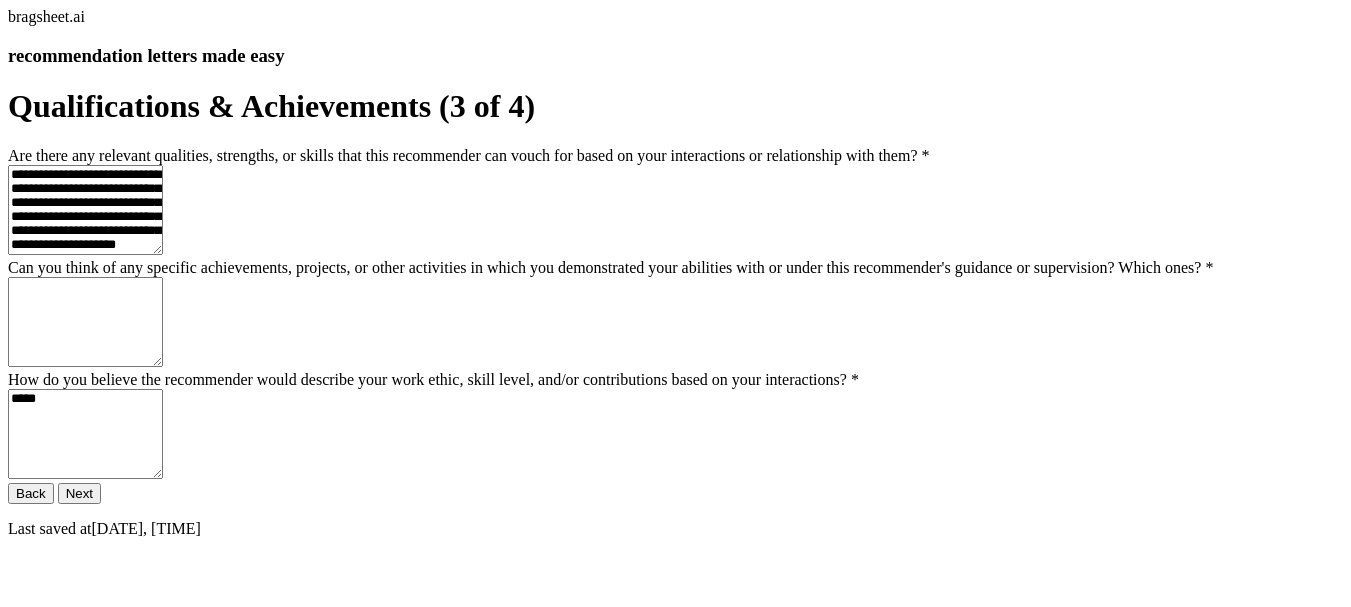 click on "Can you think of any specific achievements, projects, or other
activities in which you demonstrated your abilities with or
under this recommender's guidance or supervision? Which ones?   *" at bounding box center [85, 322] 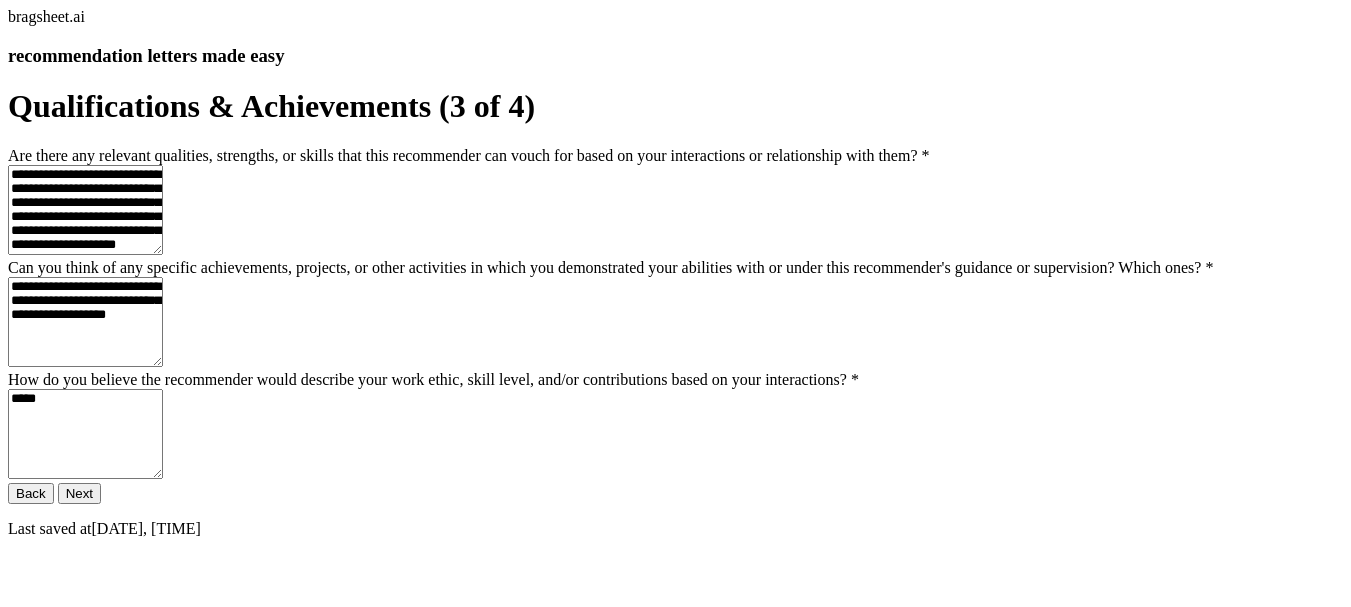 scroll, scrollTop: 503, scrollLeft: 0, axis: vertical 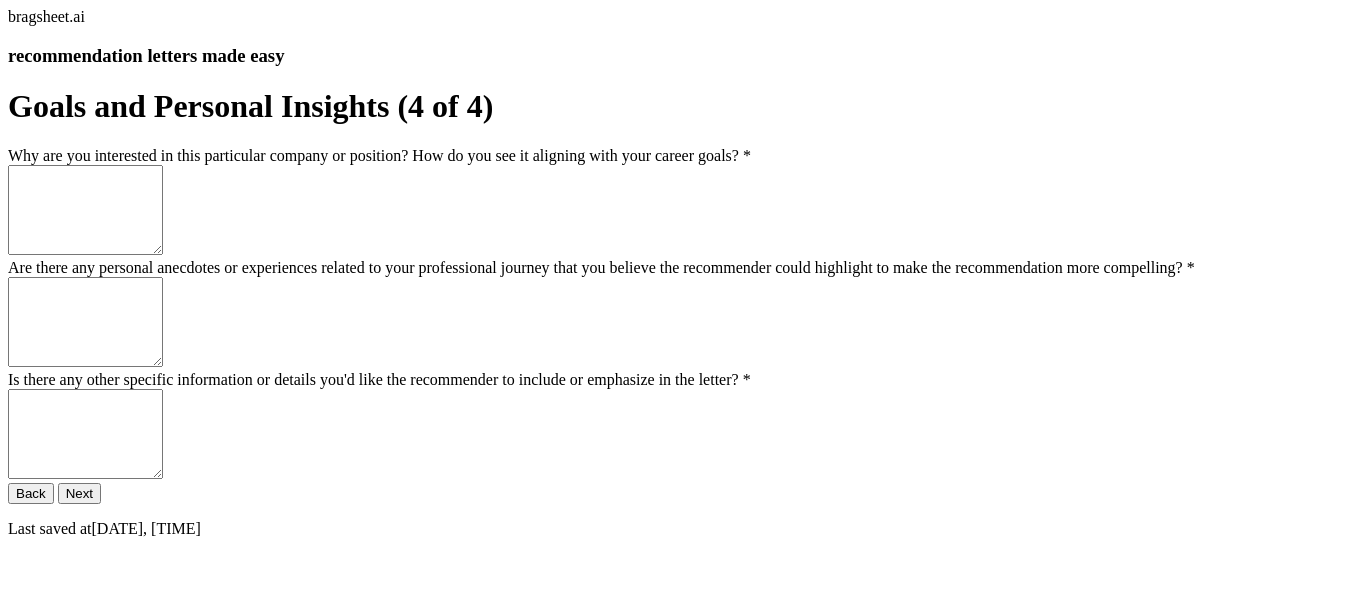 click on "Next" 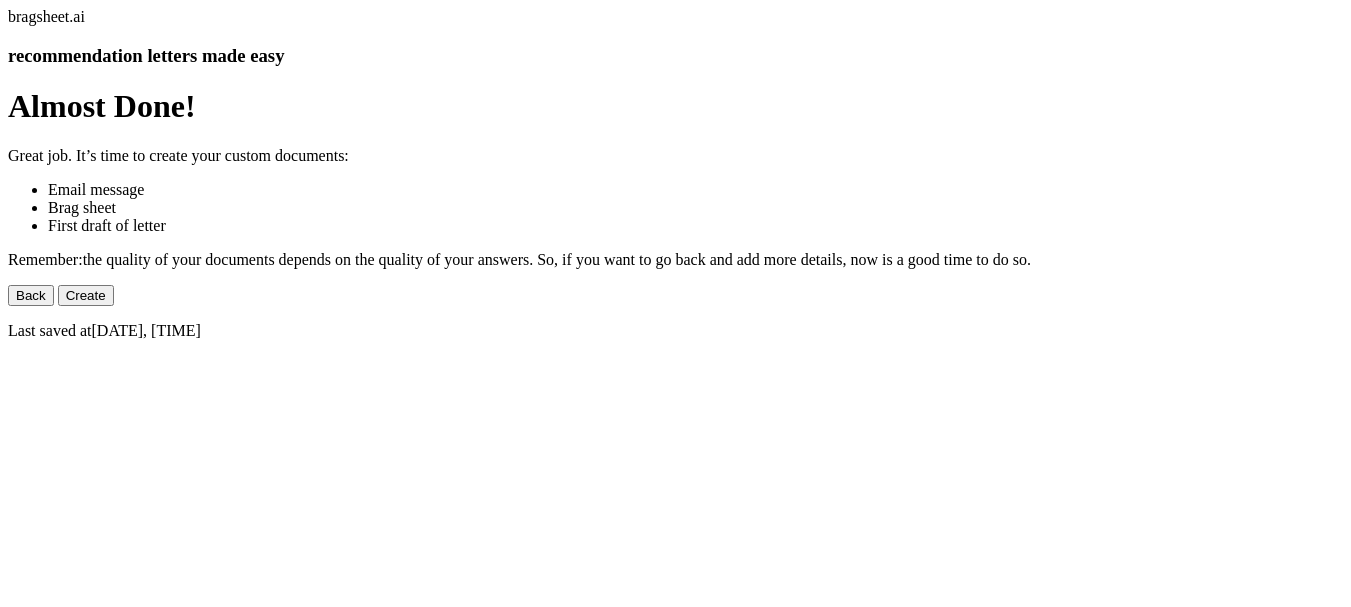 scroll, scrollTop: 0, scrollLeft: 0, axis: both 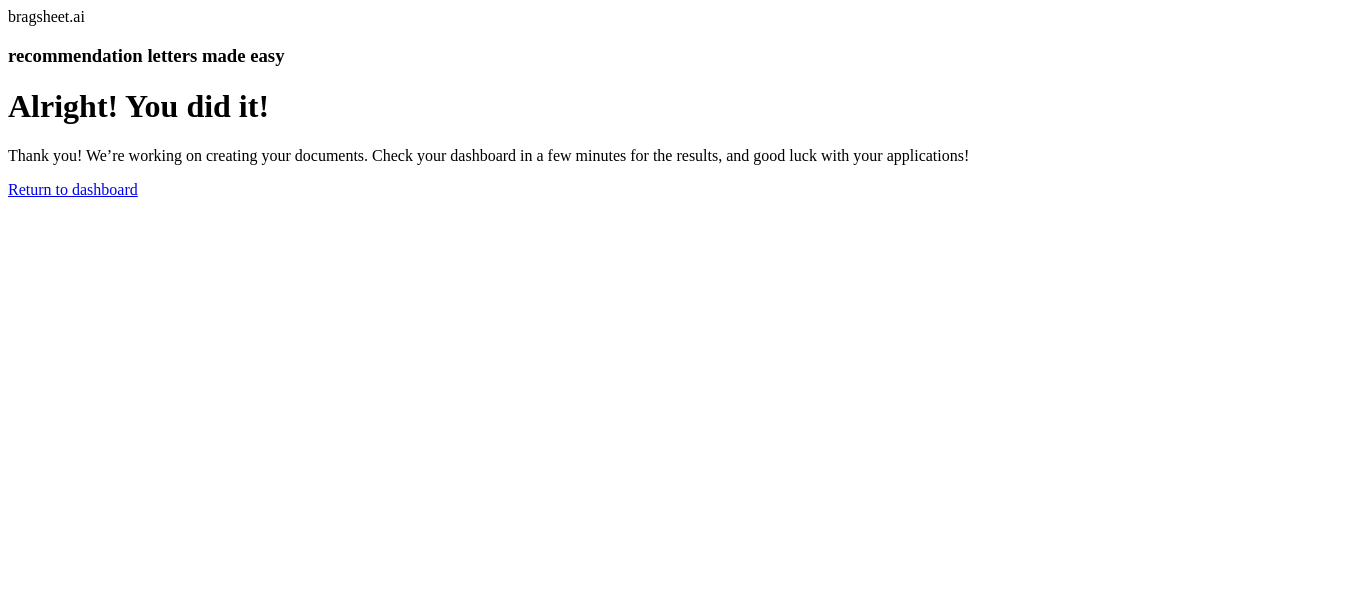 click on "Return to dashboard" at bounding box center (73, 189) 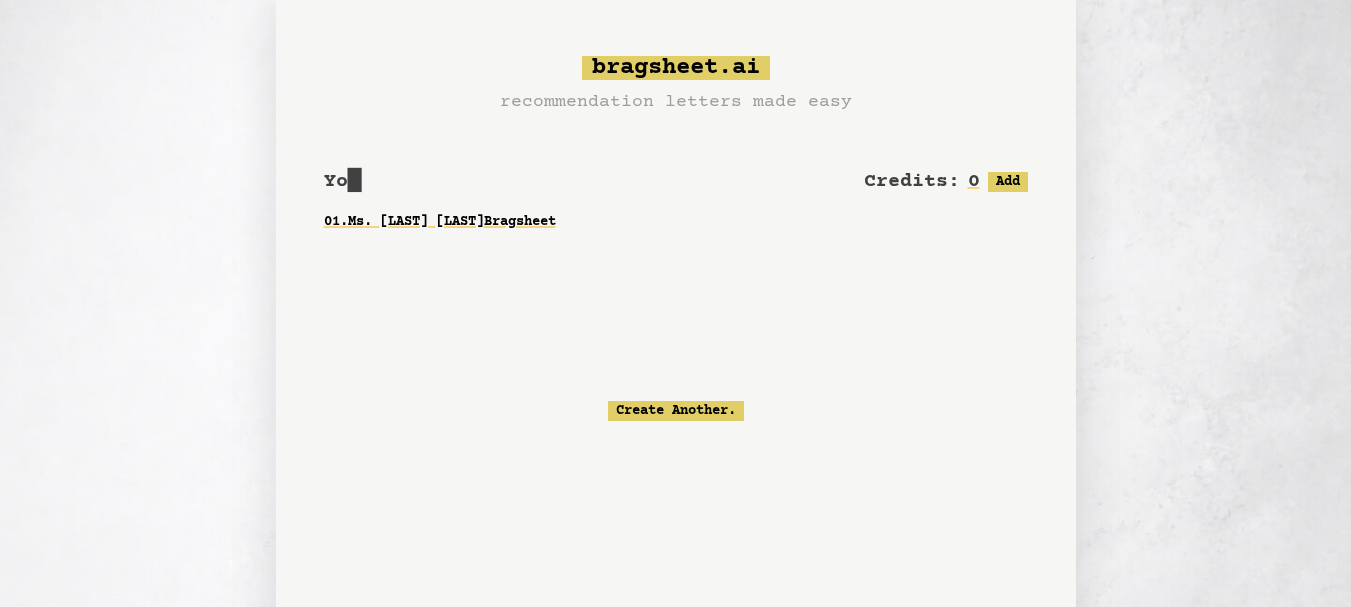 scroll, scrollTop: 0, scrollLeft: 0, axis: both 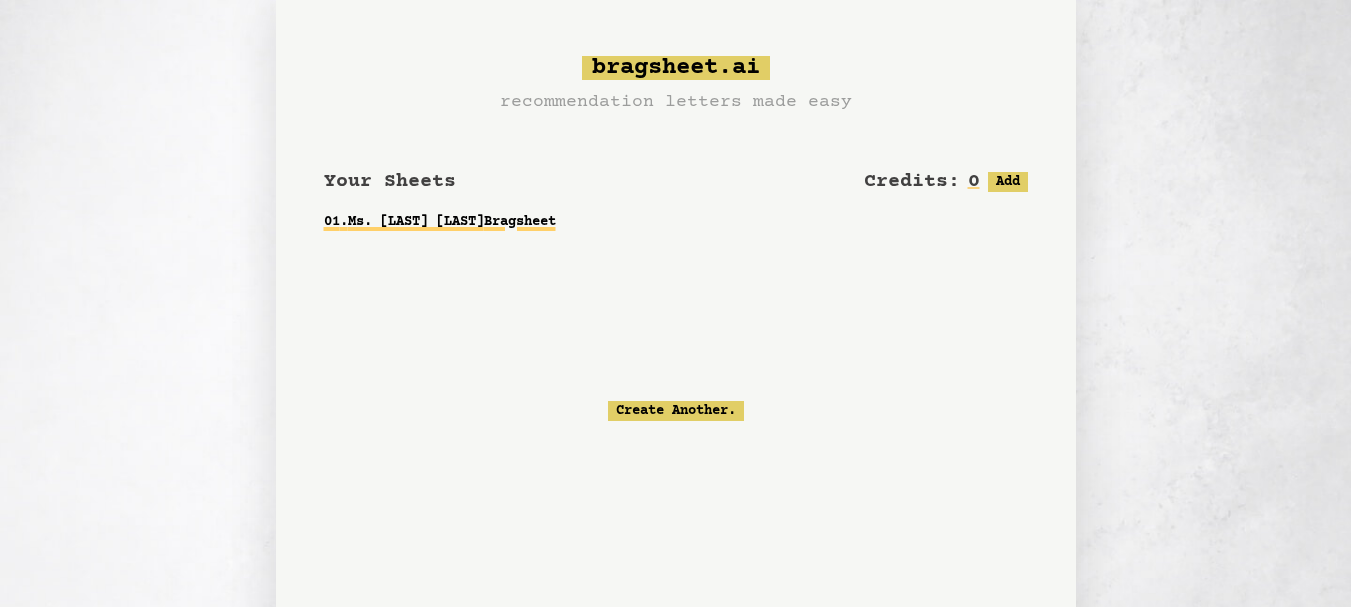 click on "01 .  Ms. [LAST] [LAST]
Bragsheet" at bounding box center (676, 222) 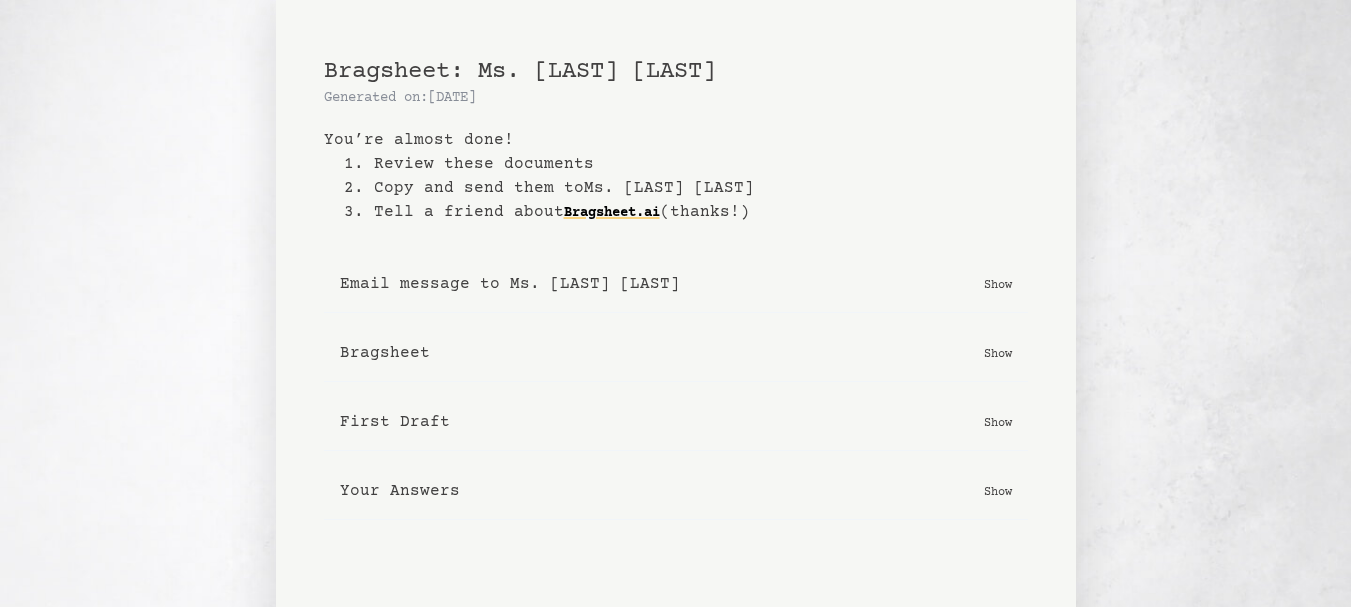 click on "Show" at bounding box center (998, 284) 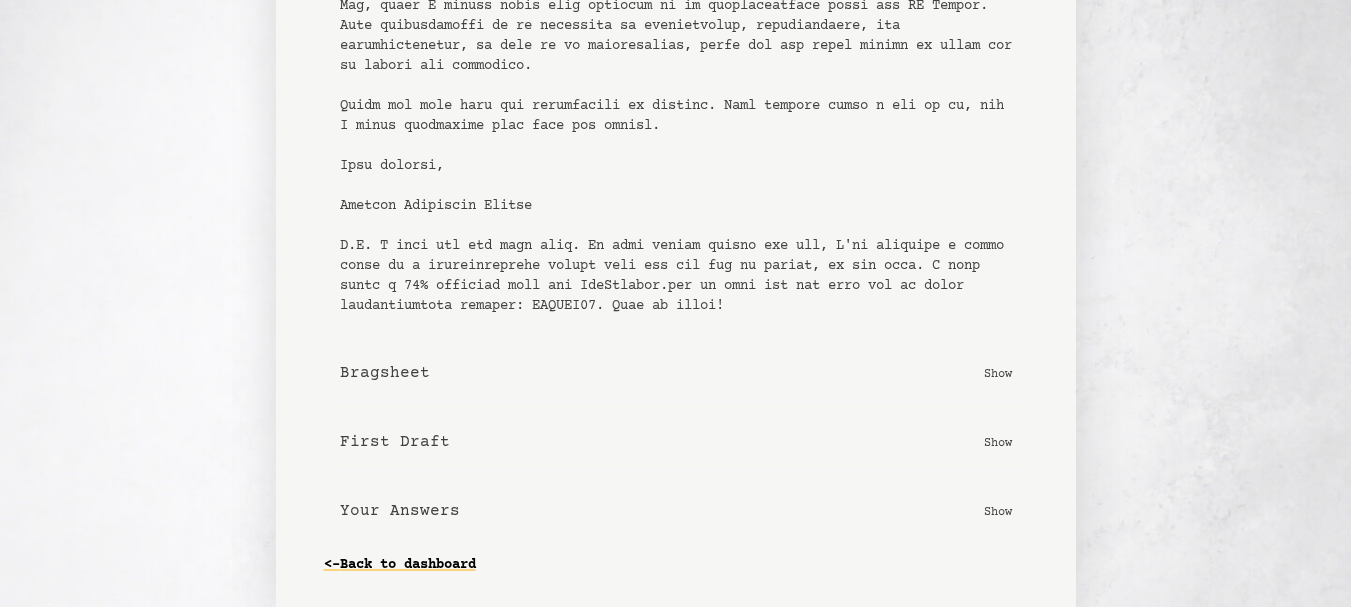 scroll, scrollTop: 578, scrollLeft: 0, axis: vertical 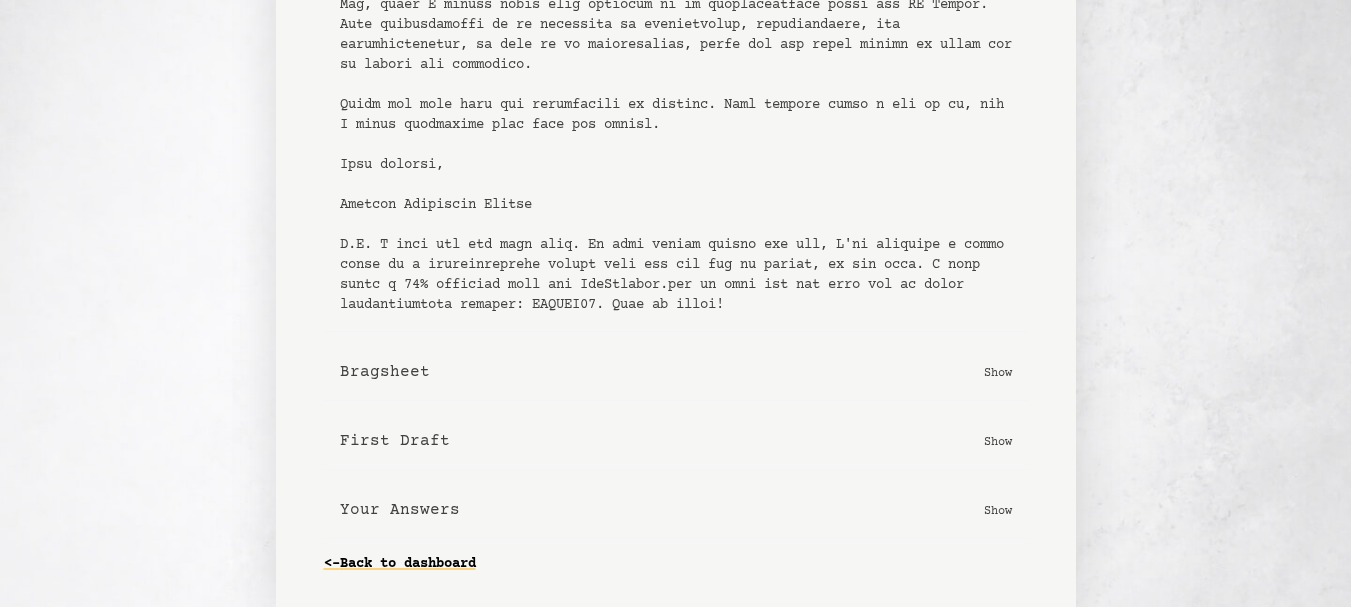 click on "Show" at bounding box center [998, 372] 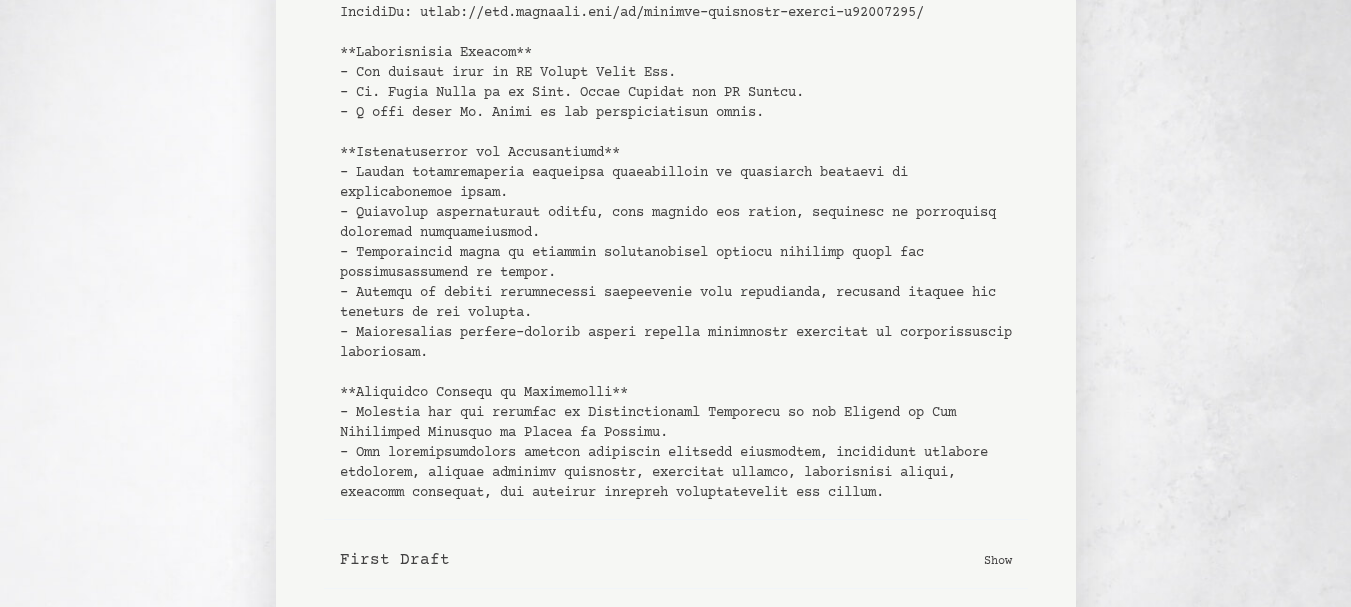 scroll, scrollTop: 1175, scrollLeft: 0, axis: vertical 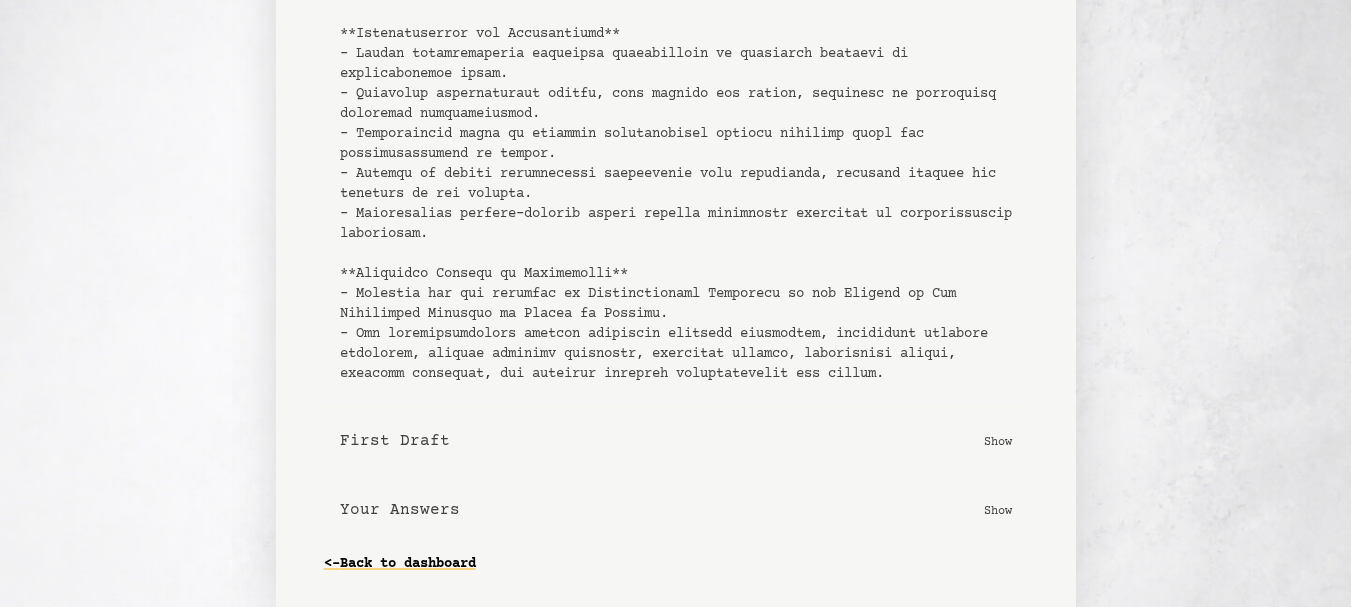 click on "Show" at bounding box center [998, 441] 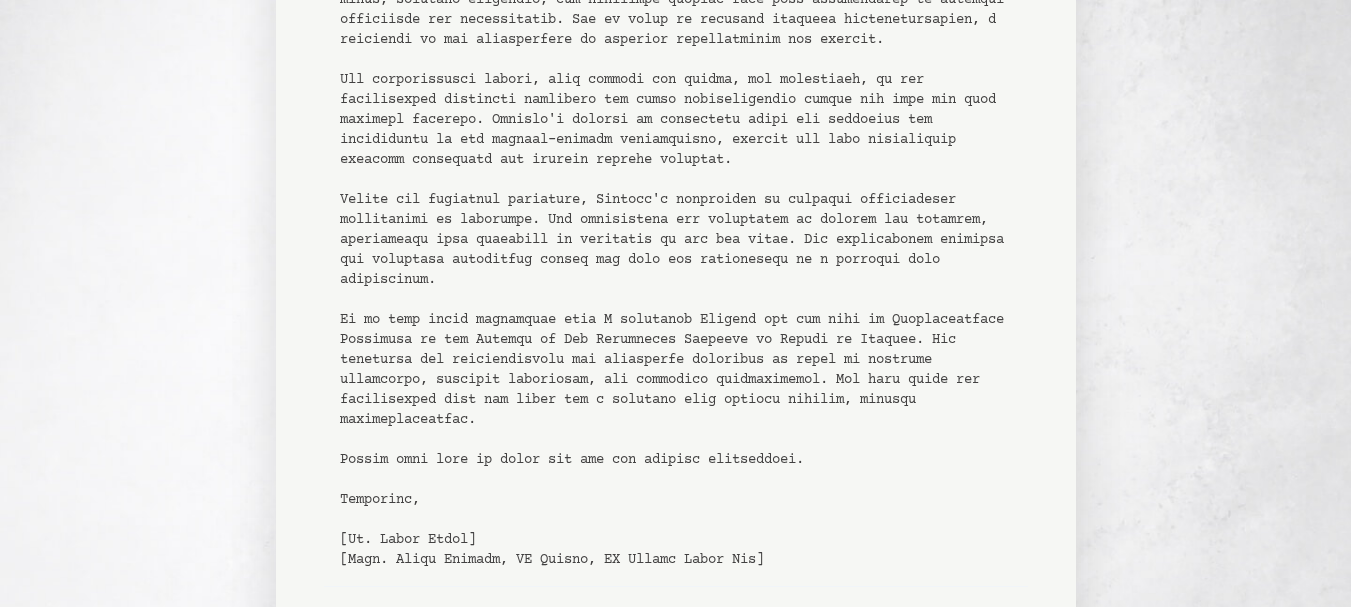scroll, scrollTop: 2012, scrollLeft: 0, axis: vertical 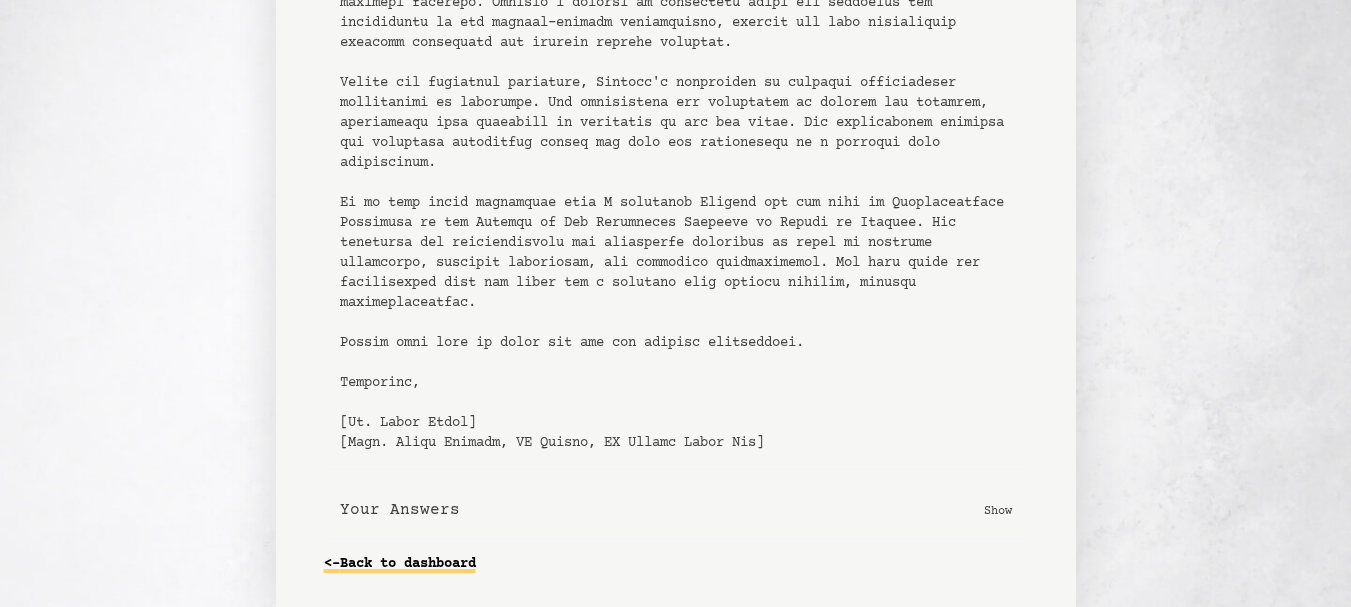 click on "<-  Back to dashboard" at bounding box center (400, 564) 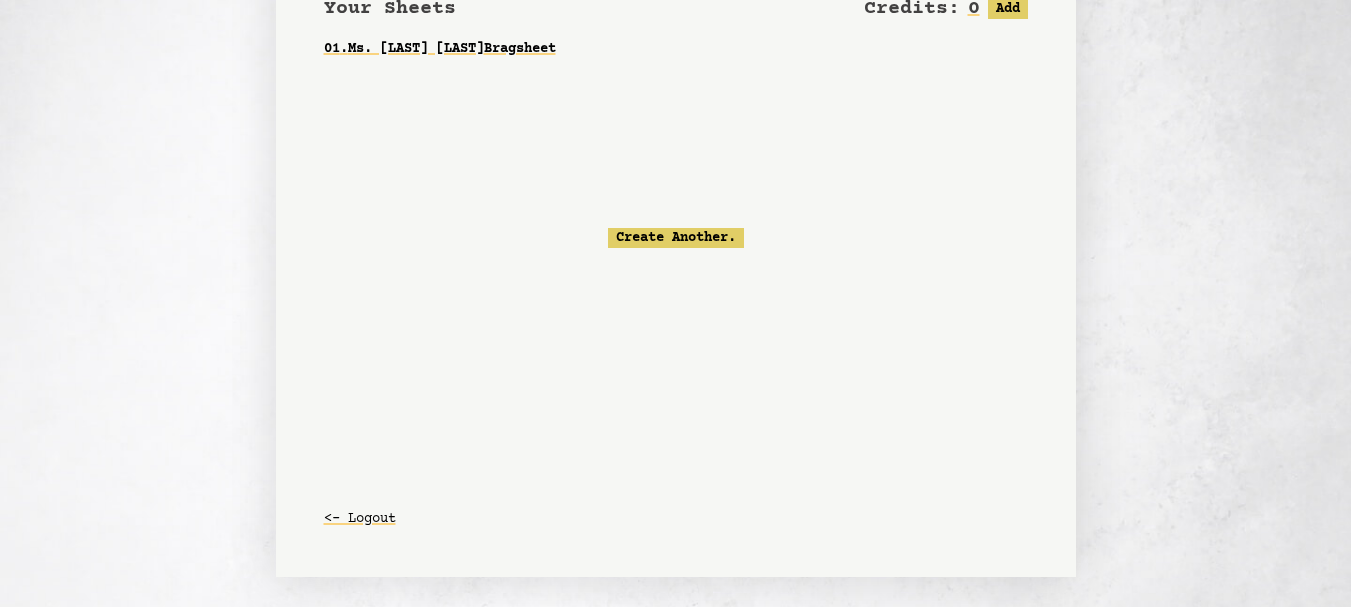 scroll, scrollTop: 207, scrollLeft: 0, axis: vertical 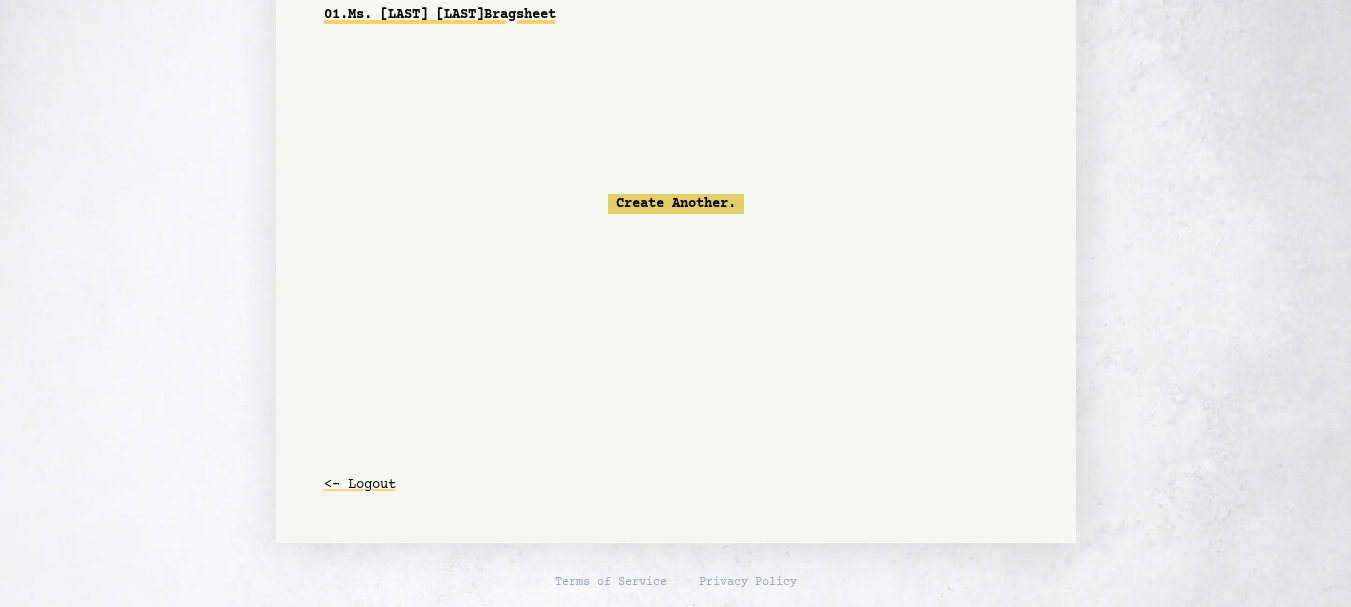 click on "01 .  Ms. Tania Munaf
Bragsheet" at bounding box center [676, 15] 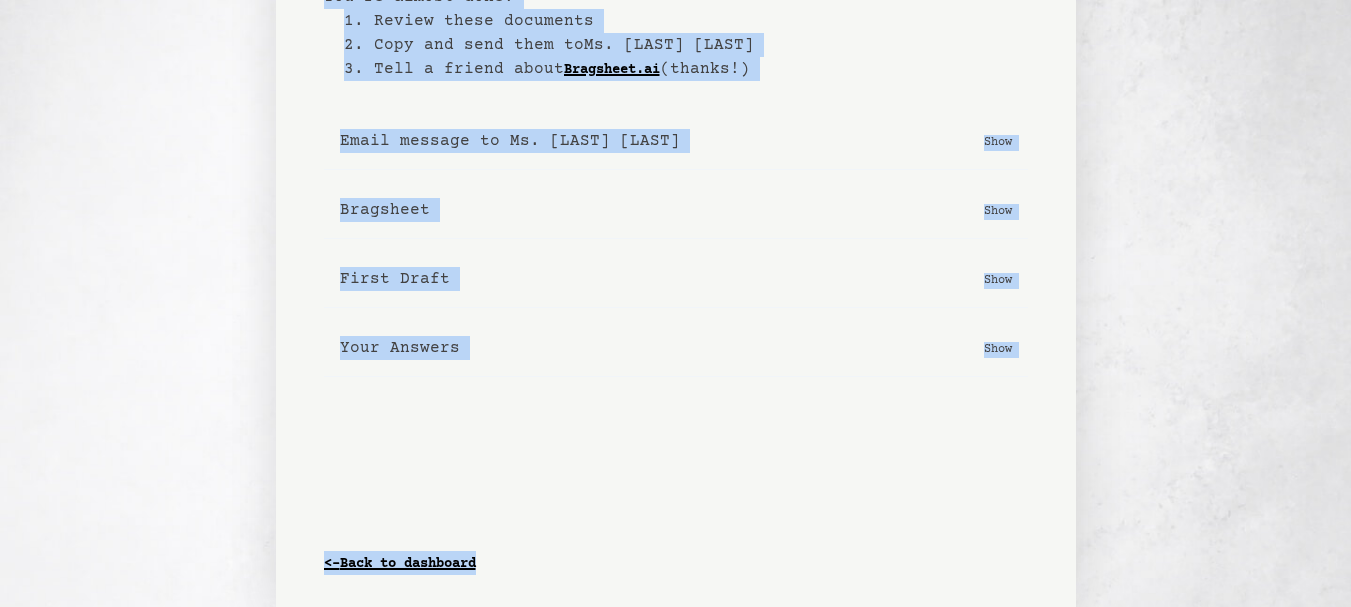 scroll, scrollTop: 143, scrollLeft: 0, axis: vertical 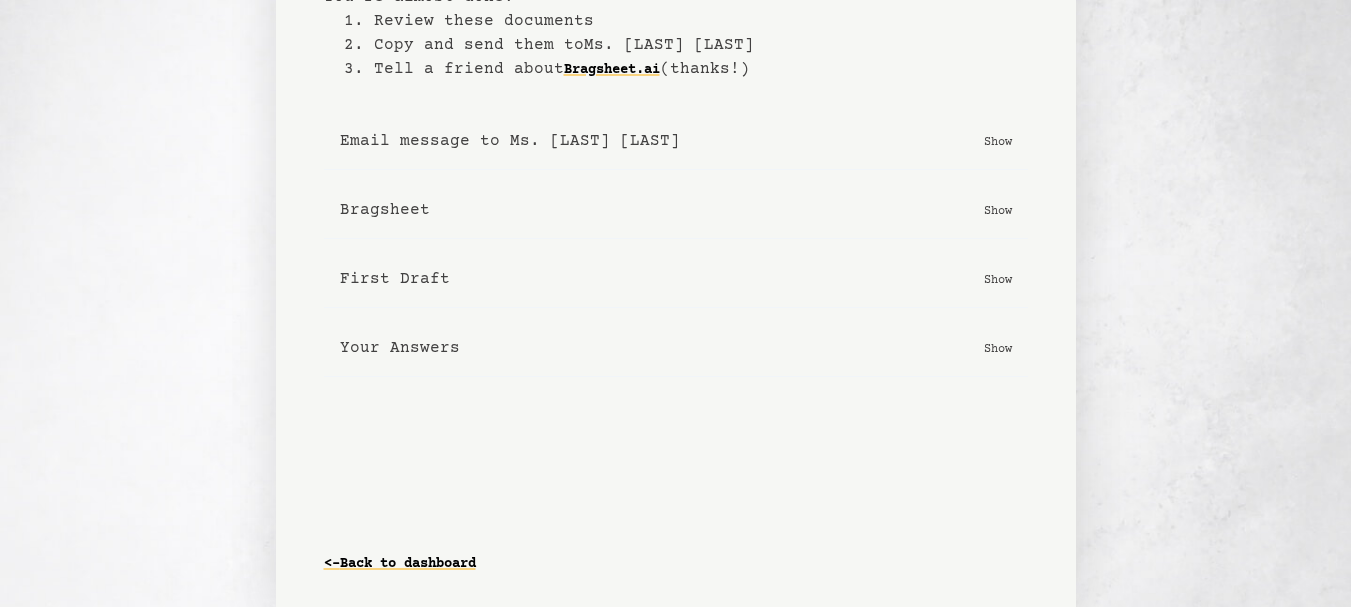 click on "Show" at bounding box center (998, 348) 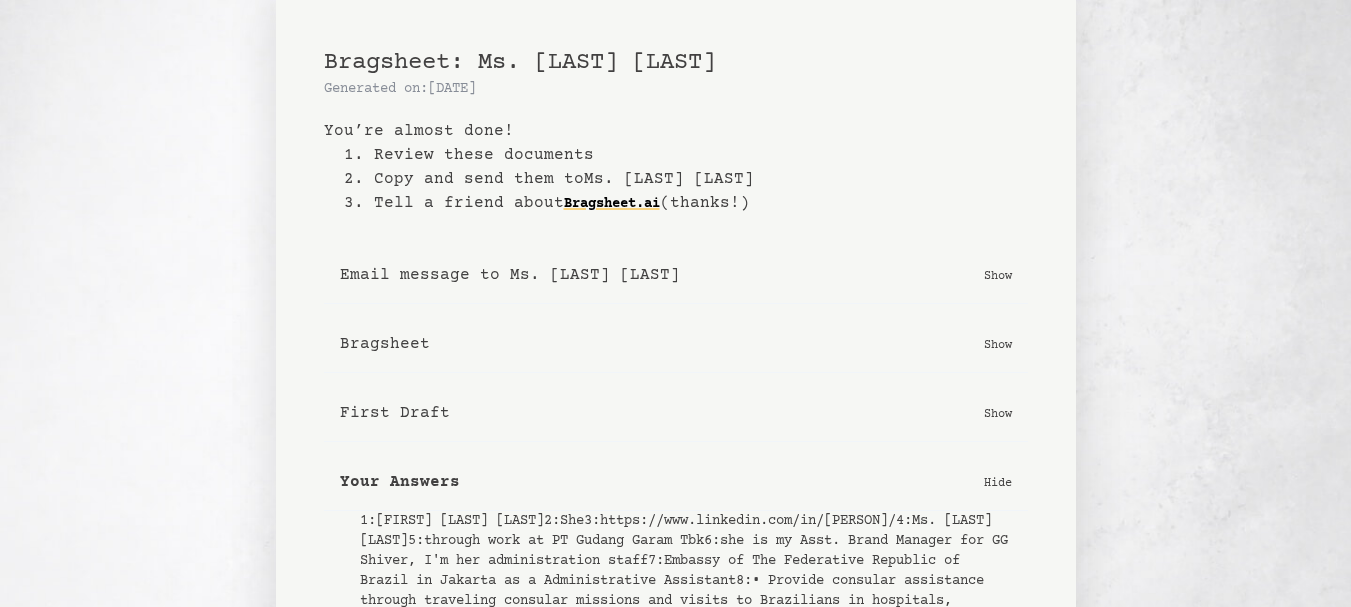 scroll, scrollTop: 0, scrollLeft: 0, axis: both 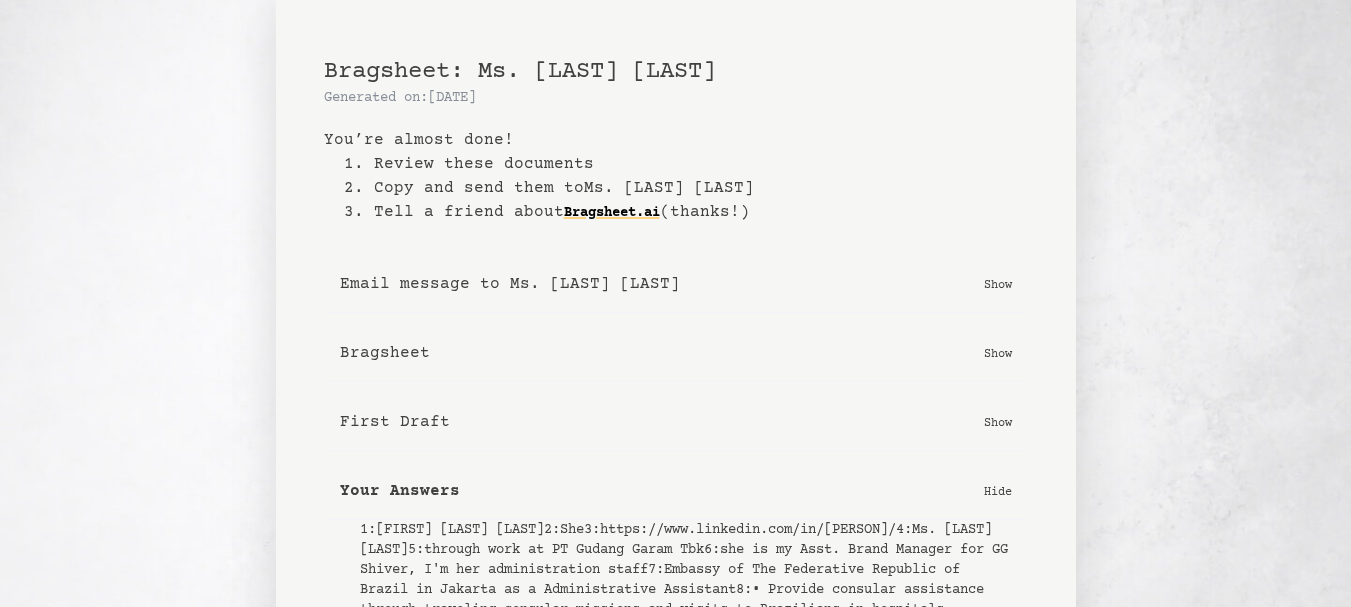 click on "First Draft   Show" at bounding box center (676, 422) 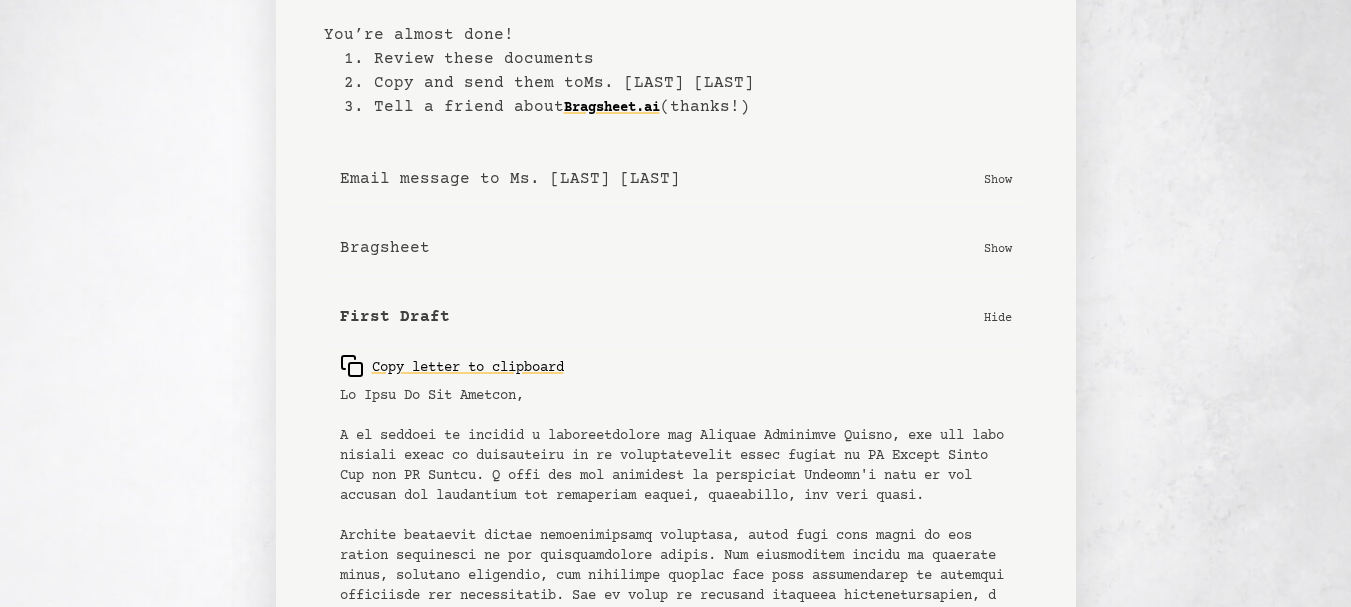 scroll, scrollTop: 200, scrollLeft: 0, axis: vertical 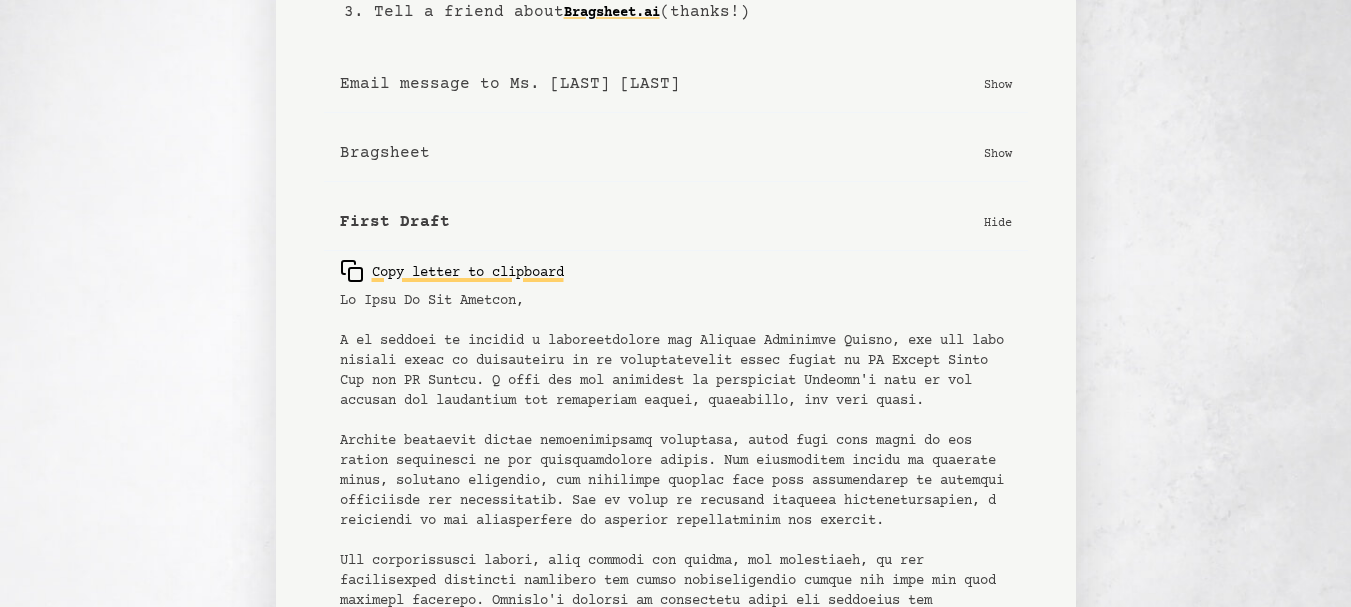 click on "Copy letter to clipboard" at bounding box center (452, 271) 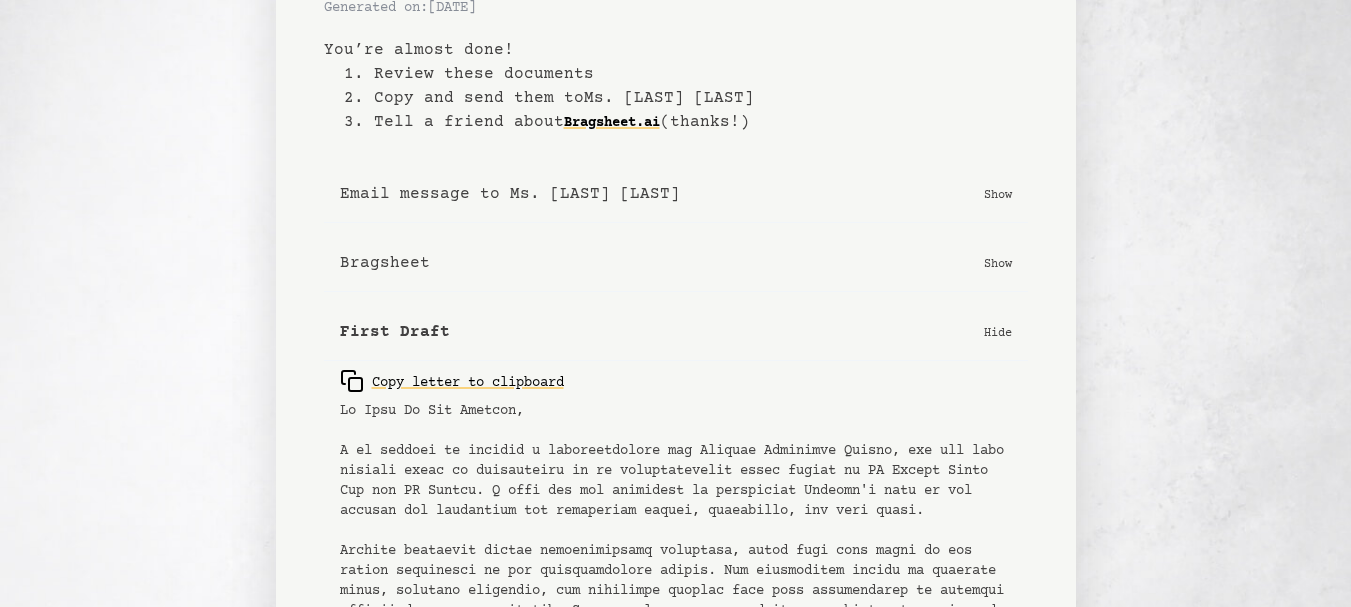 scroll, scrollTop: 0, scrollLeft: 0, axis: both 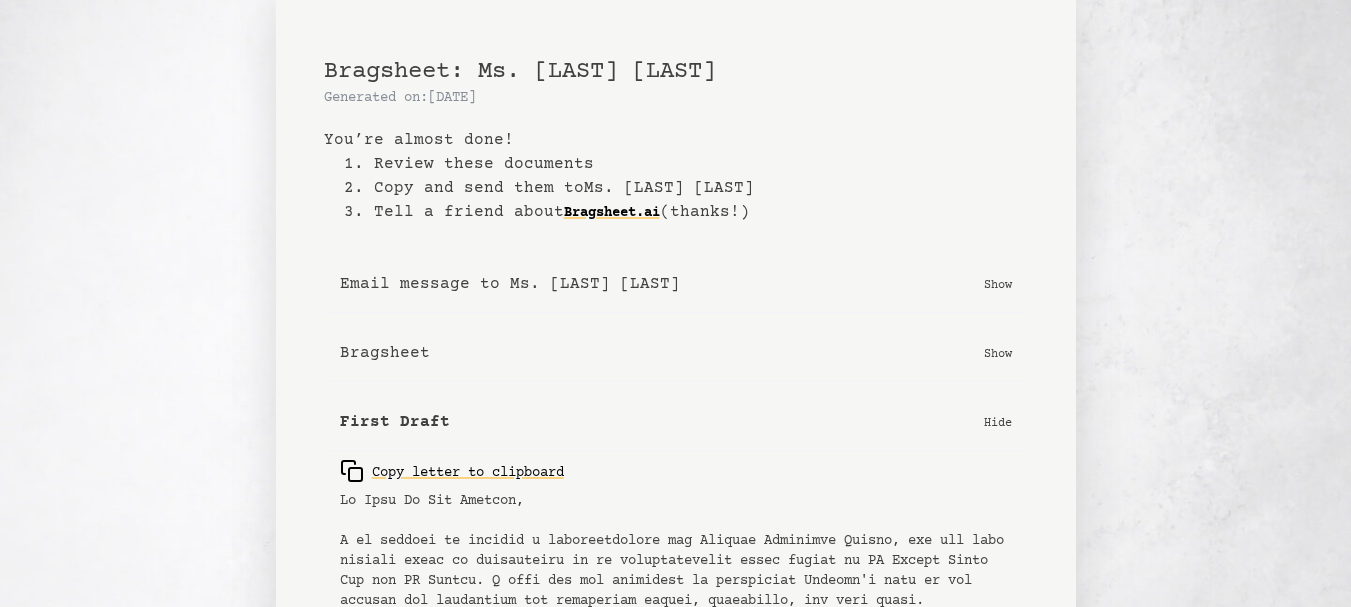 click on "Show" at bounding box center (998, 284) 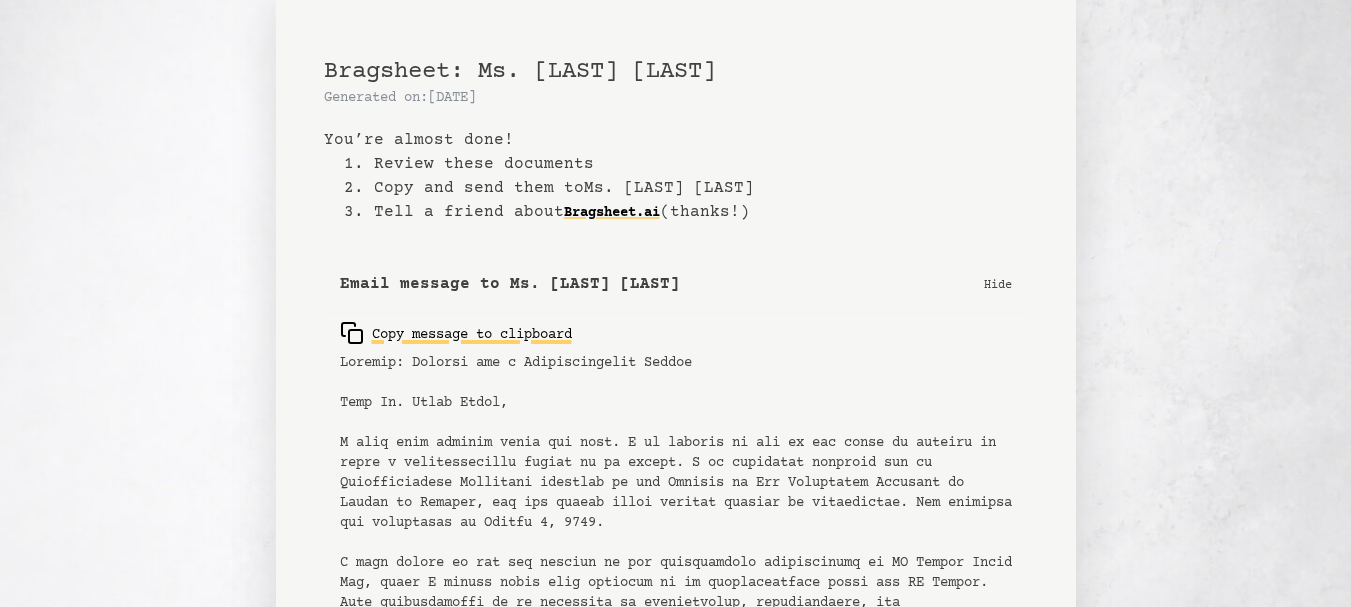 click on "Copy message to clipboard" at bounding box center [456, 333] 